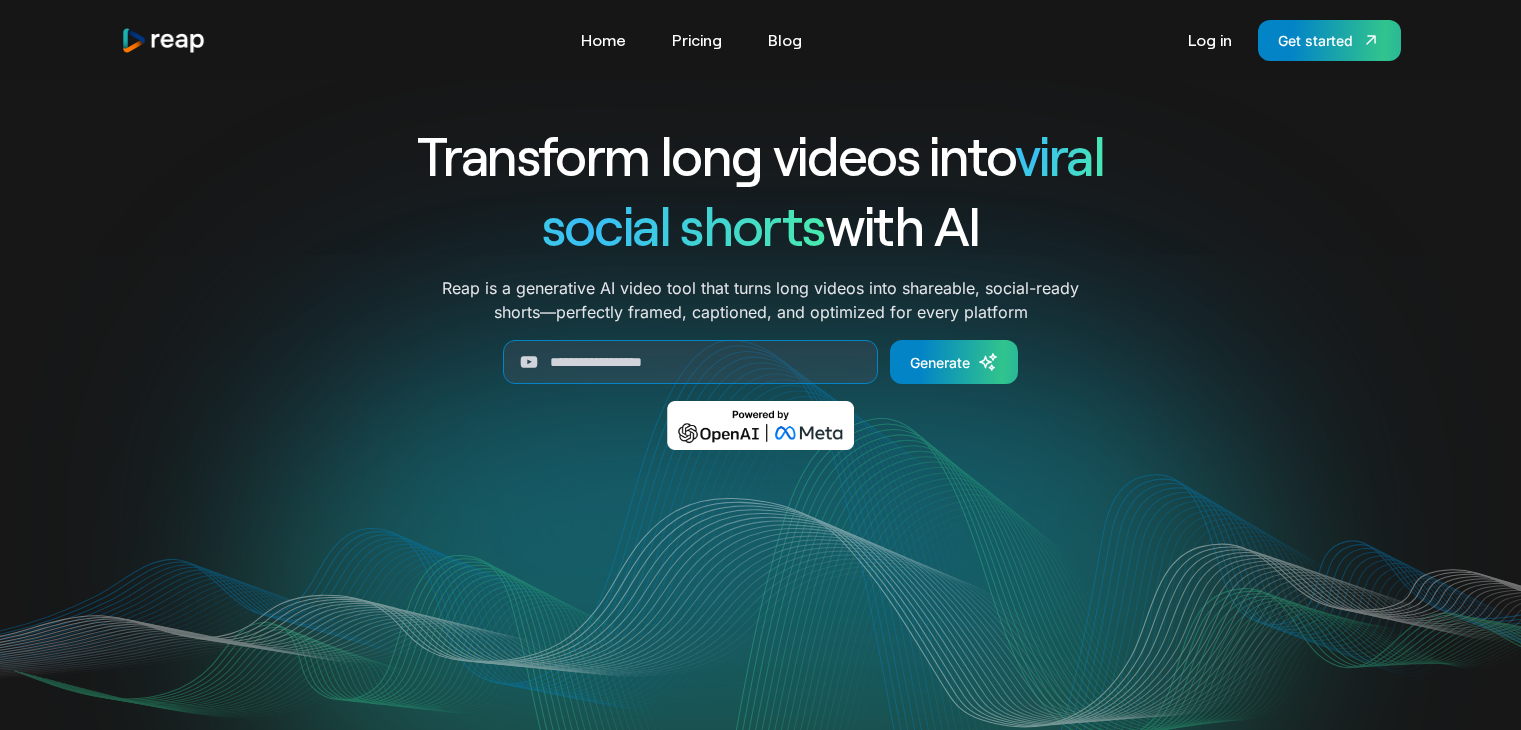 scroll, scrollTop: 0, scrollLeft: 0, axis: both 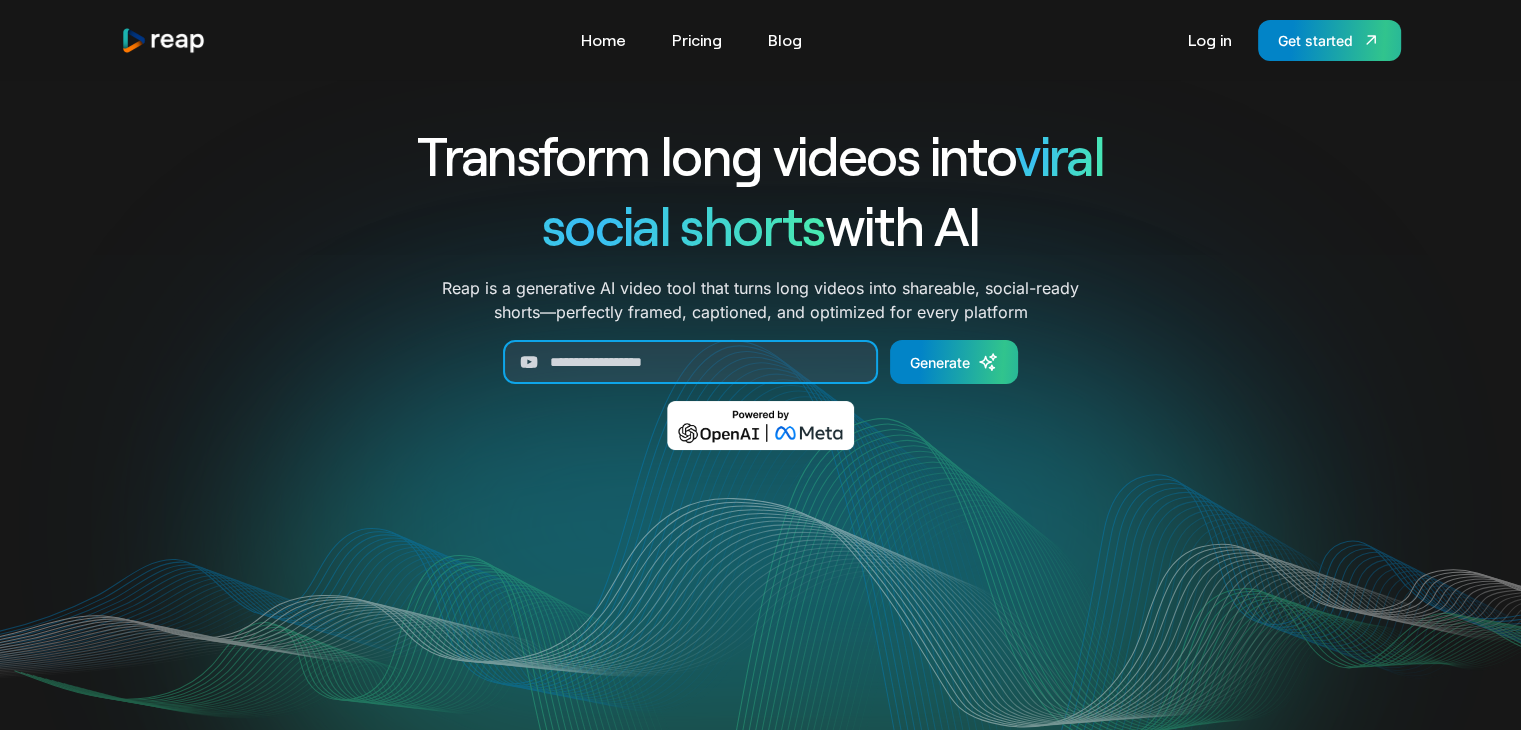 drag, startPoint x: 747, startPoint y: 358, endPoint x: 600, endPoint y: 358, distance: 147 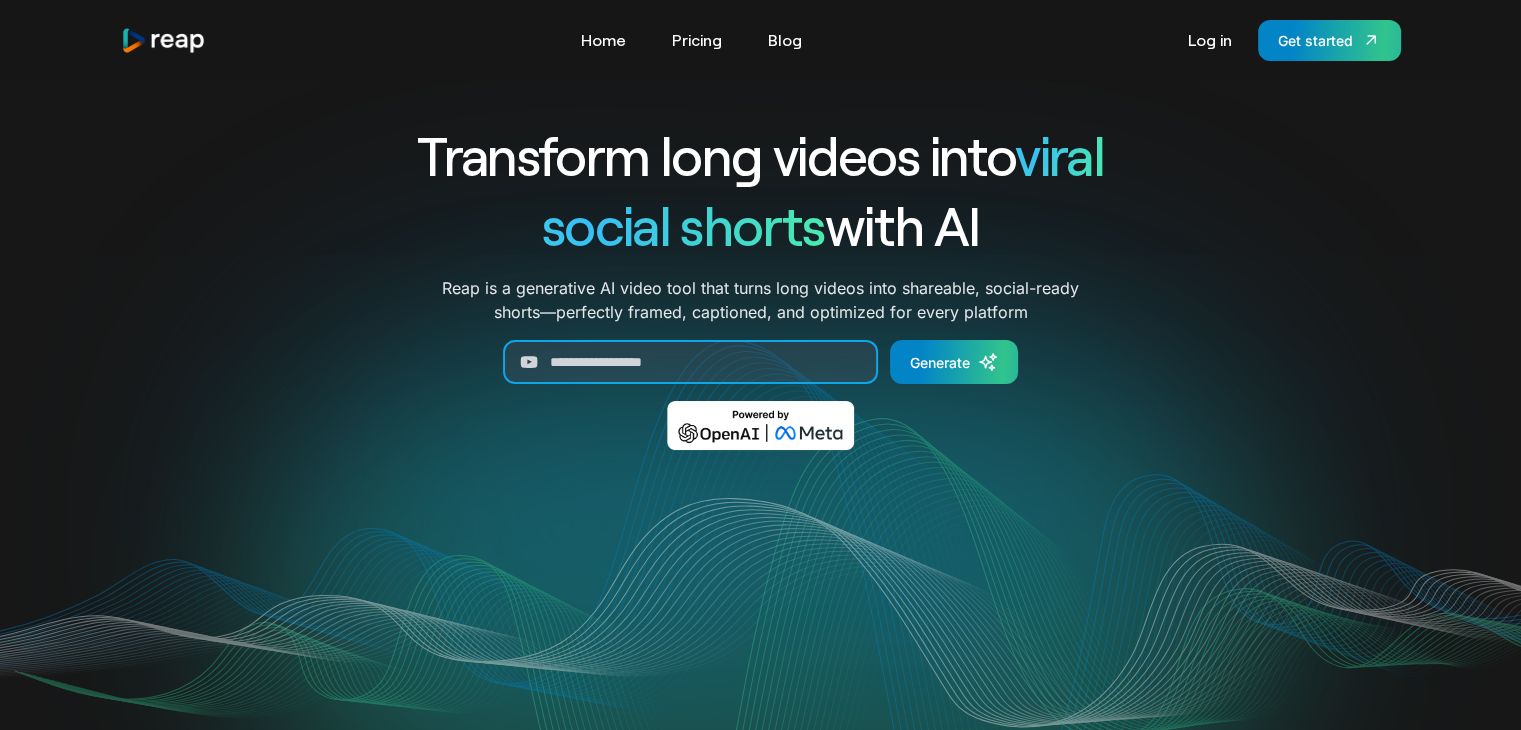 paste on "**********" 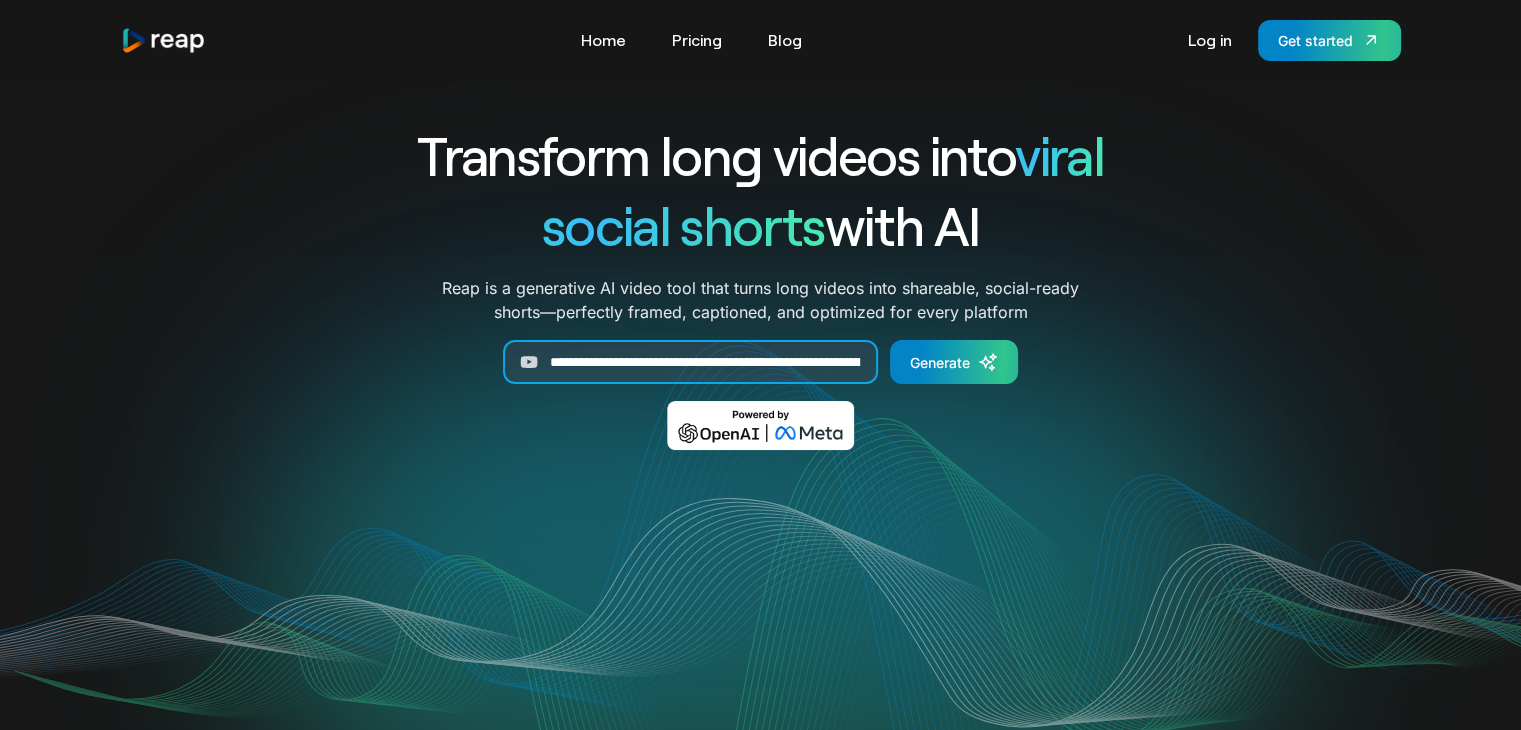 scroll, scrollTop: 0, scrollLeft: 396, axis: horizontal 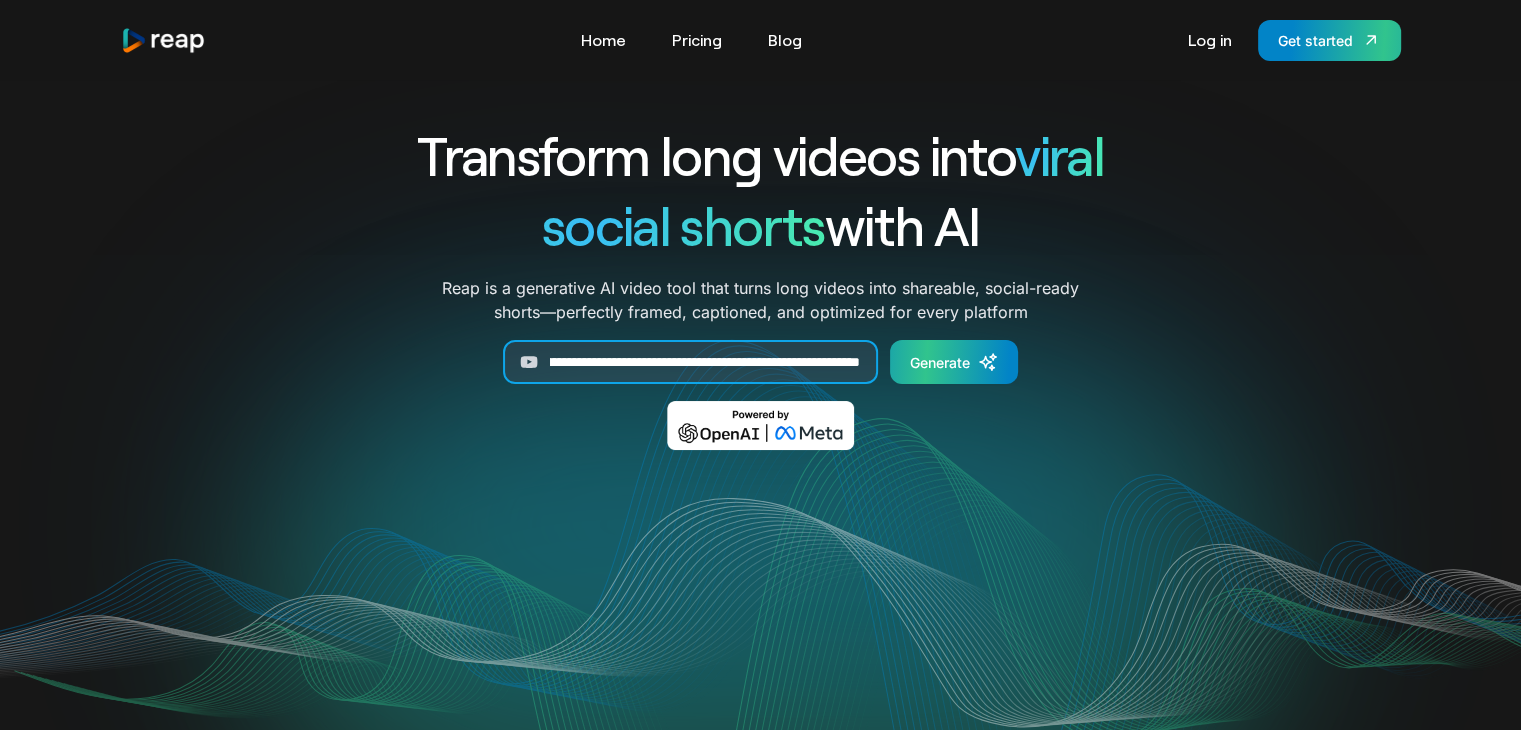 type on "**********" 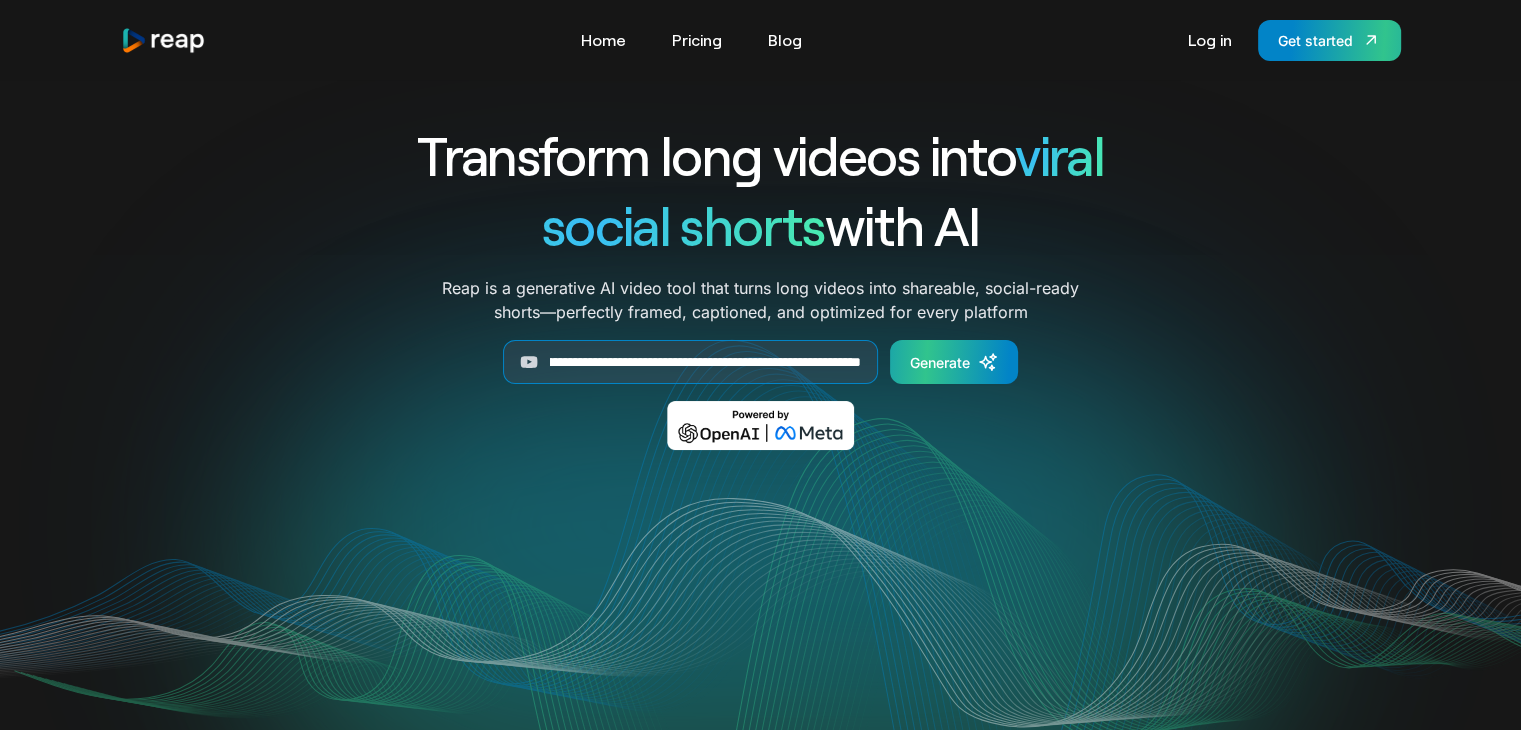 click on "Generate" at bounding box center (940, 362) 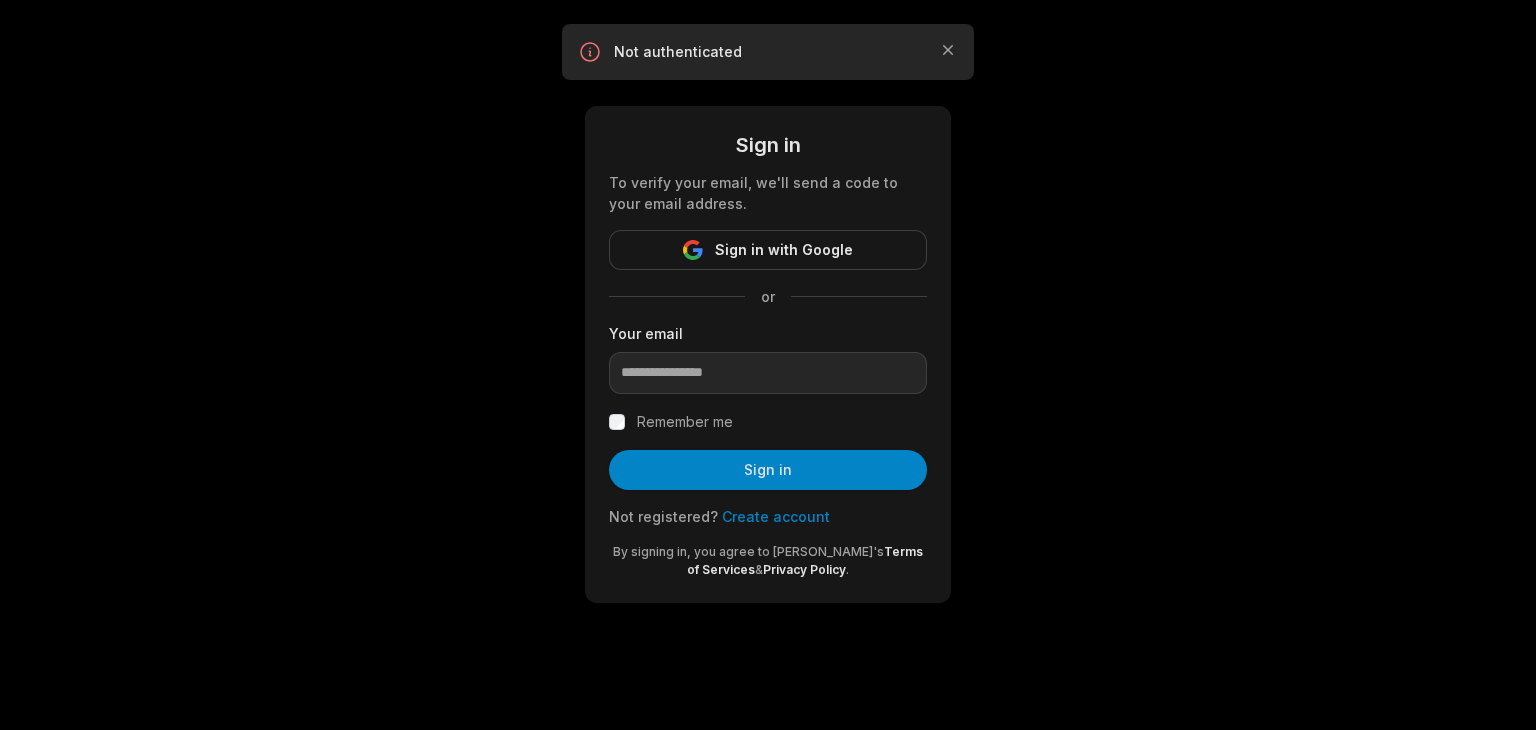 scroll, scrollTop: 0, scrollLeft: 0, axis: both 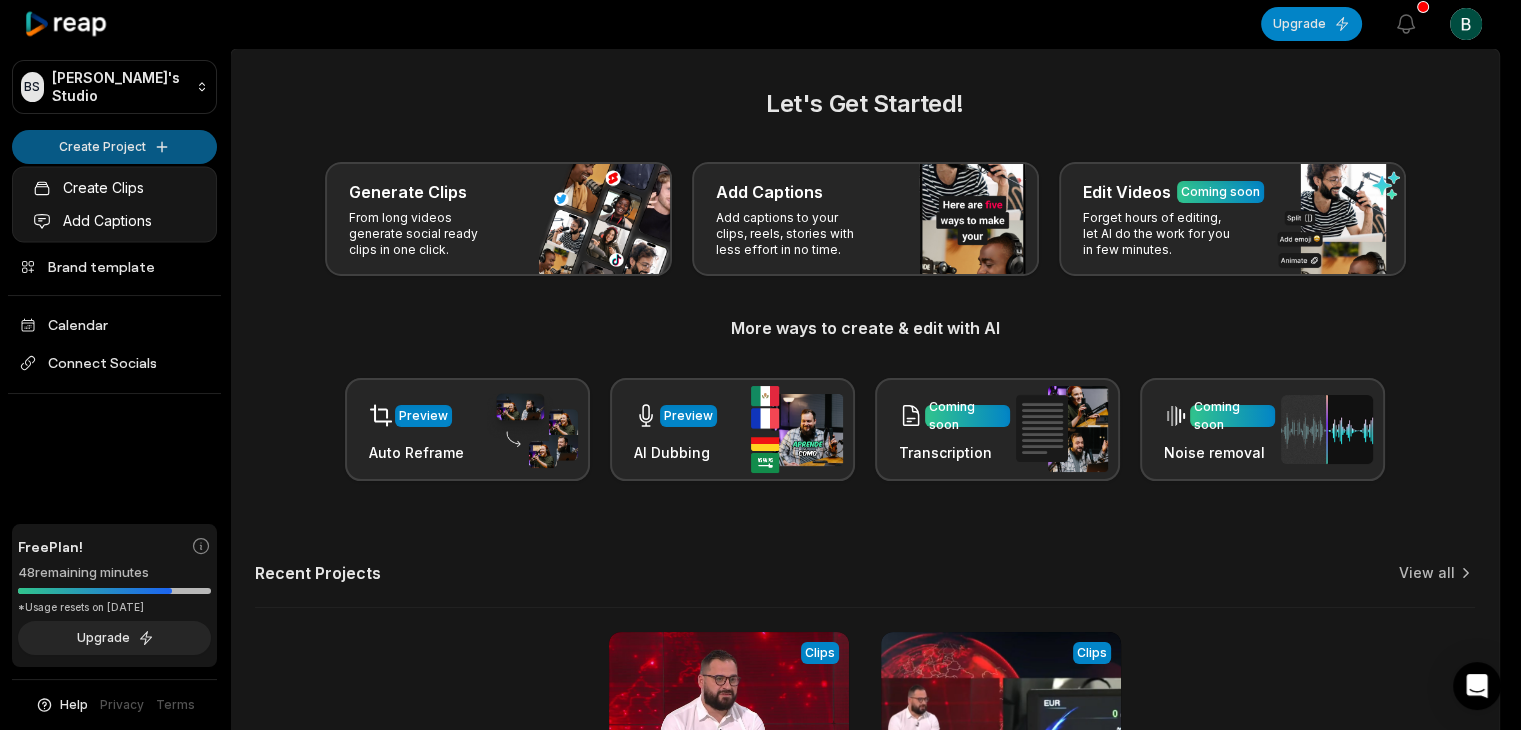 click on "BS Bejto's Studio Create Project Home Projects Brand template Calendar Connect Socials Free  Plan! 48  remaining minutes *Usage resets on August 4, 2025 Upgrade Help Privacy Terms Open sidebar Upgrade View notifications Open user menu   Let's Get Started! Generate Clips From long videos generate social ready clips in one click. Add Captions Add captions to your clips, reels, stories with less effort in no time. Edit Videos Coming soon Forget hours of editing, let AI do the work for you in few minutes. More ways to create & edit with AI Preview Auto Reframe Preview AI Dubbing Coming soon Transcription Coming soon Noise removal Recent Projects View all View Clips Clips 09:14 Informativna emisija 24 sata - Bejto Šahmanović Open options a day ago View Clips Clips 03:23 Screen_Recording_20250703_161742_YouTube_1 Open options a day ago Made with   in San Francisco
Create Clips Add Captions" at bounding box center (760, 365) 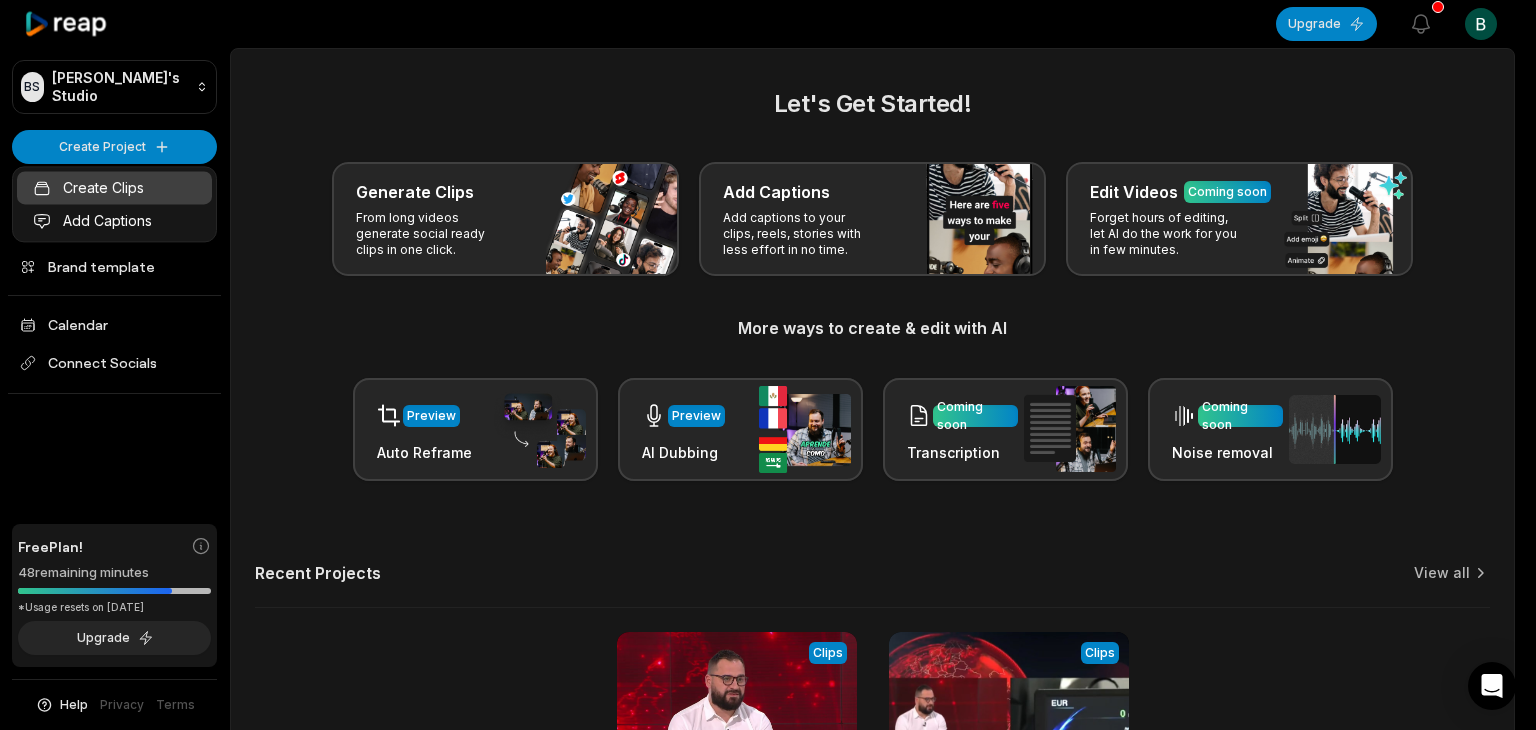 click on "Create Clips" at bounding box center (114, 187) 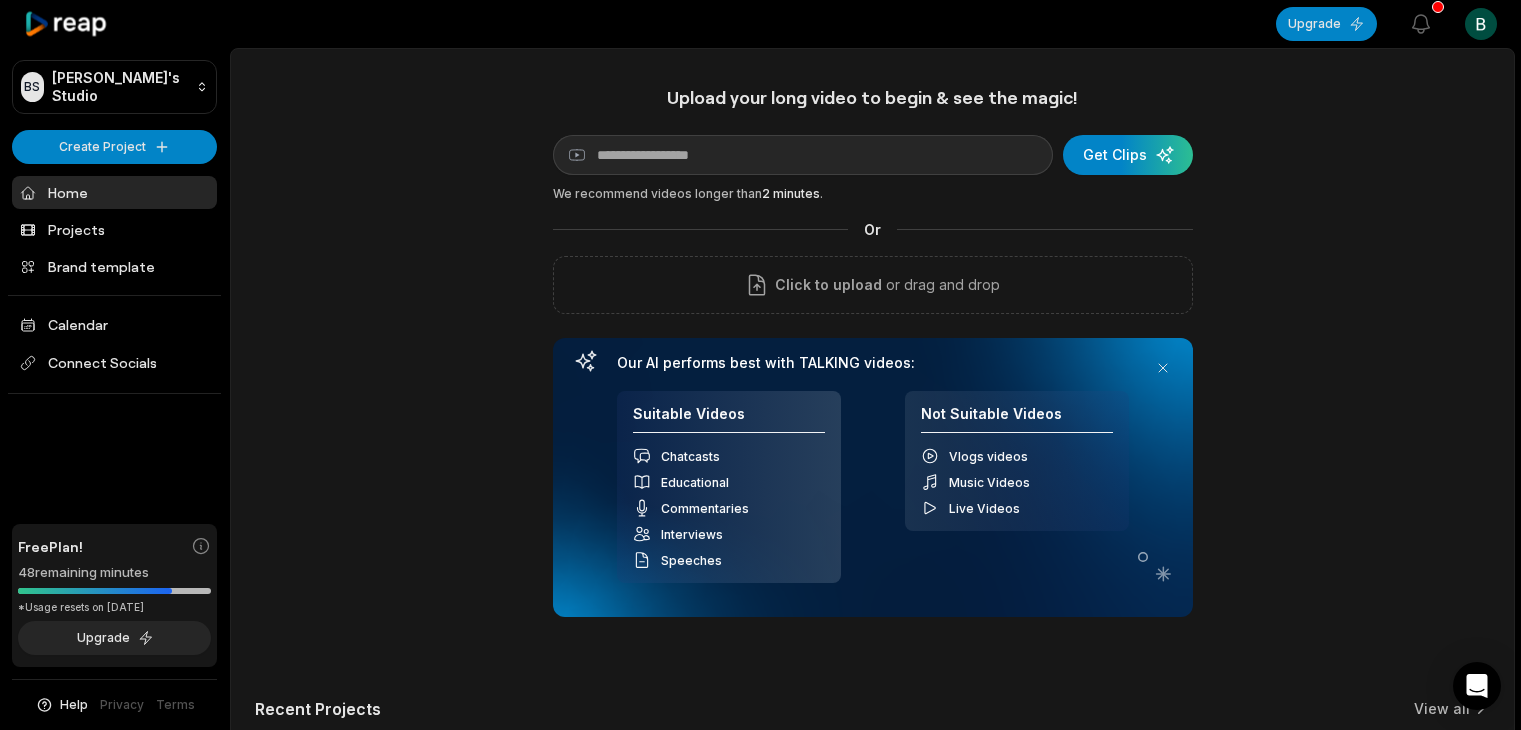 scroll, scrollTop: 0, scrollLeft: 0, axis: both 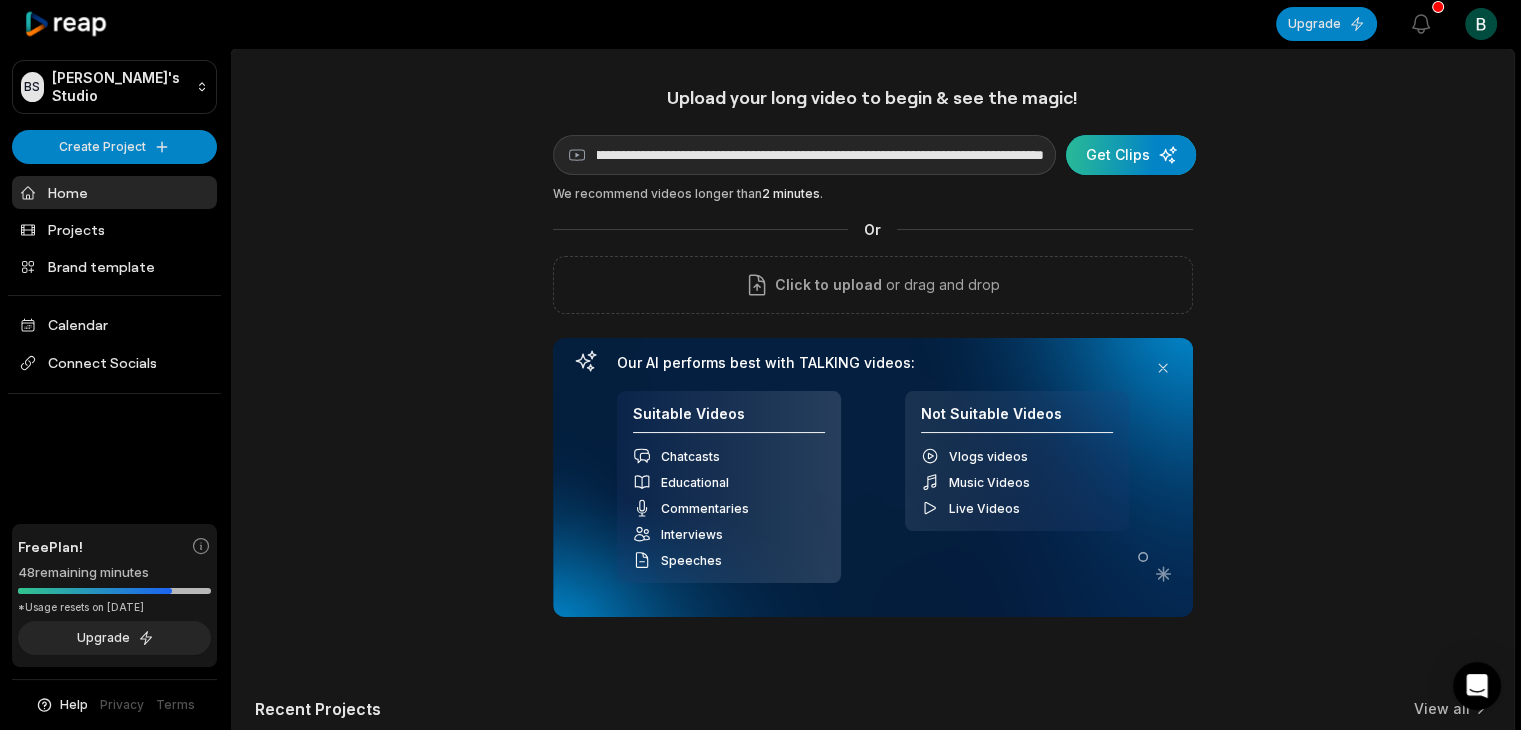 type on "**********" 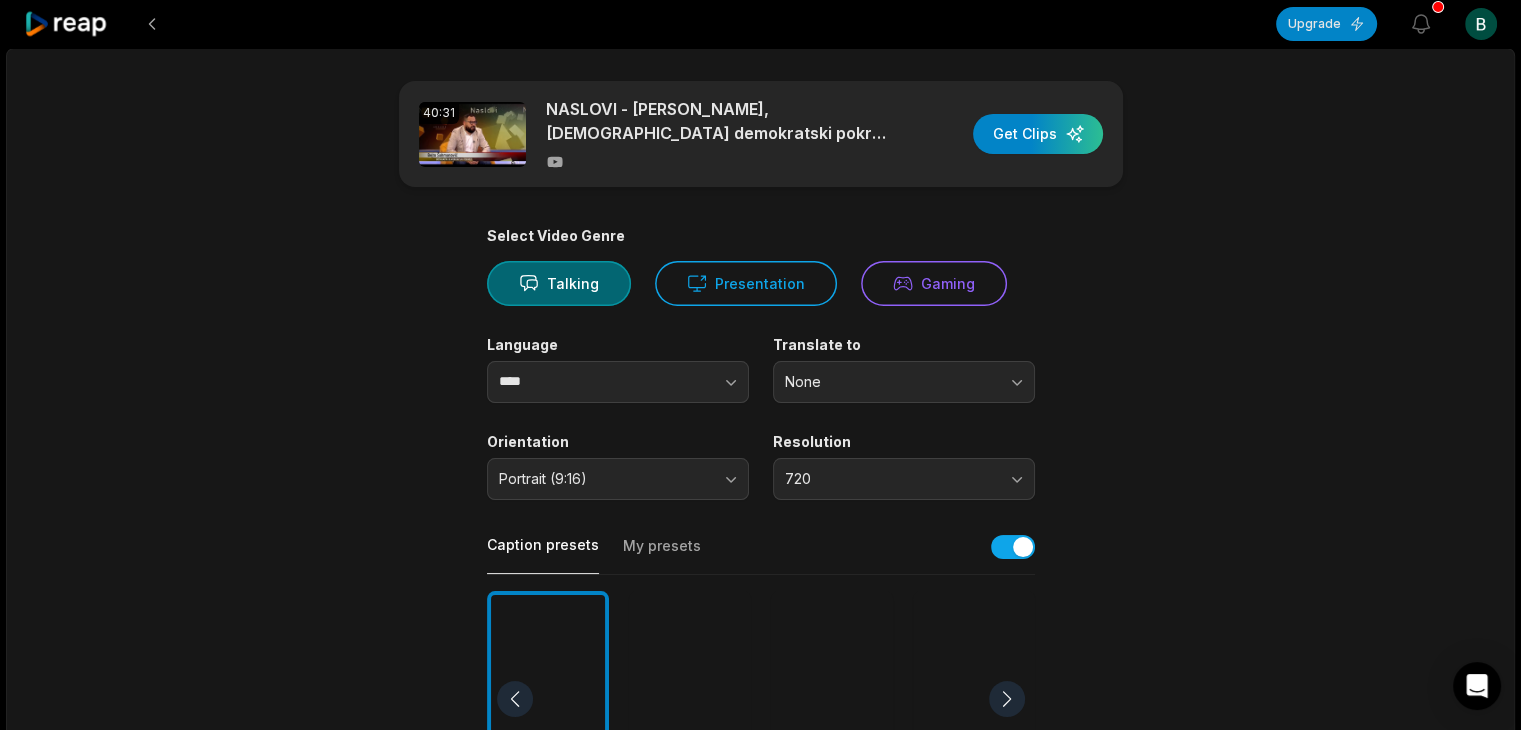 scroll, scrollTop: 500, scrollLeft: 0, axis: vertical 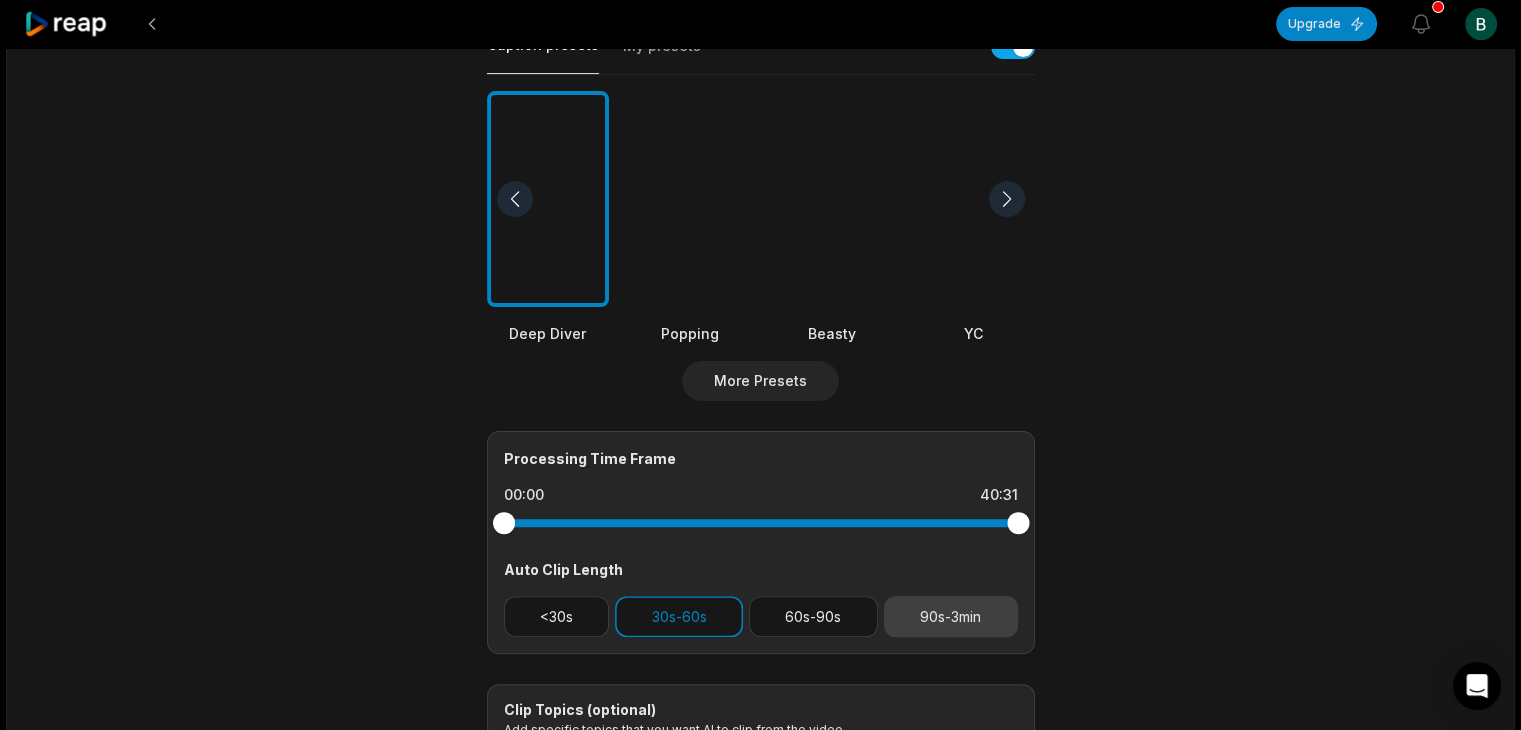 click on "90s-3min" at bounding box center (951, 616) 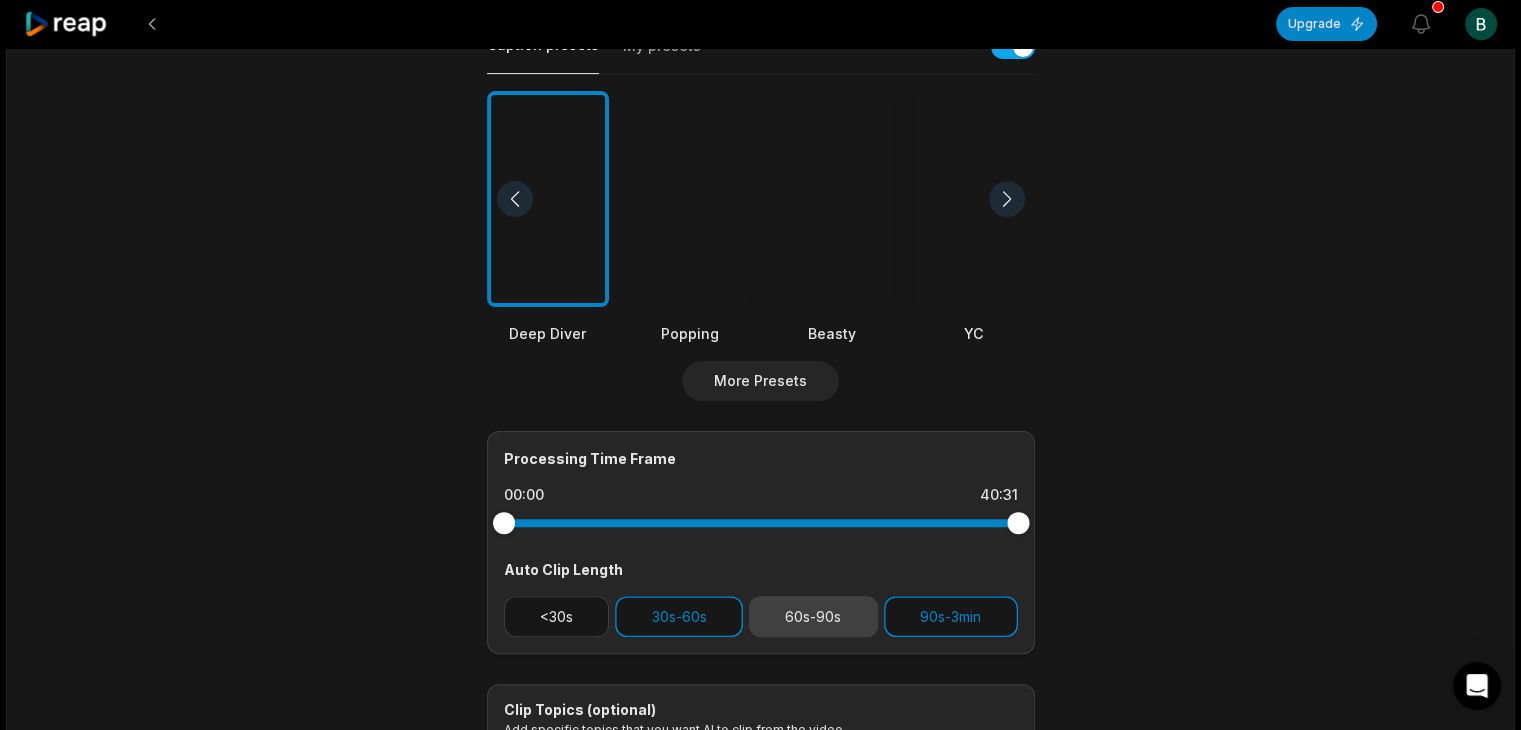 click on "60s-90s" at bounding box center (813, 616) 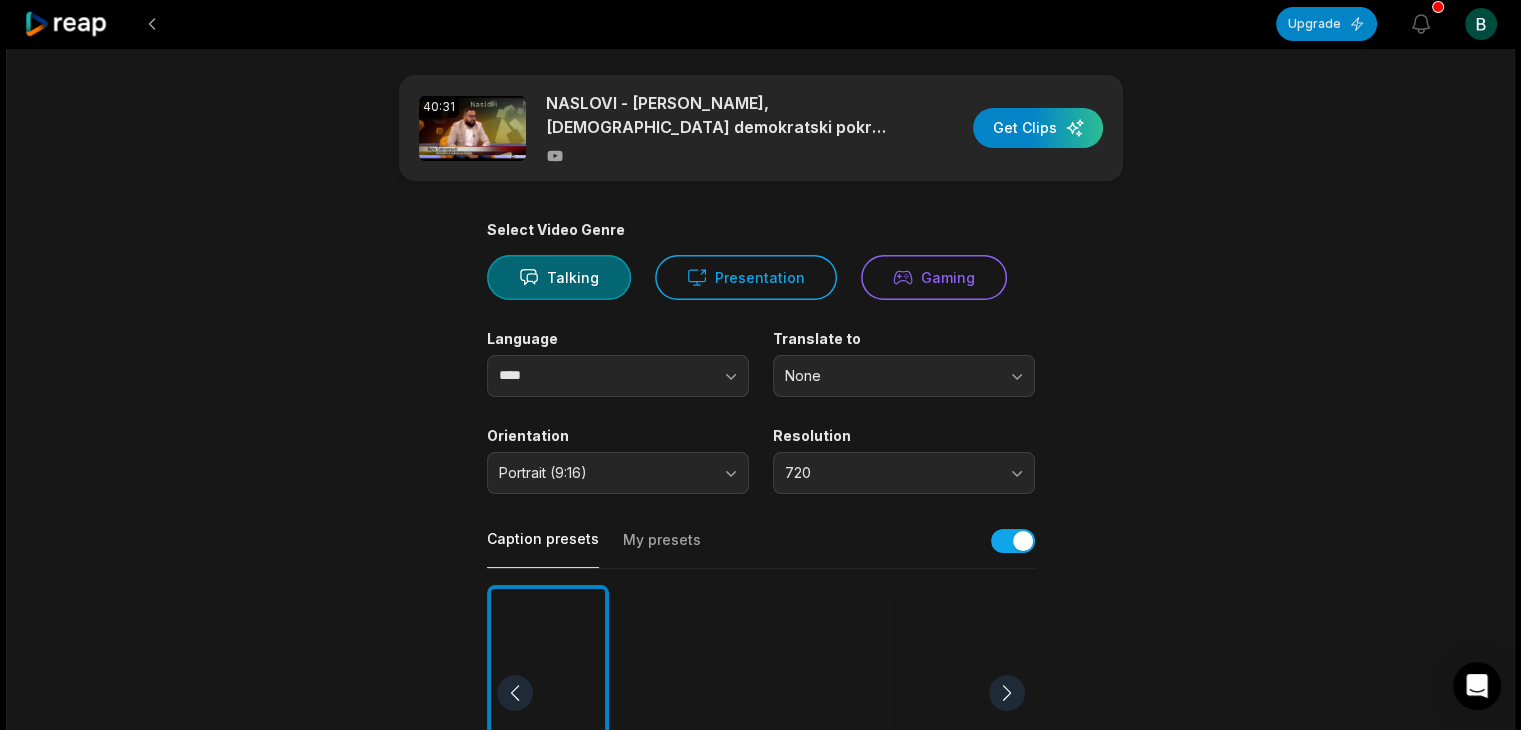 scroll, scrollTop: 0, scrollLeft: 0, axis: both 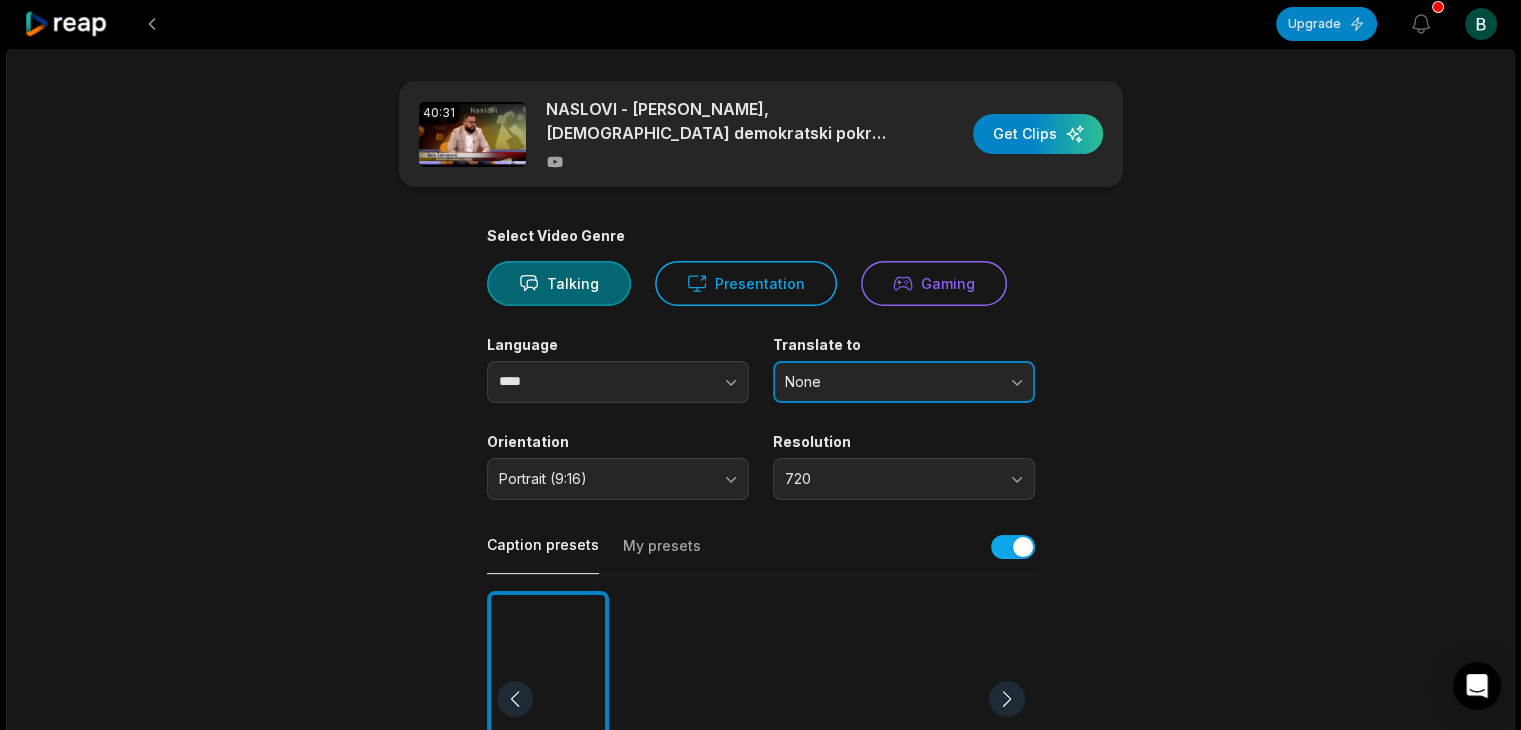 click on "None" at bounding box center (890, 382) 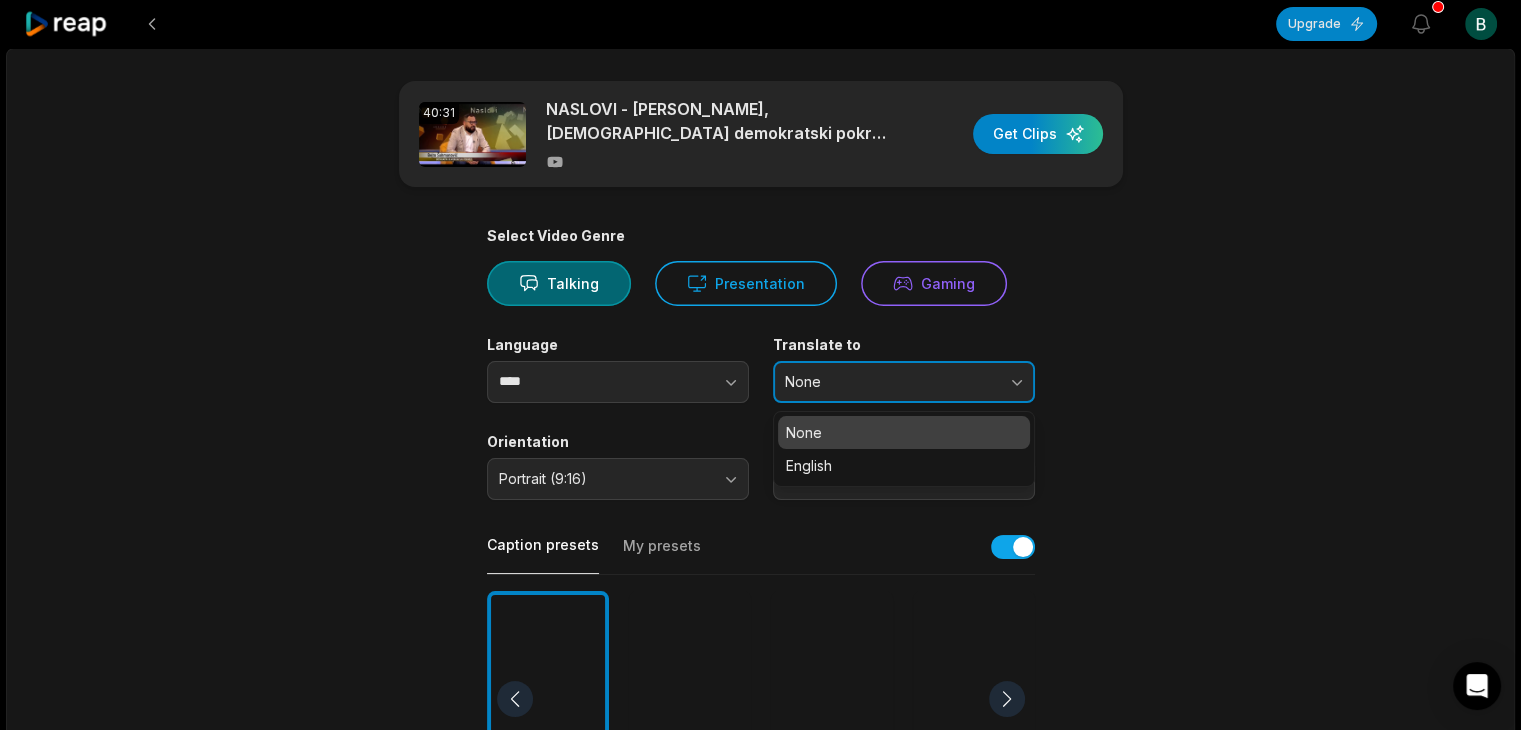 click on "None" at bounding box center (890, 382) 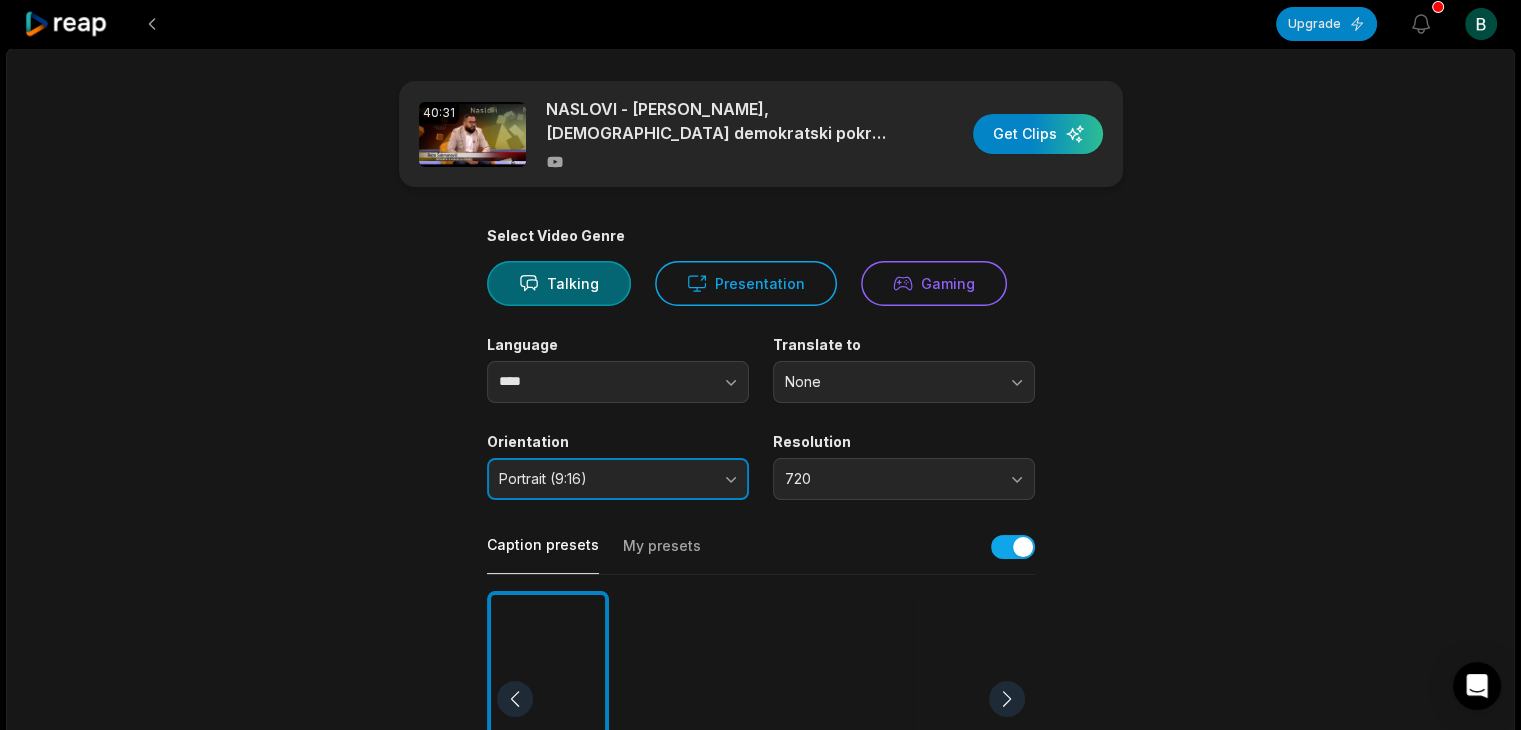 click on "Portrait (9:16)" at bounding box center [618, 479] 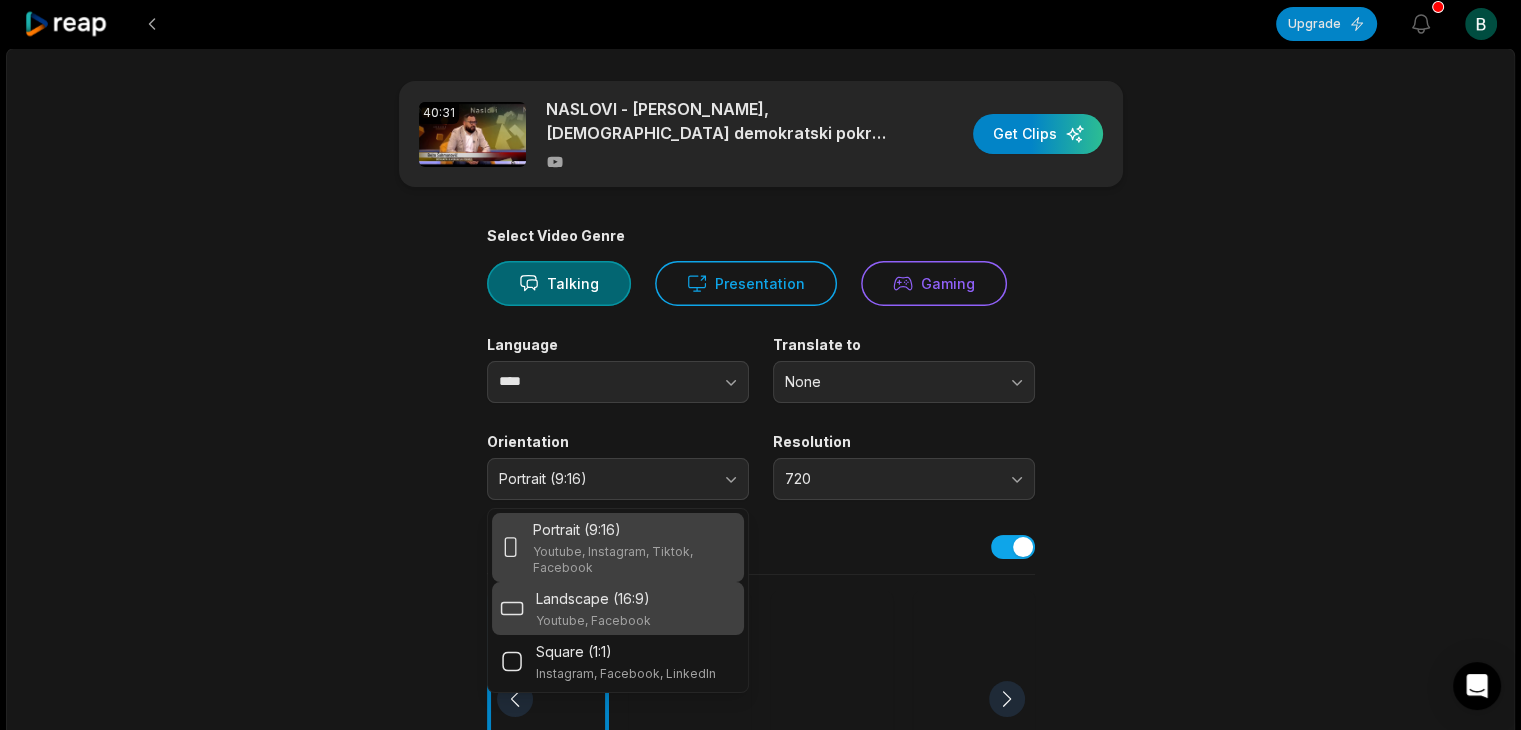 click on "Landscape (16:9) Youtube, Facebook" at bounding box center [618, 608] 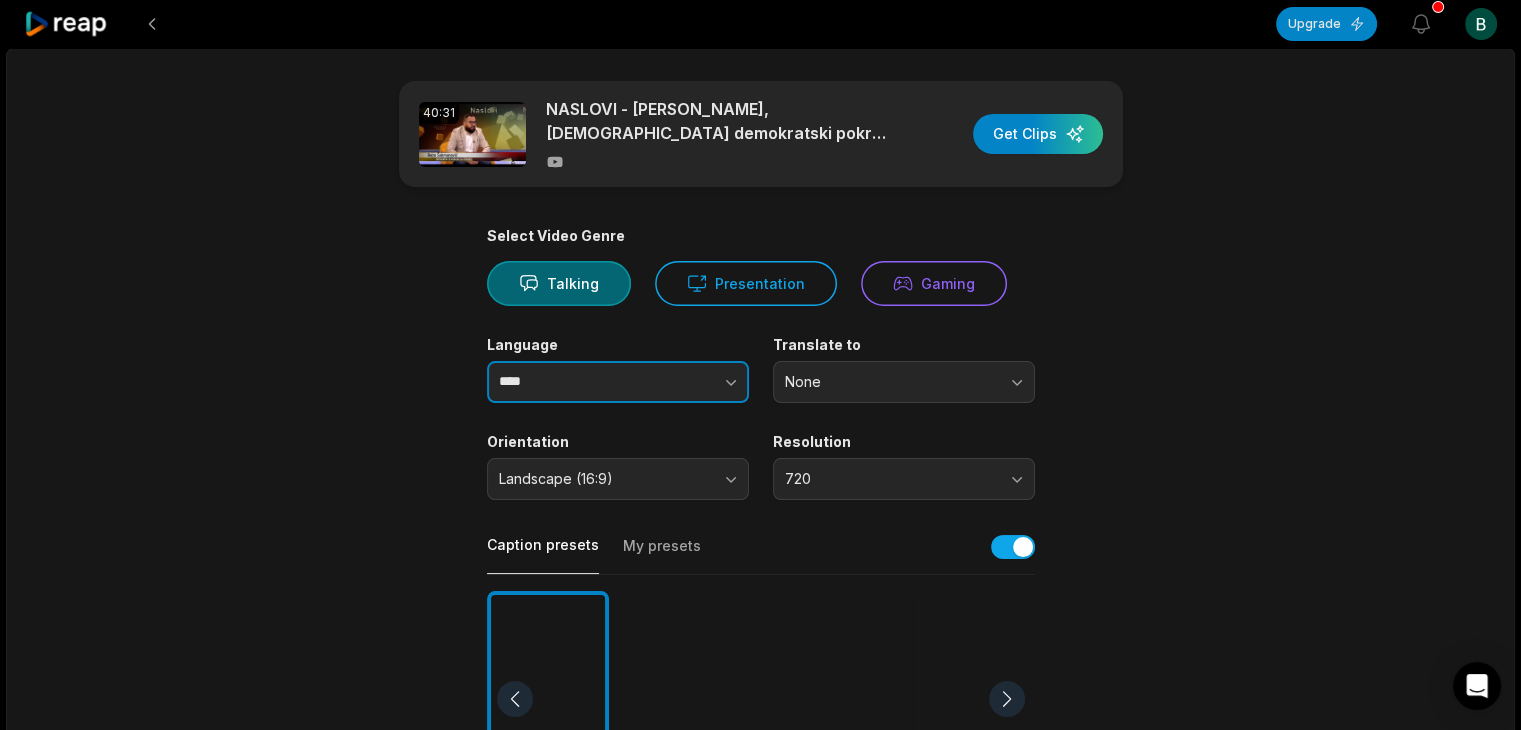 click at bounding box center [691, 382] 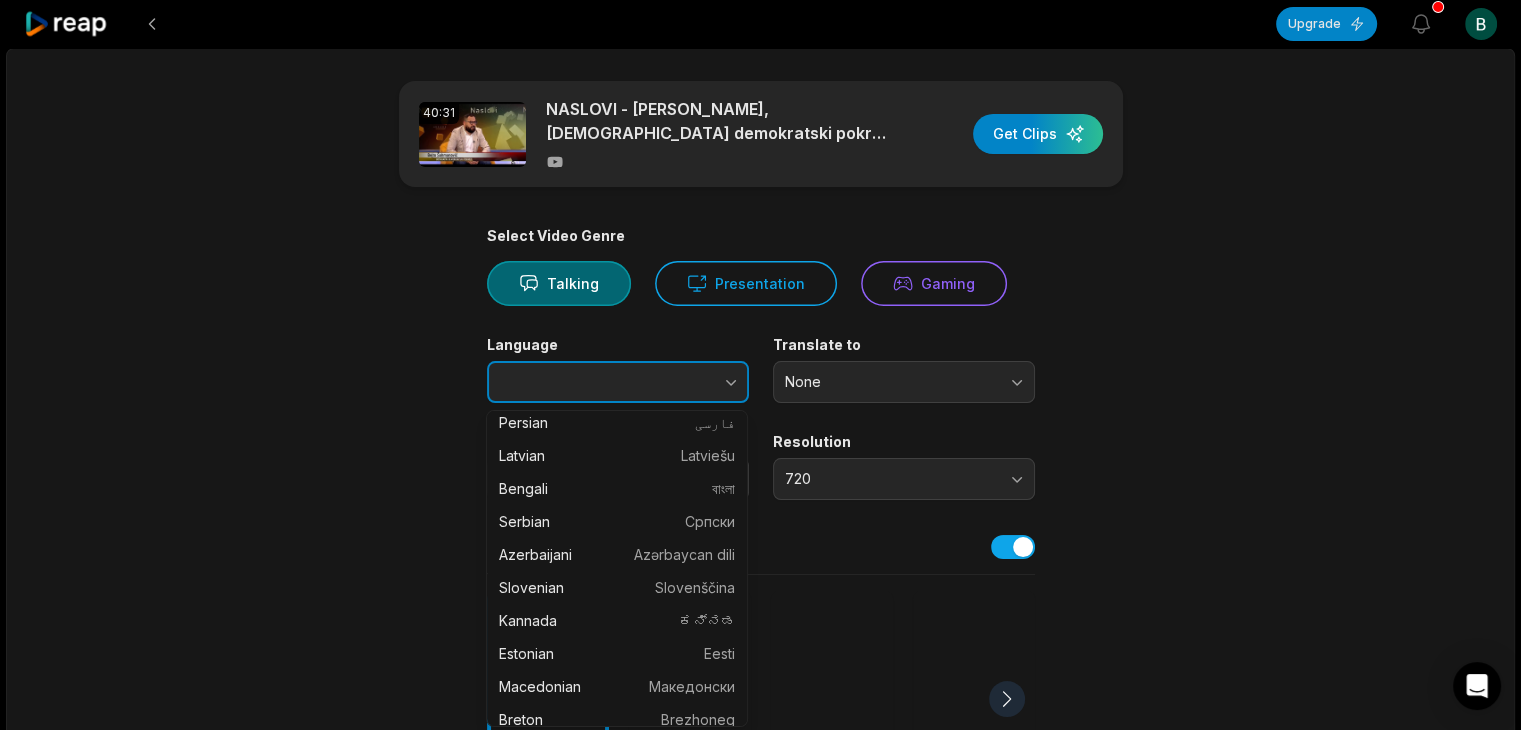 scroll, scrollTop: 1400, scrollLeft: 0, axis: vertical 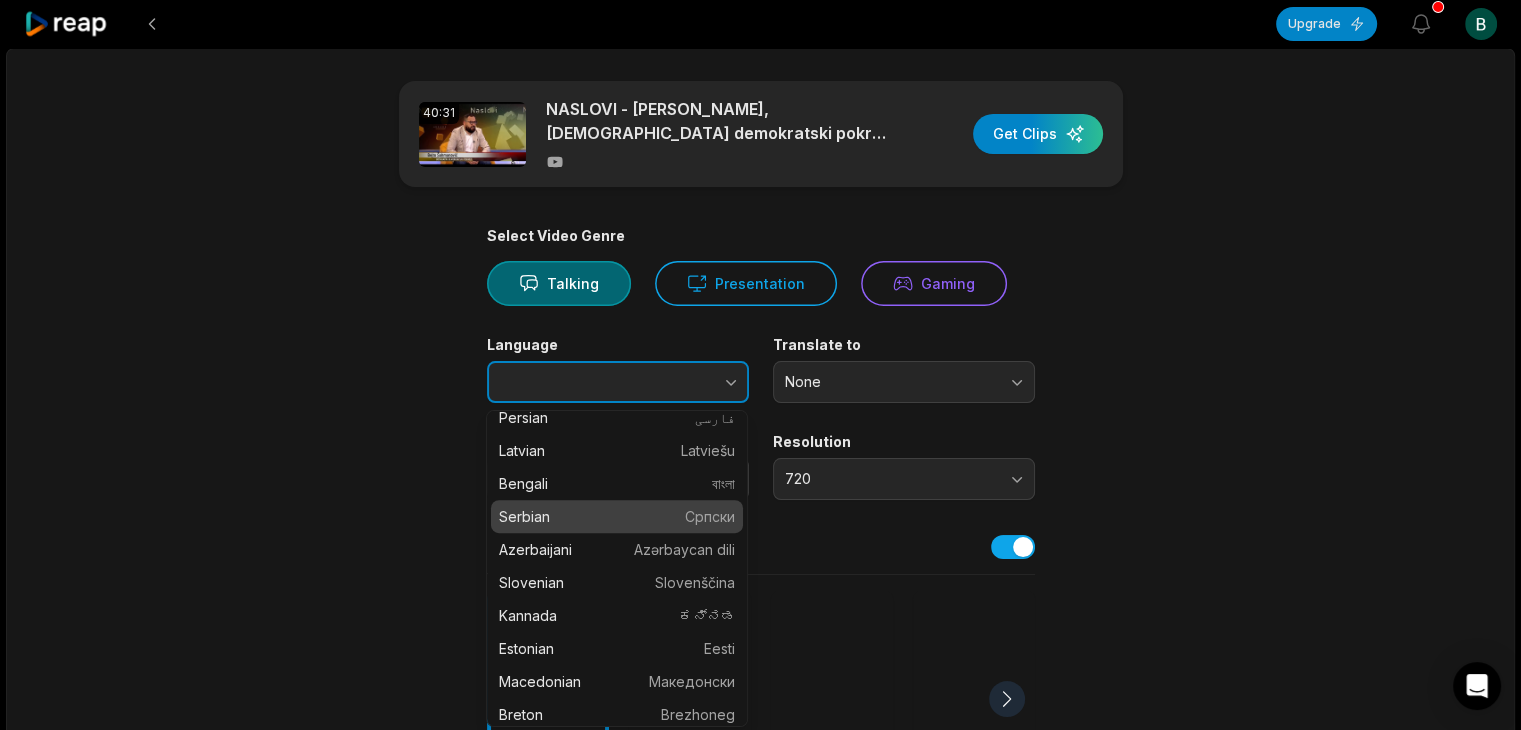 type on "*******" 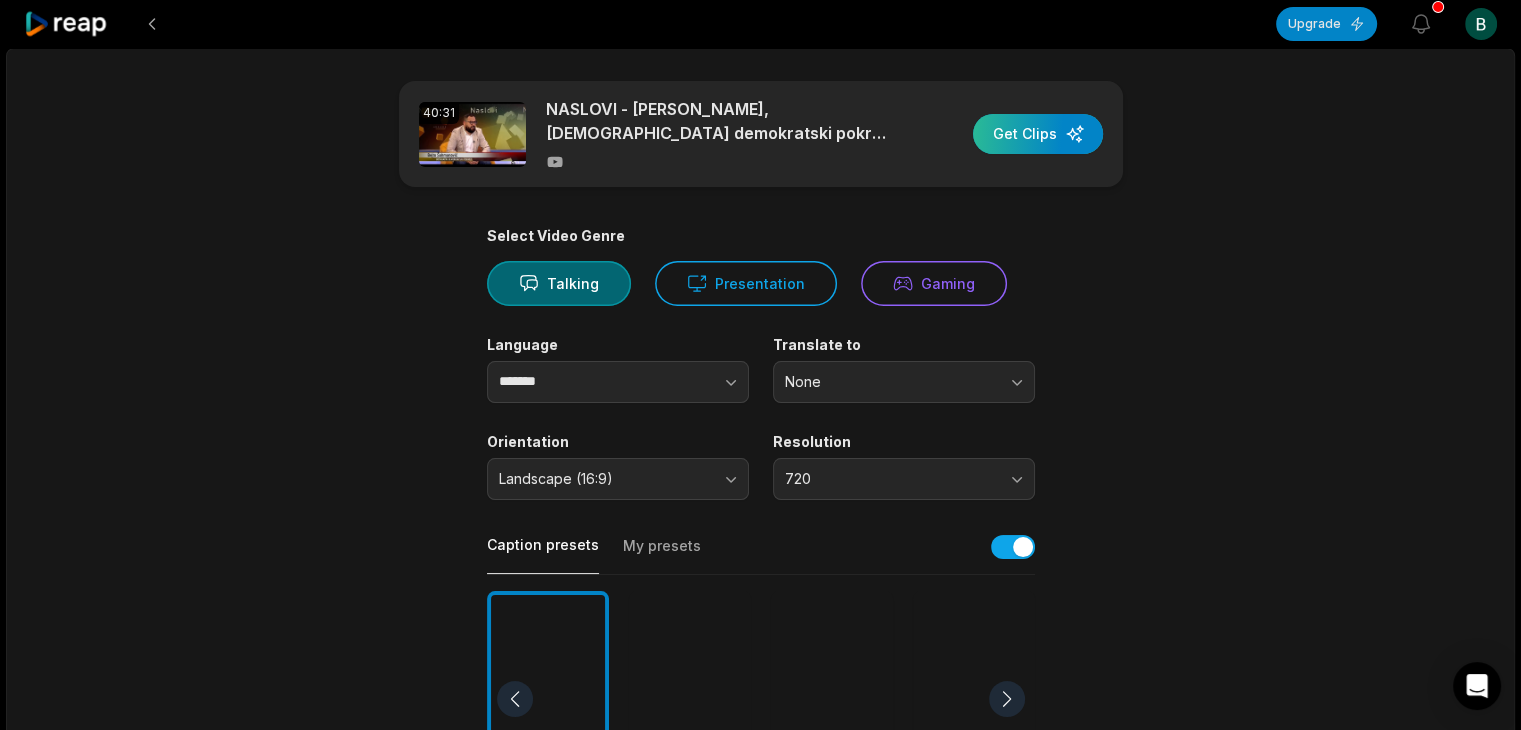 click at bounding box center [1038, 134] 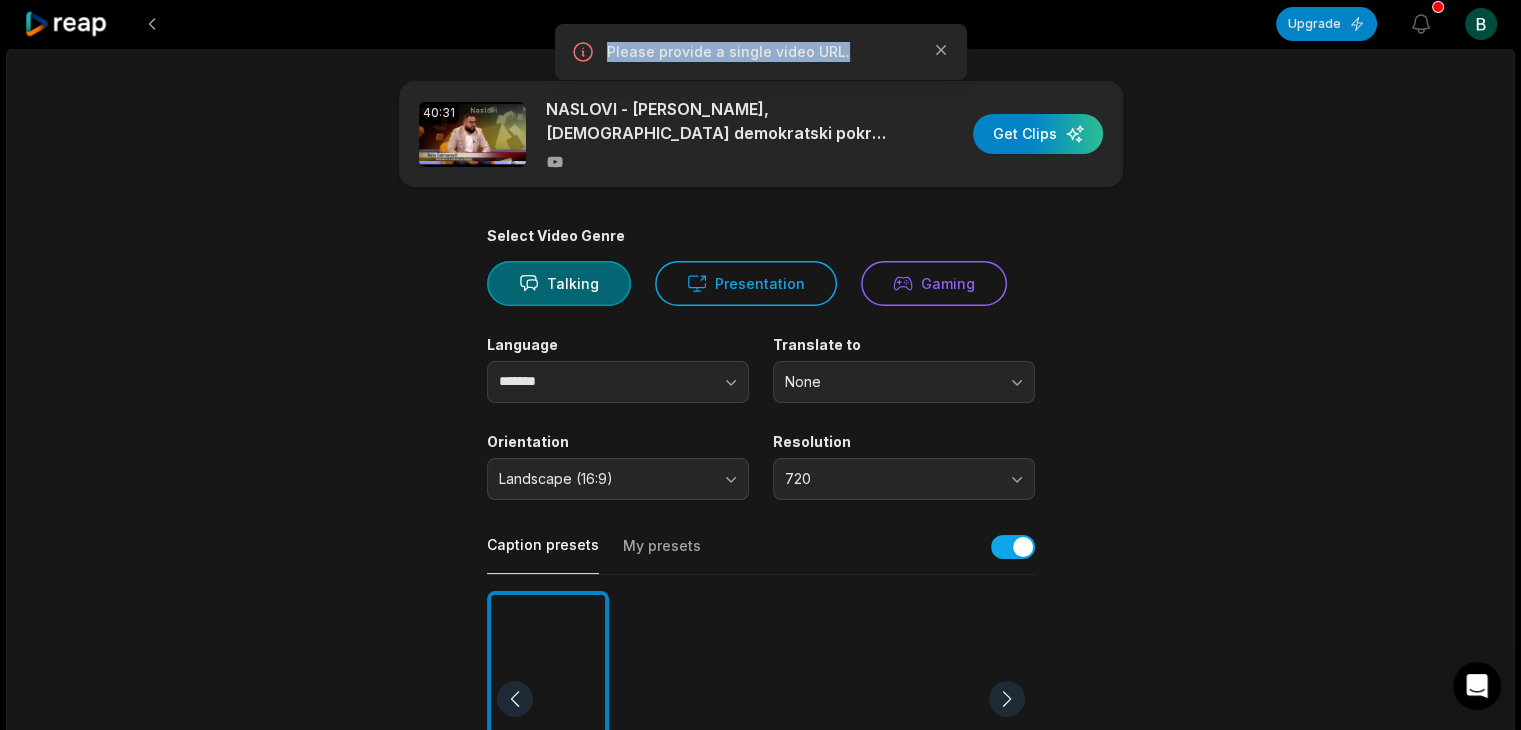 drag, startPoint x: 840, startPoint y: 53, endPoint x: 608, endPoint y: 49, distance: 232.03448 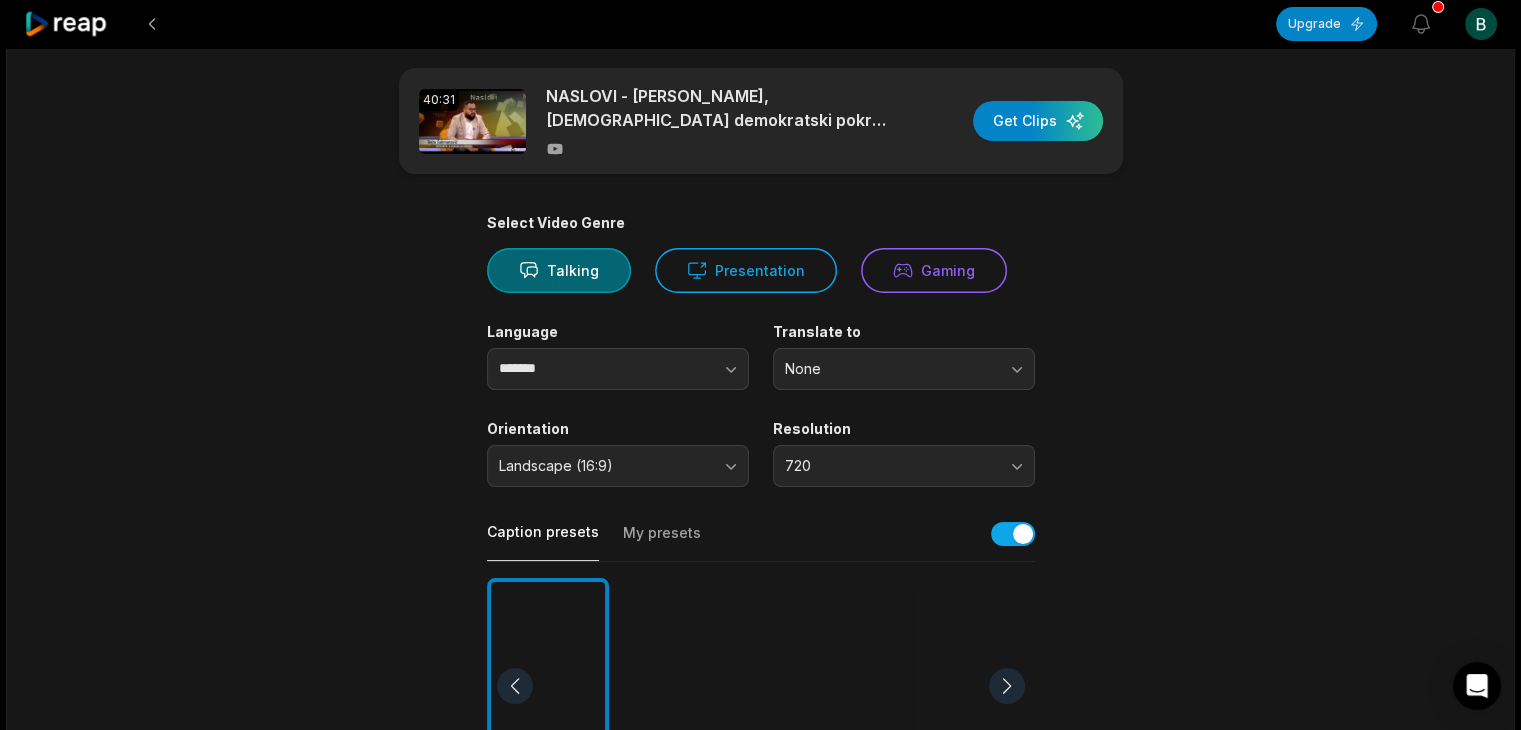 scroll, scrollTop: 0, scrollLeft: 0, axis: both 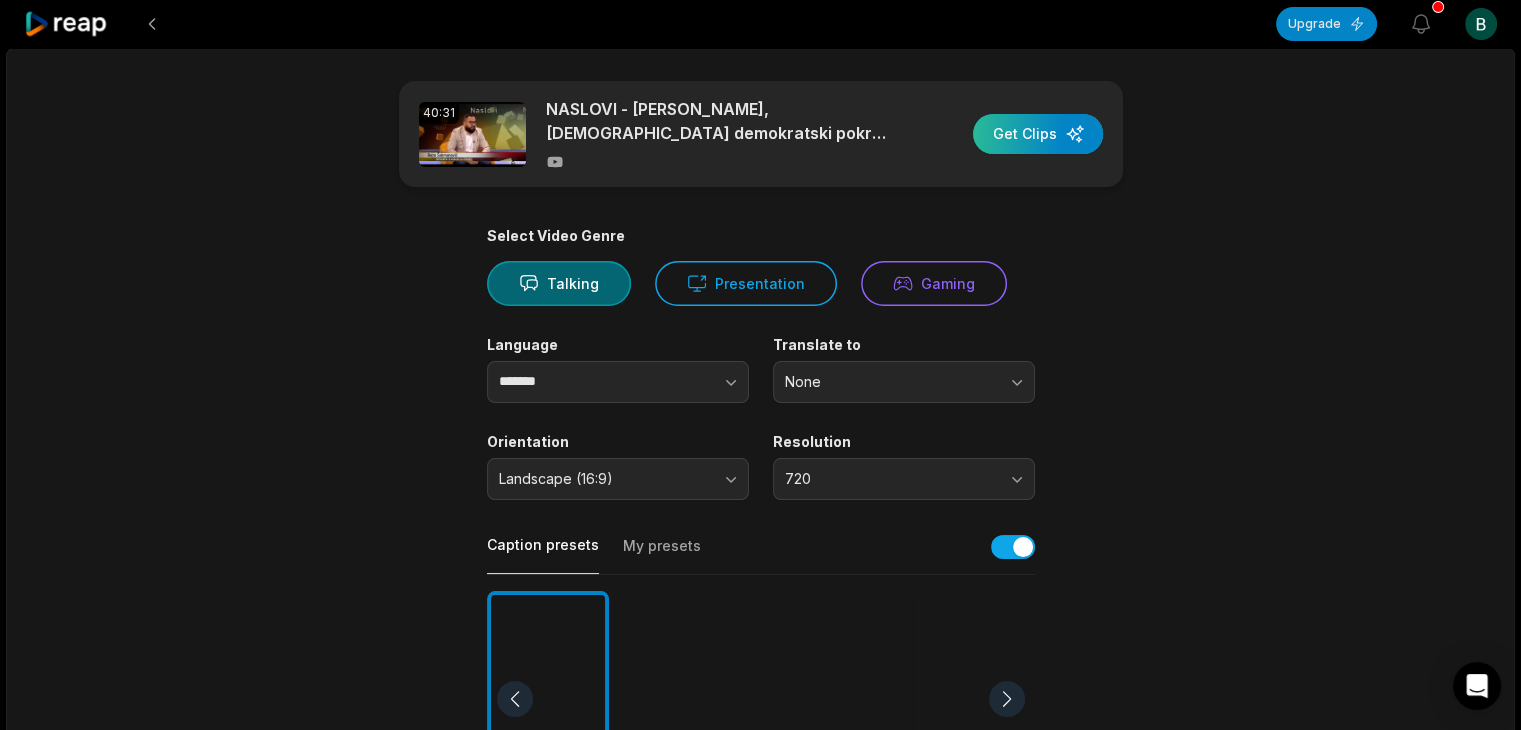click at bounding box center [1038, 134] 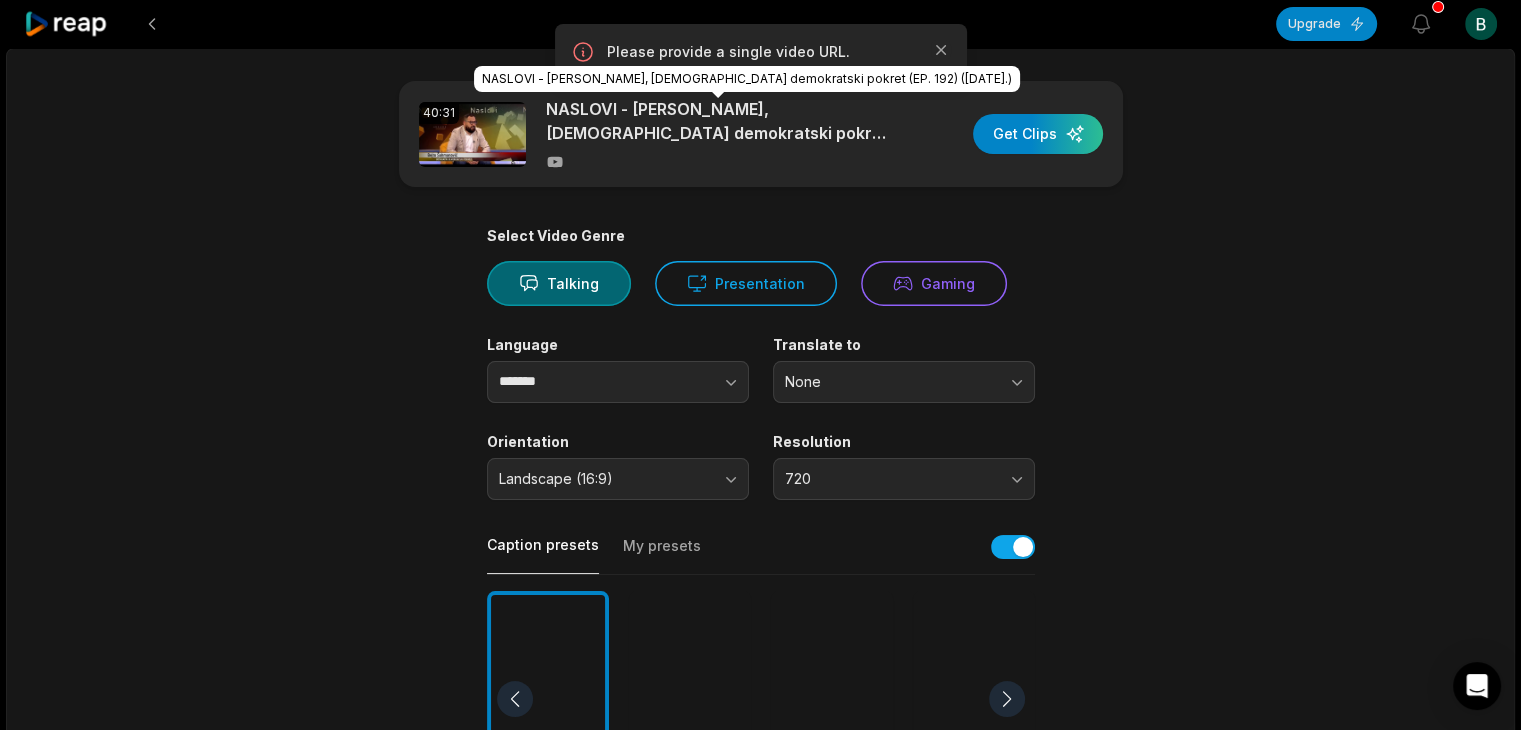 click on "NASLOVI - Bejto Šahmanović, Bošnjački demokratski pokret (EP. 192) (03.07.2025.)" at bounding box center (718, 121) 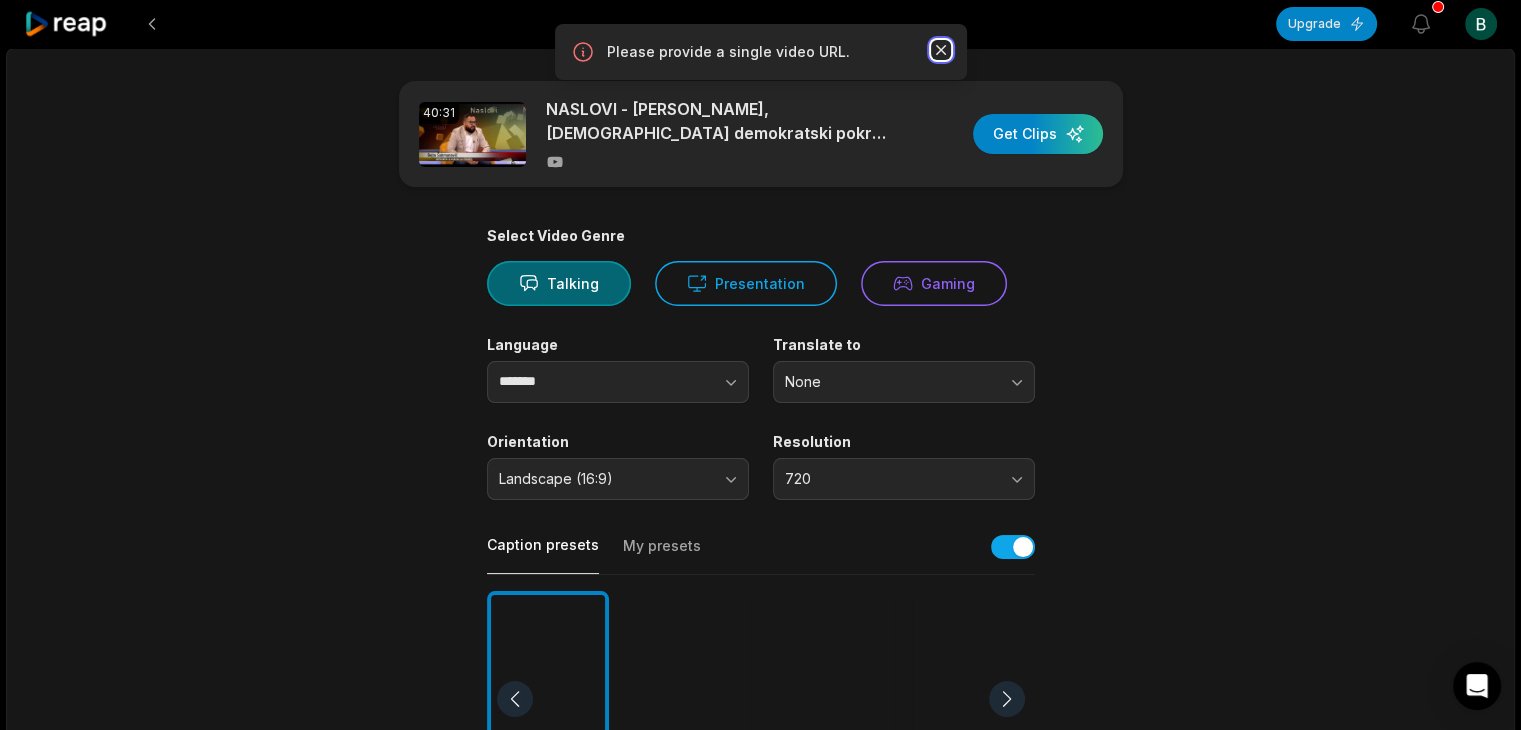 click 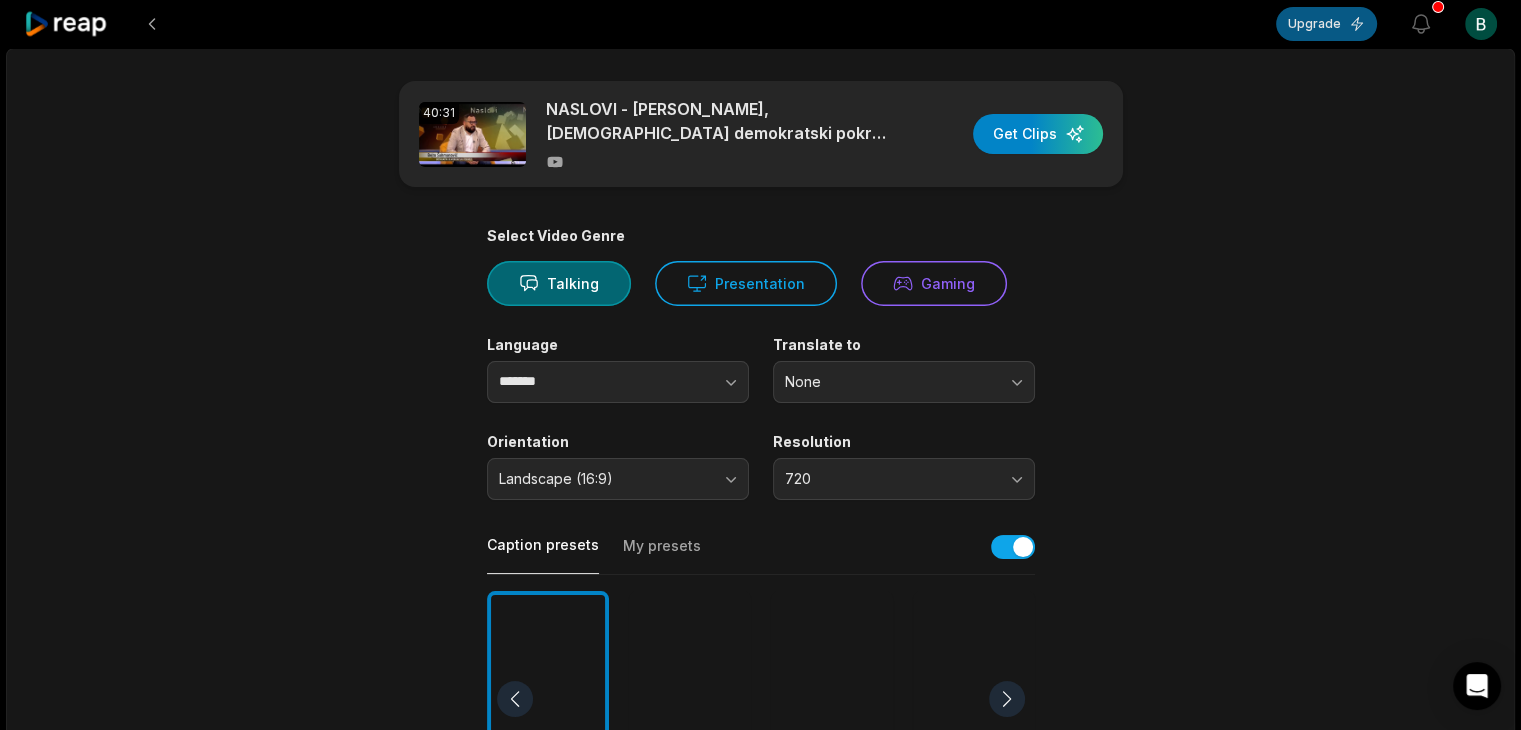 click on "Upgrade" at bounding box center (1326, 24) 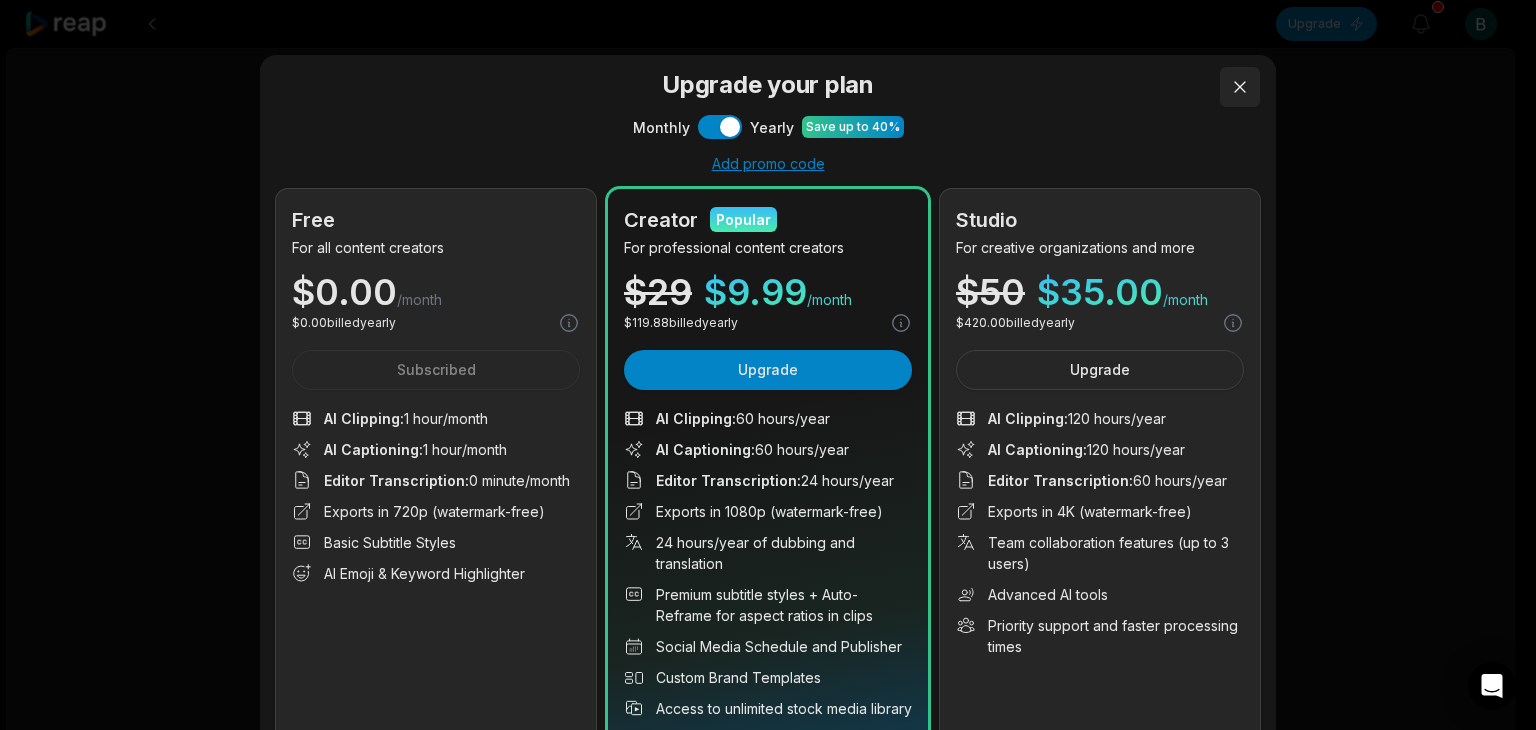 click at bounding box center [1240, 87] 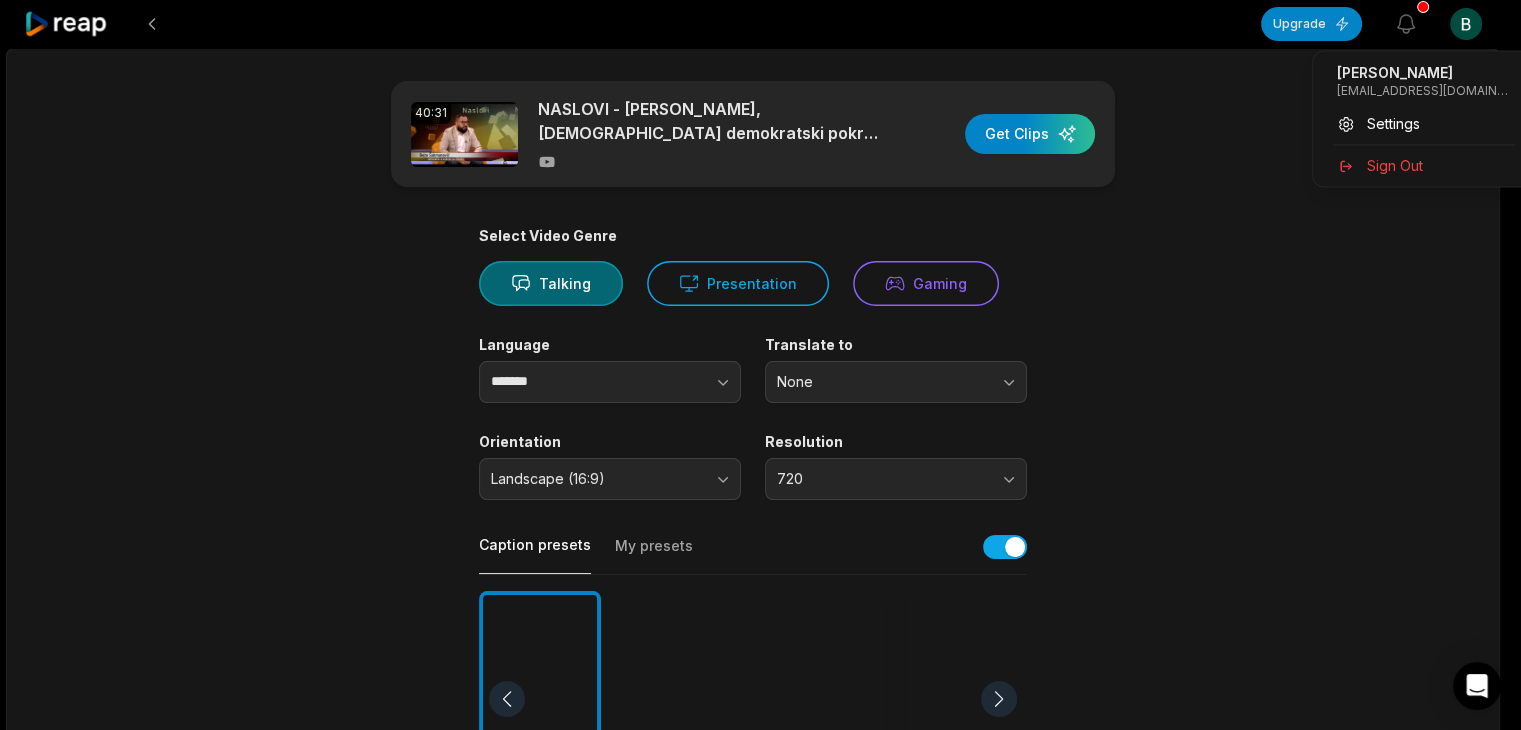 click on "Upgrade View notifications Open user menu 40:31 NASLOVI - Bejto Šahmanović, Bošnjački demokratski pokret (EP. 192) (03.07.2025.) Get Clips Select Video Genre Talking Presentation Gaming Language ******* Translate to None Orientation Landscape (16:9) Resolution 720 Caption presets My presets Deep Diver Popping Beasty YC Playdate Pet Zen More Presets Processing Time Frame 00:00 40:31 Auto Clip Length <30s 30s-60s 60s-90s 90s-3min Clip Topics (optional) Add specific topics that you want AI to clip from the video. Made with   in San Francisco
NASLOVI - Bejto Šahmanović, Bošnjački demokratski pokret (EP. 192) (03.07.2025.) Bejto Sahmanovic bejtosahmanovic@gmail.com Settings Sign Out" at bounding box center (760, 365) 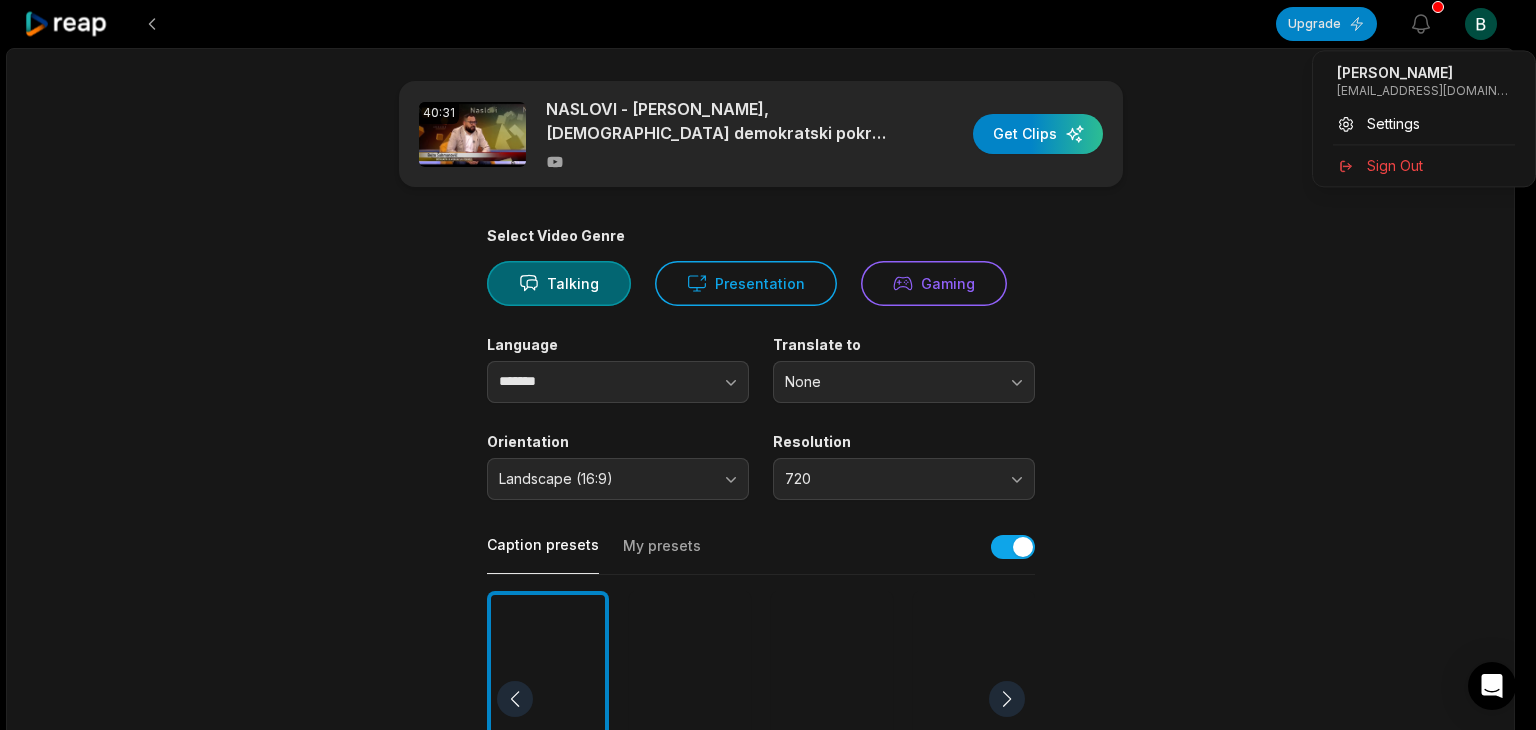 click on "Upgrade View notifications Open user menu 40:31 NASLOVI - Bejto Šahmanović, Bošnjački demokratski pokret (EP. 192) (03.07.2025.) Get Clips Select Video Genre Talking Presentation Gaming Language ******* Translate to None Orientation Landscape (16:9) Resolution 720 Caption presets My presets Deep Diver Popping Beasty YC Playdate Pet Zen More Presets Processing Time Frame 00:00 40:31 Auto Clip Length <30s 30s-60s 60s-90s 90s-3min Clip Topics (optional) Add specific topics that you want AI to clip from the video. Made with   in San Francisco
NASLOVI - Bejto Šahmanović, Bošnjački demokratski pokret (EP. 192) (03.07.2025.) Bejto Sahmanovic bejtosahmanovic@gmail.com Settings Sign Out" at bounding box center [768, 365] 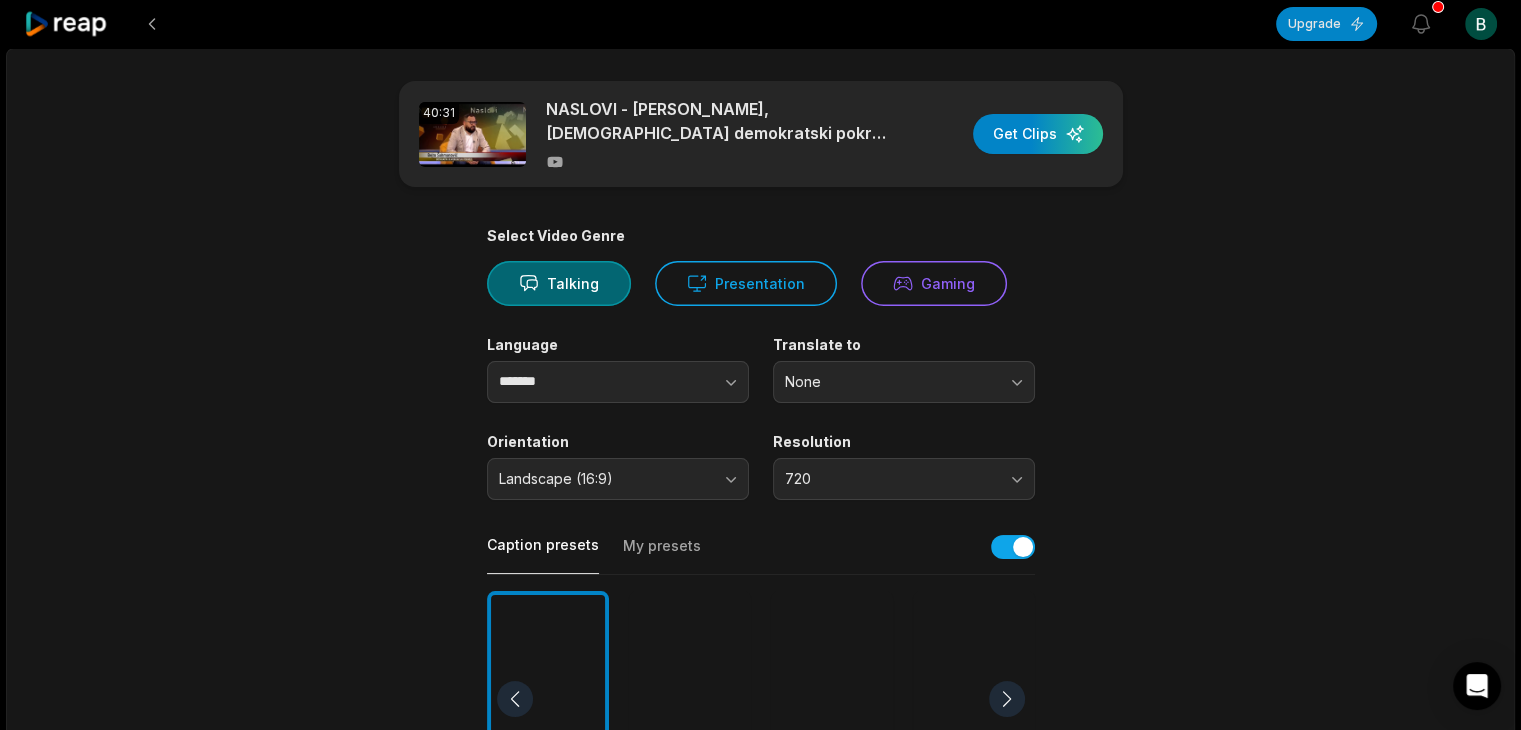 click 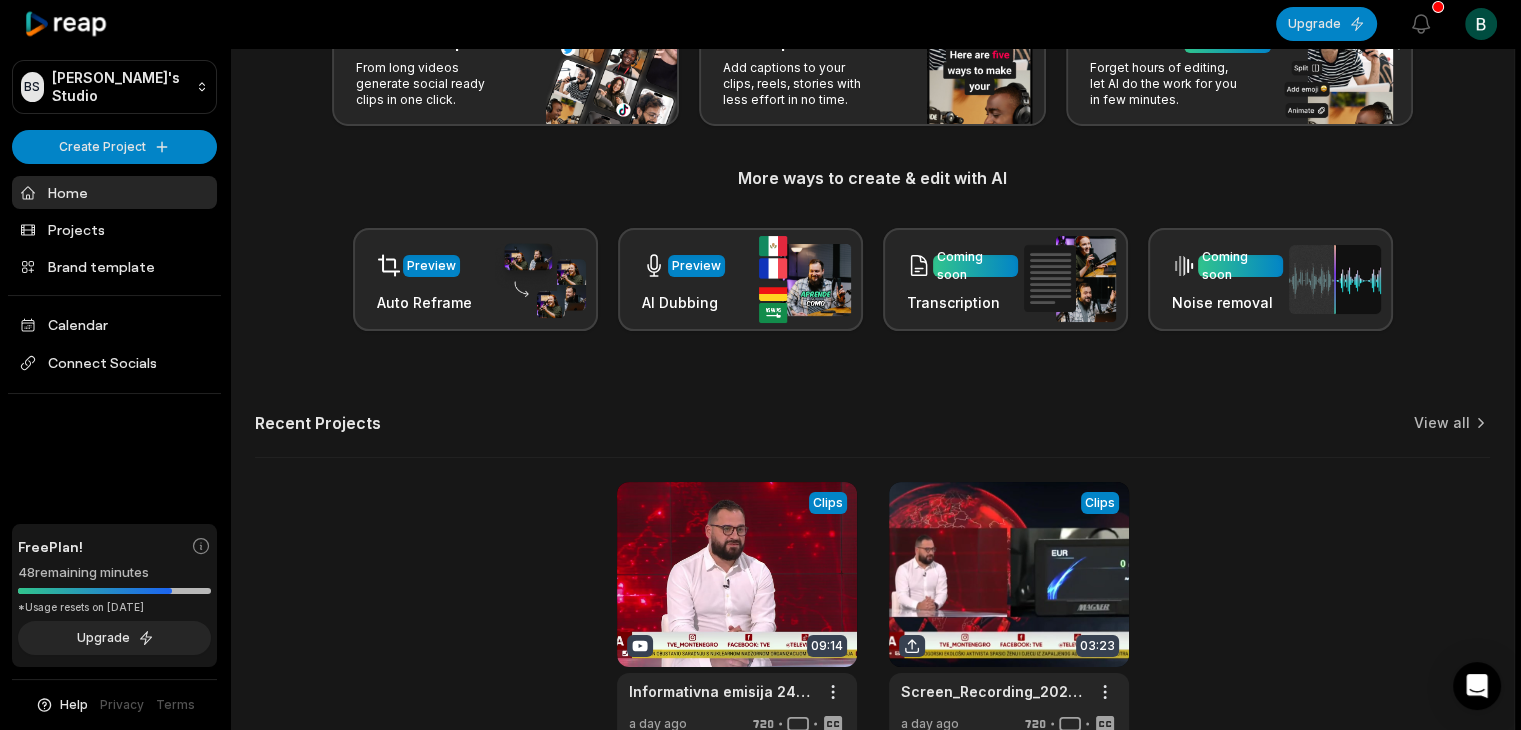 scroll, scrollTop: 0, scrollLeft: 0, axis: both 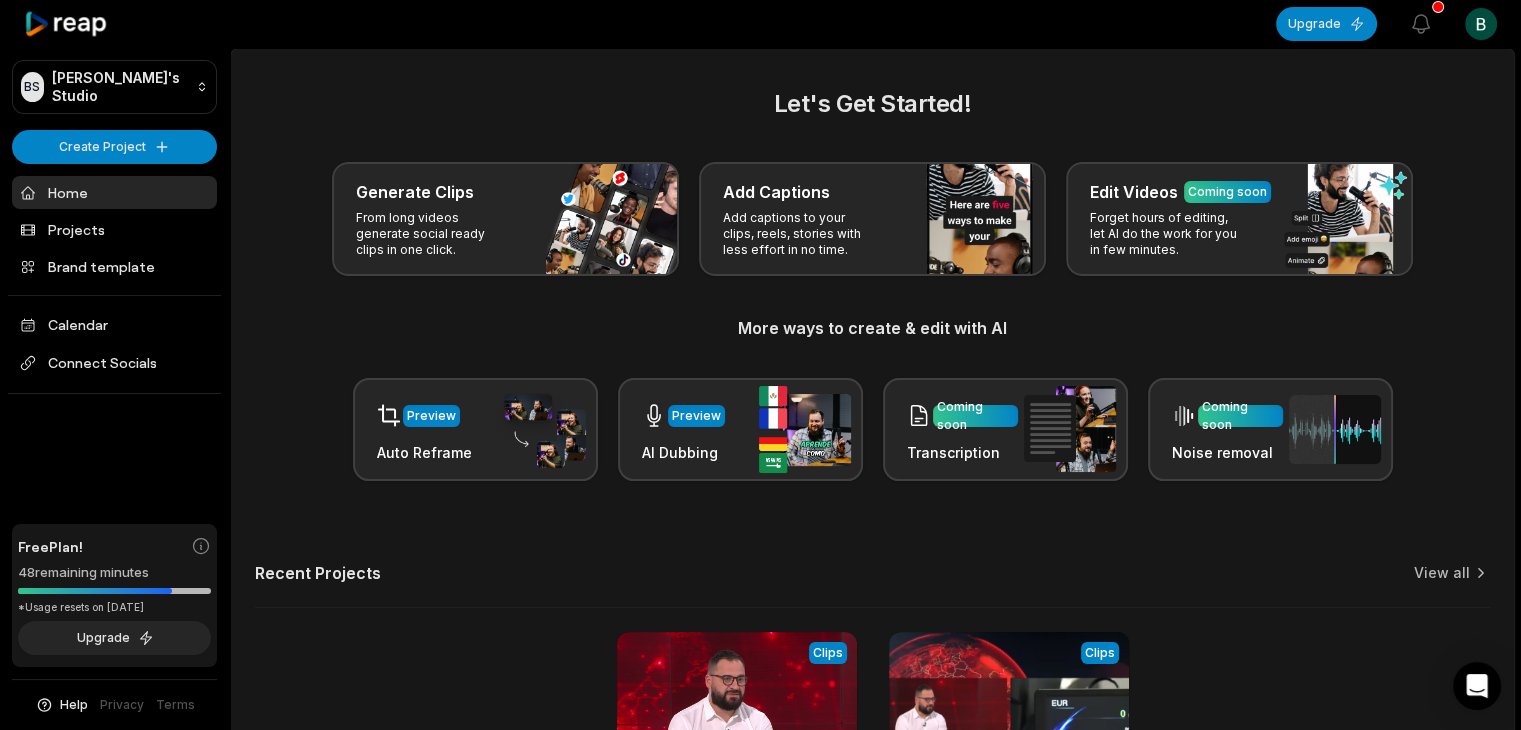 click on "Home" at bounding box center (114, 192) 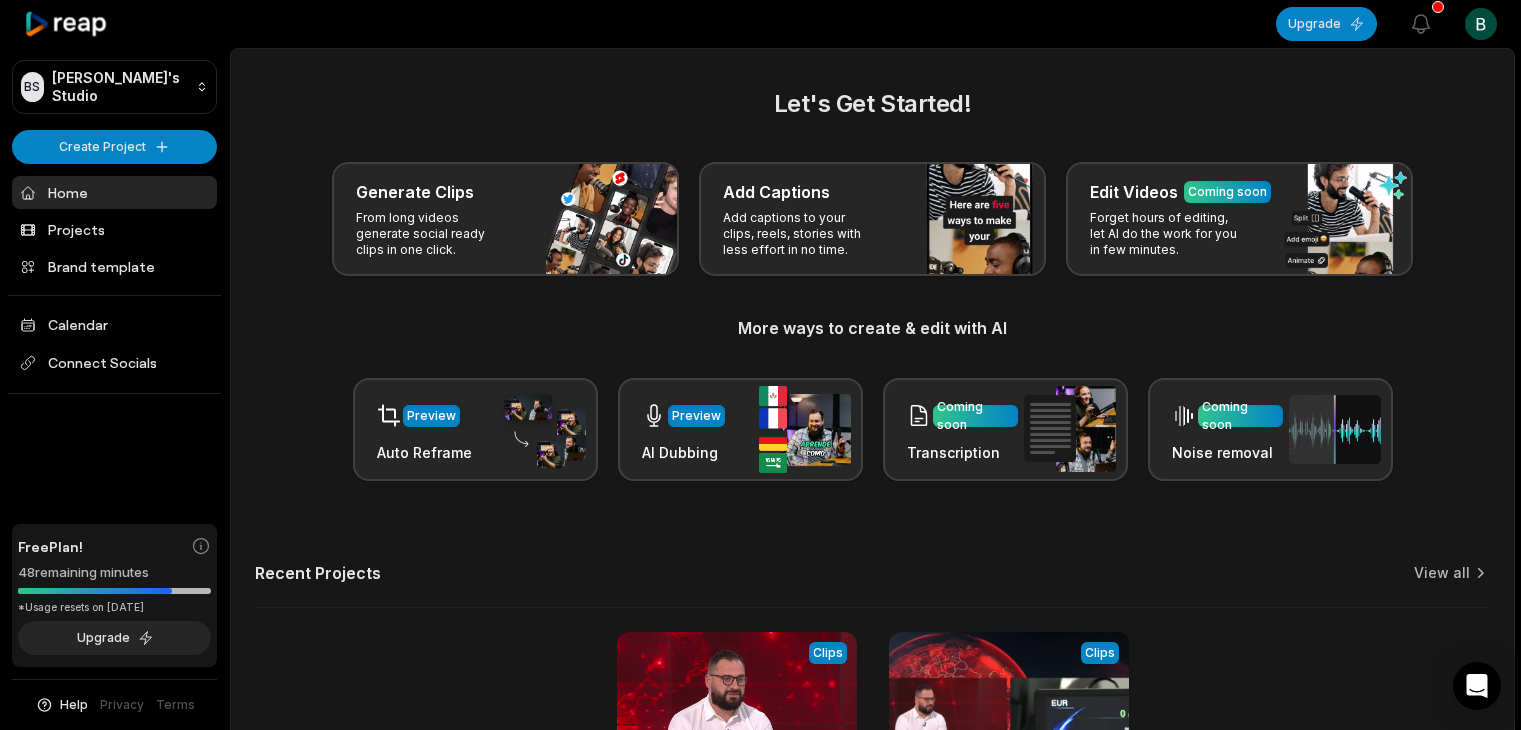 scroll, scrollTop: 0, scrollLeft: 0, axis: both 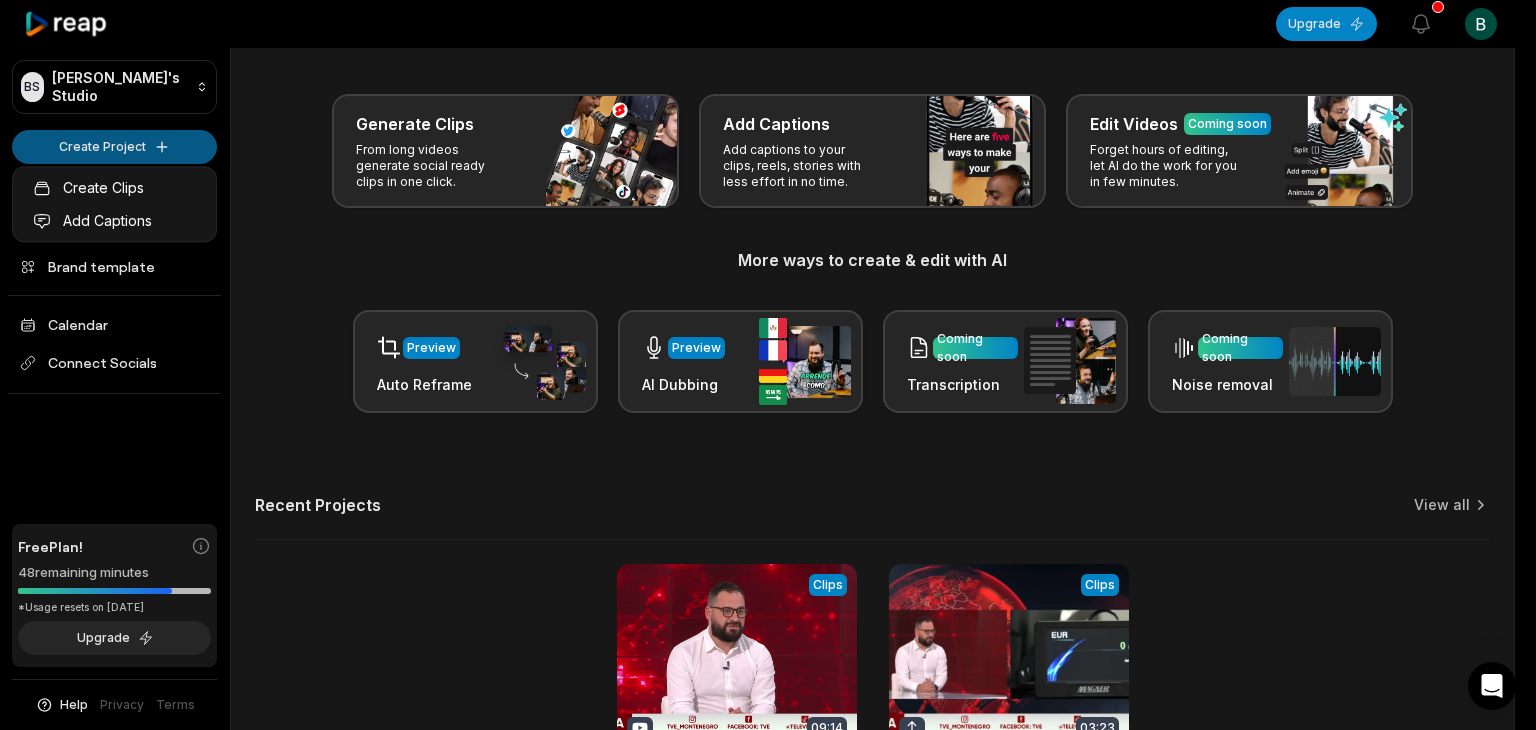 click on "[PERSON_NAME] Studio Create Project Home Projects Brand template Calendar Connect Socials Free  Plan! 48  remaining minutes *Usage resets on [DATE] Upgrade Help Privacy Terms Open sidebar Upgrade View notifications Open user menu   Let's Get Started! Generate Clips From long videos generate social ready clips in one click. Add Captions Add captions to your clips, reels, stories with less effort in no time. Edit Videos Coming soon Forget hours of editing, let AI do the work for you in few minutes. More ways to create & edit with AI Preview Auto Reframe Preview AI Dubbing Coming soon Transcription Coming soon Noise removal Recent Projects View all View Clips Clips 09:14 Informativna emisija 24 sata - [PERSON_NAME] Open options a day ago View Clips Clips 03:23 Screen_Recording_20250703_161742_YouTube_1 Open options a day ago Made with   in [GEOGRAPHIC_DATA]
Create Clips Add Captions" at bounding box center [768, 297] 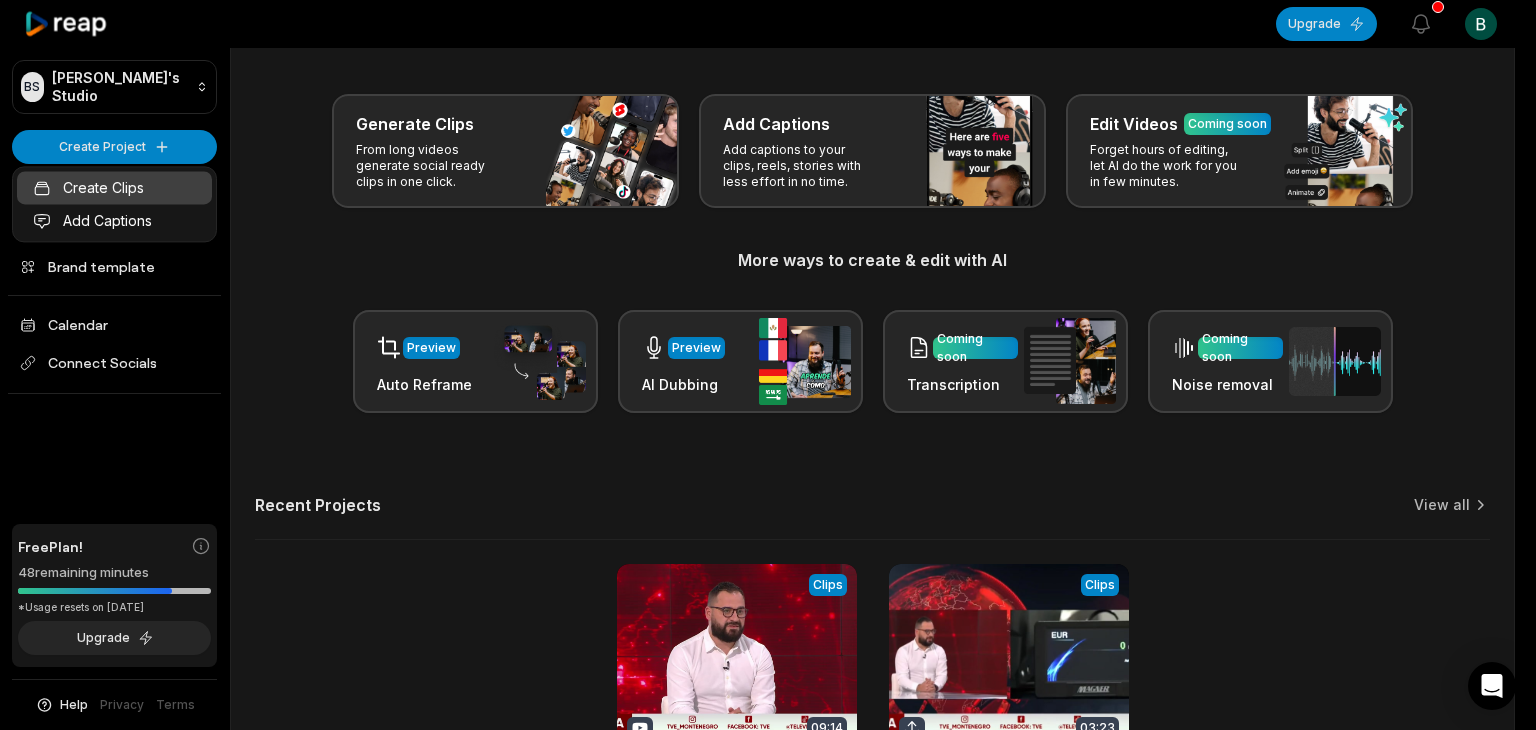 click on "Create Clips" at bounding box center (114, 187) 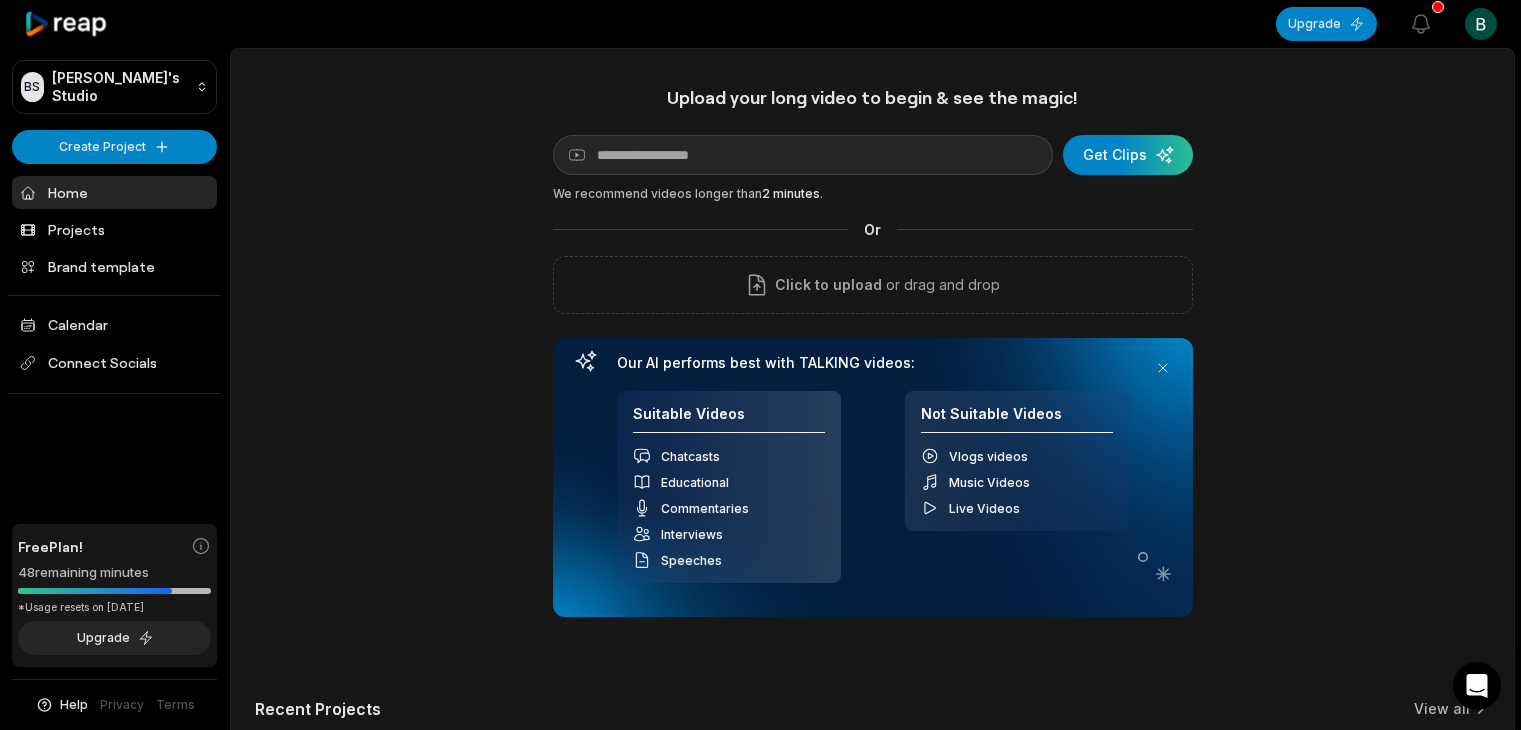 scroll, scrollTop: 0, scrollLeft: 0, axis: both 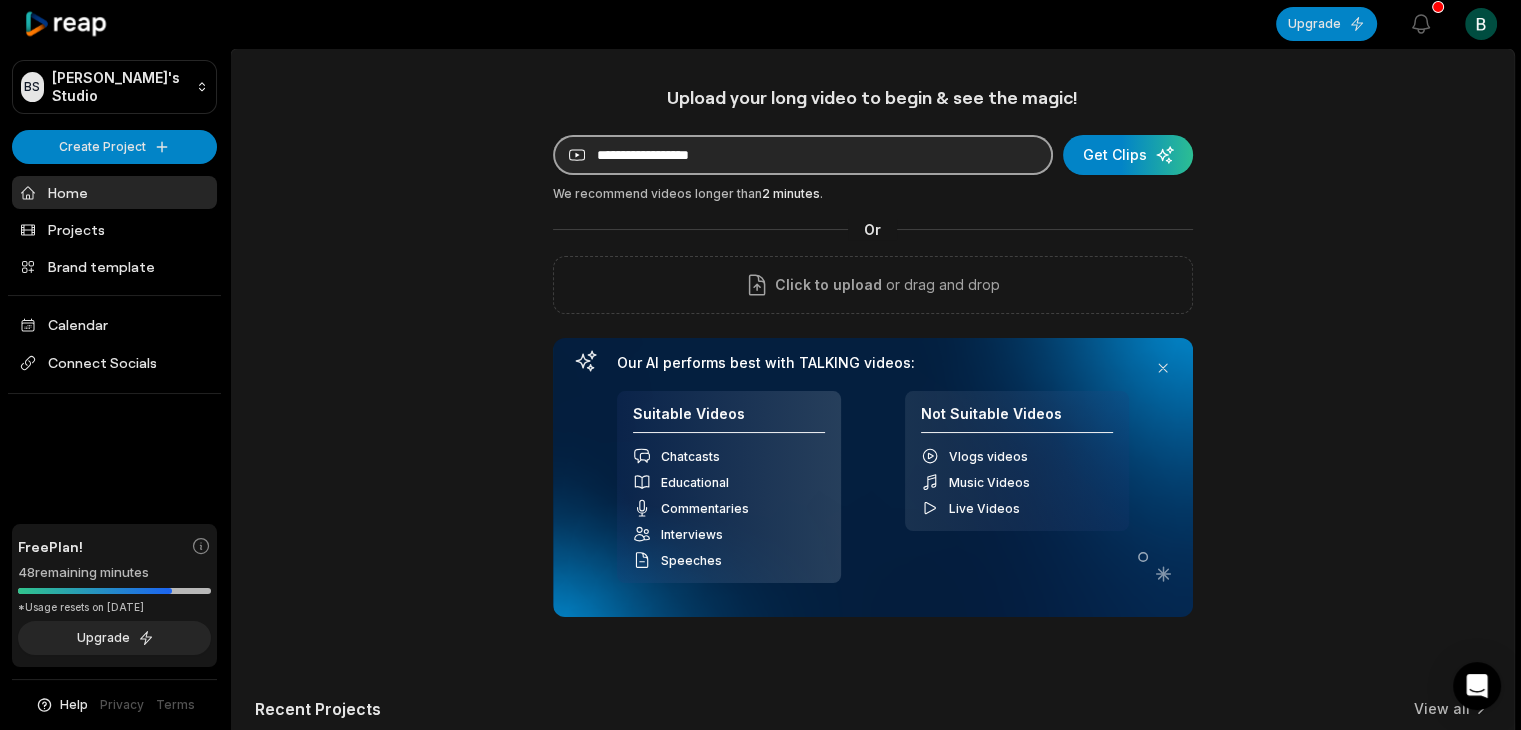 click at bounding box center [803, 155] 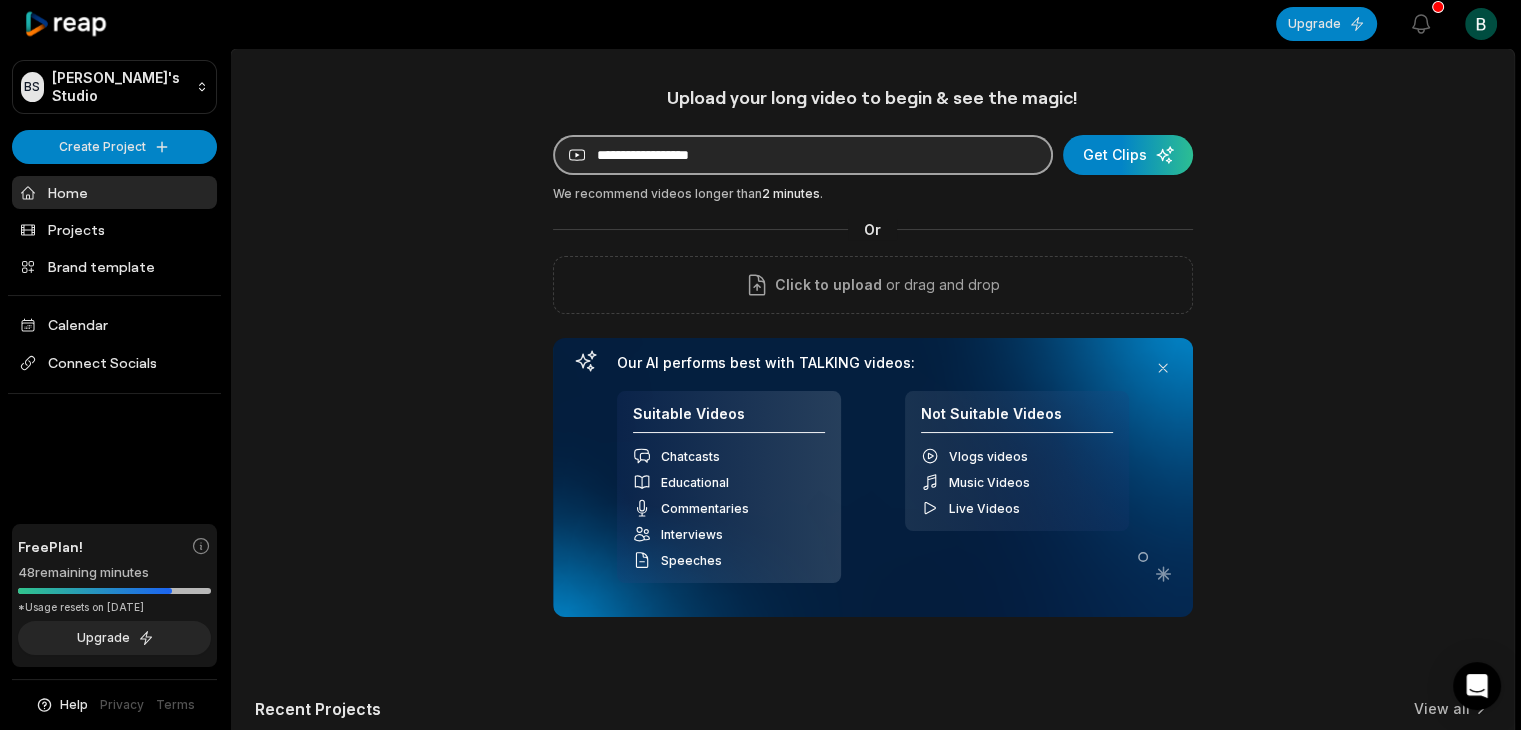 paste on "**********" 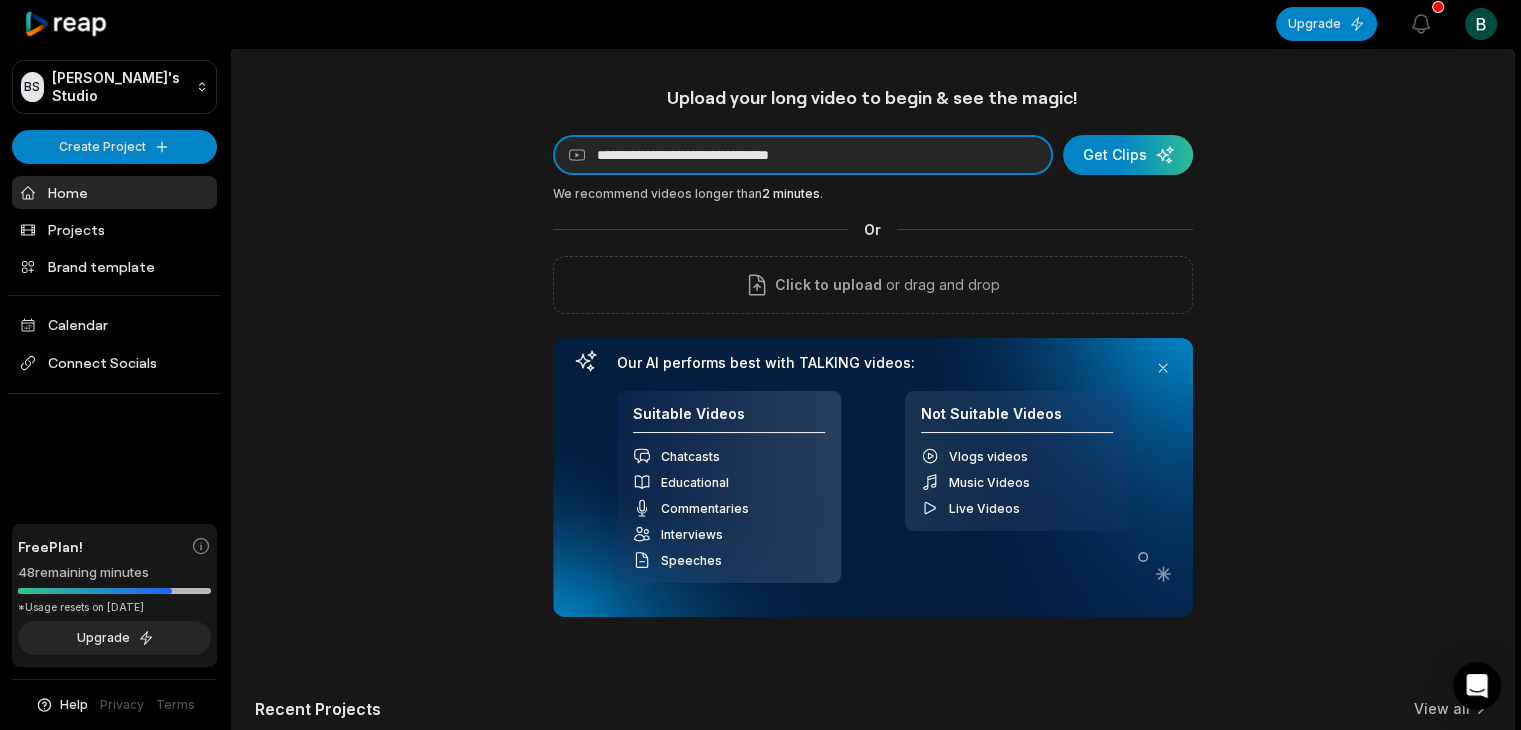 drag, startPoint x: 881, startPoint y: 161, endPoint x: 517, endPoint y: 157, distance: 364.02197 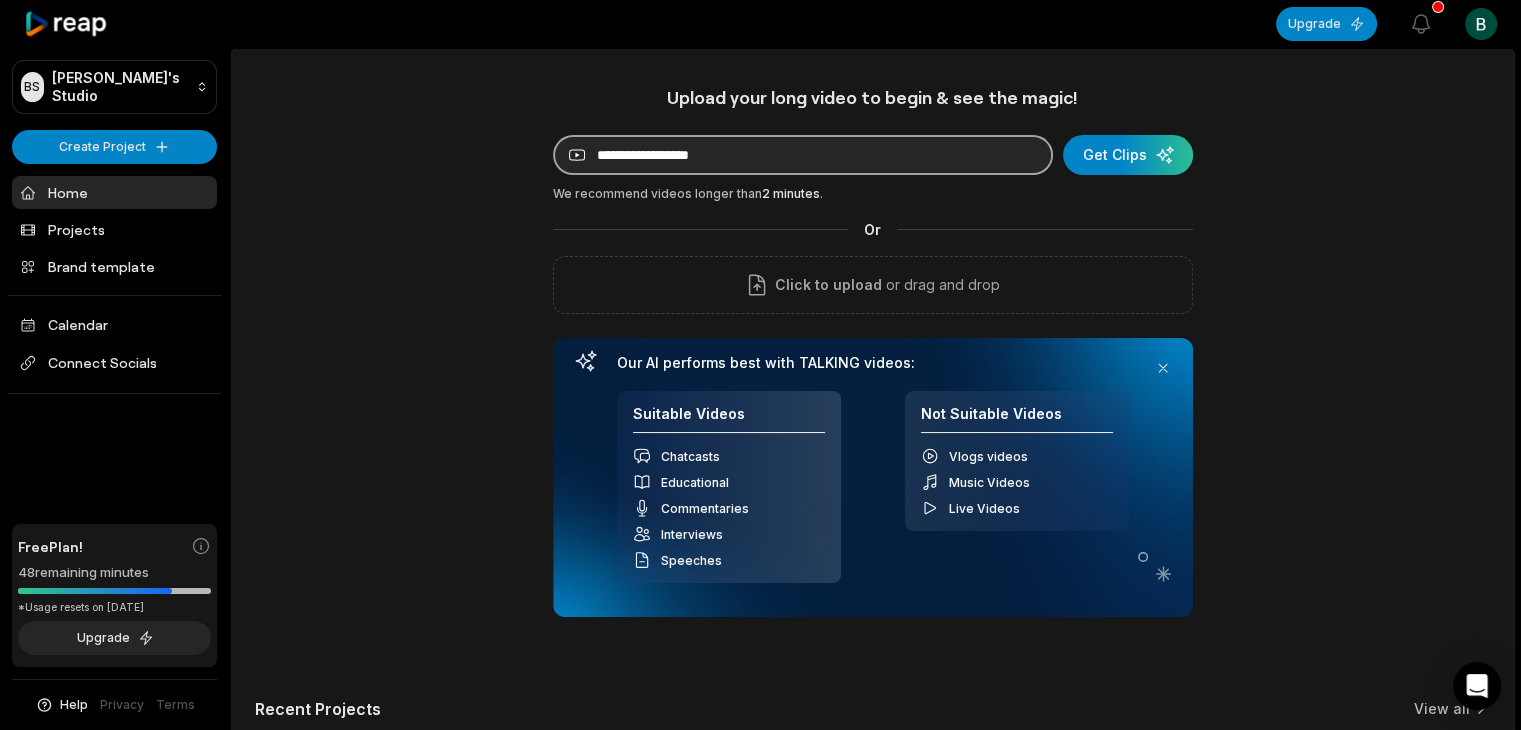 paste on "**********" 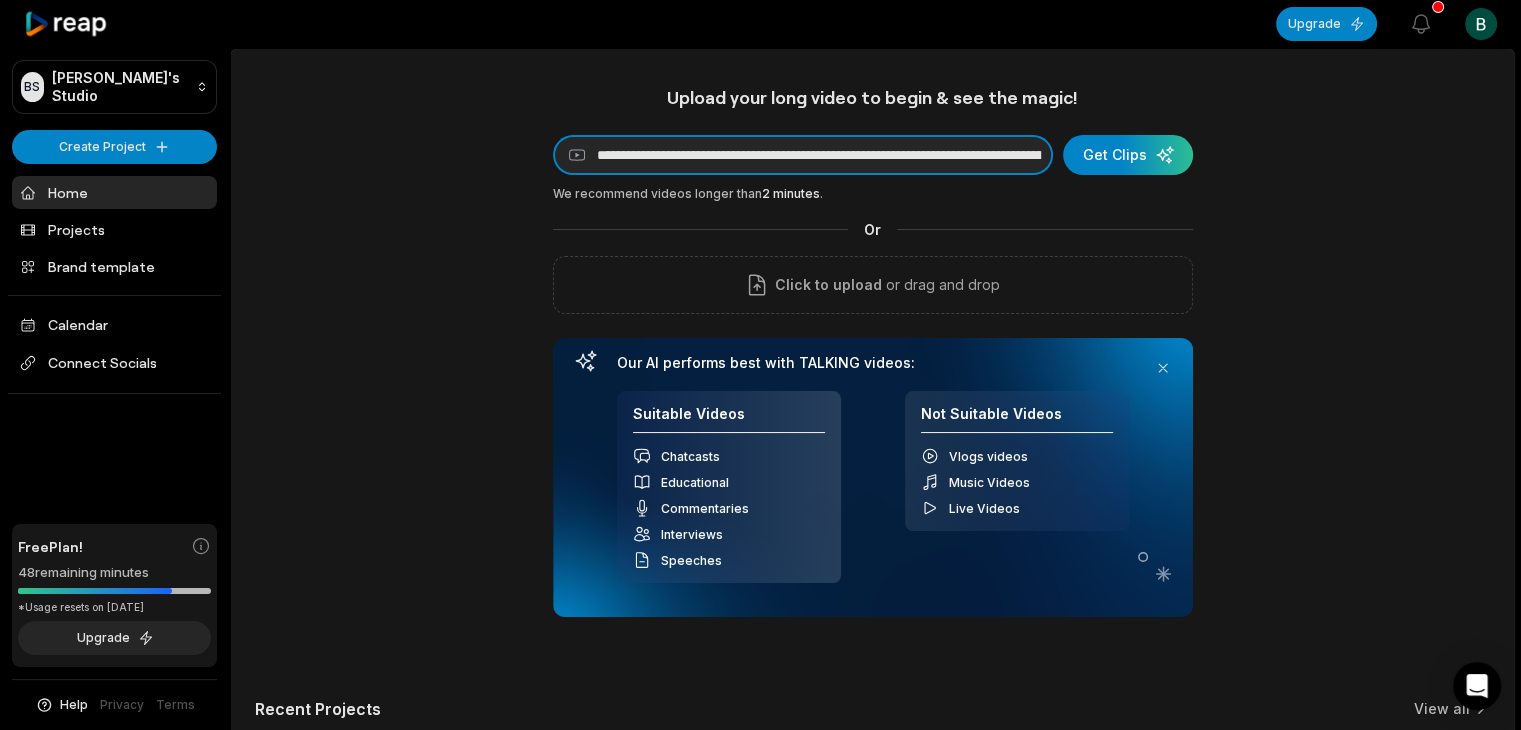 scroll, scrollTop: 0, scrollLeft: 260, axis: horizontal 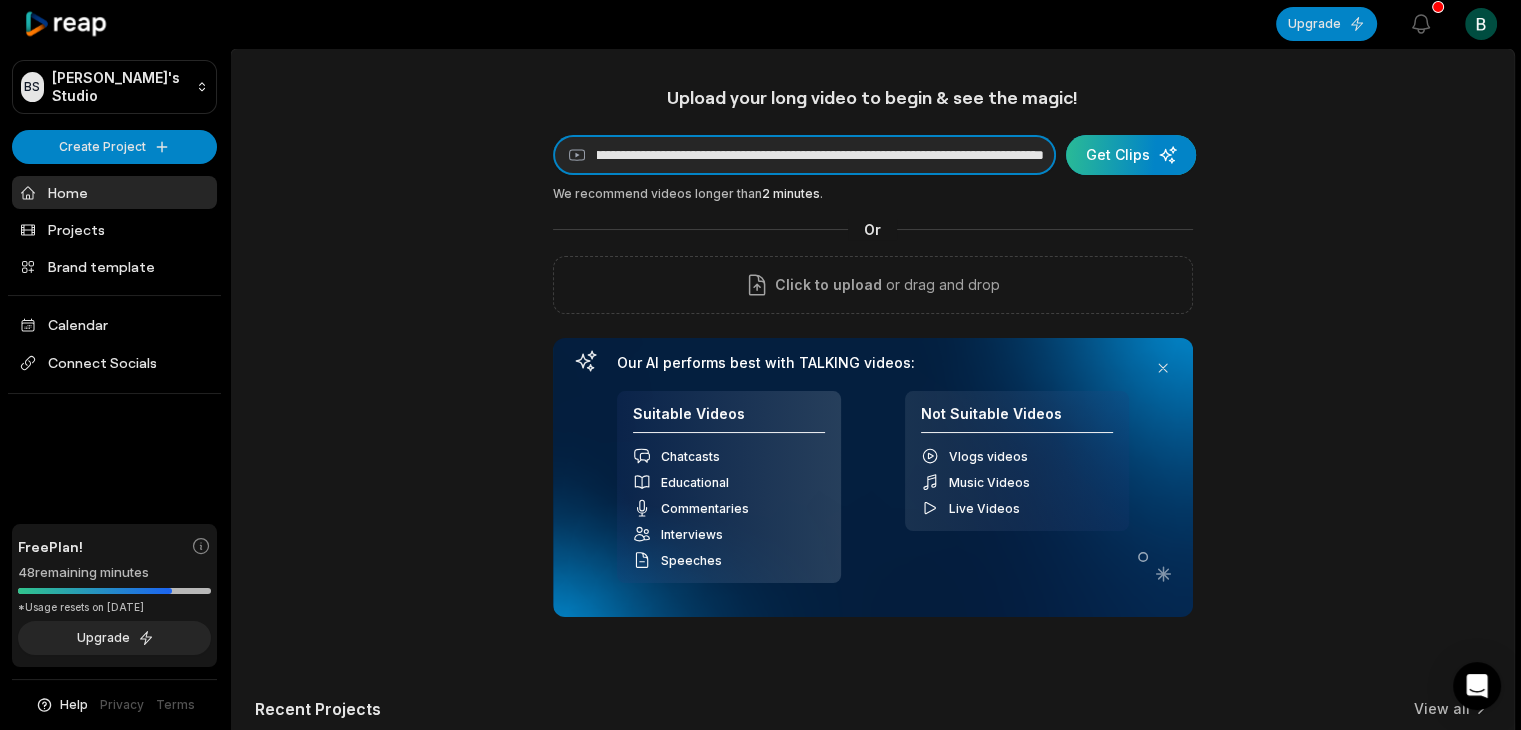 type on "**********" 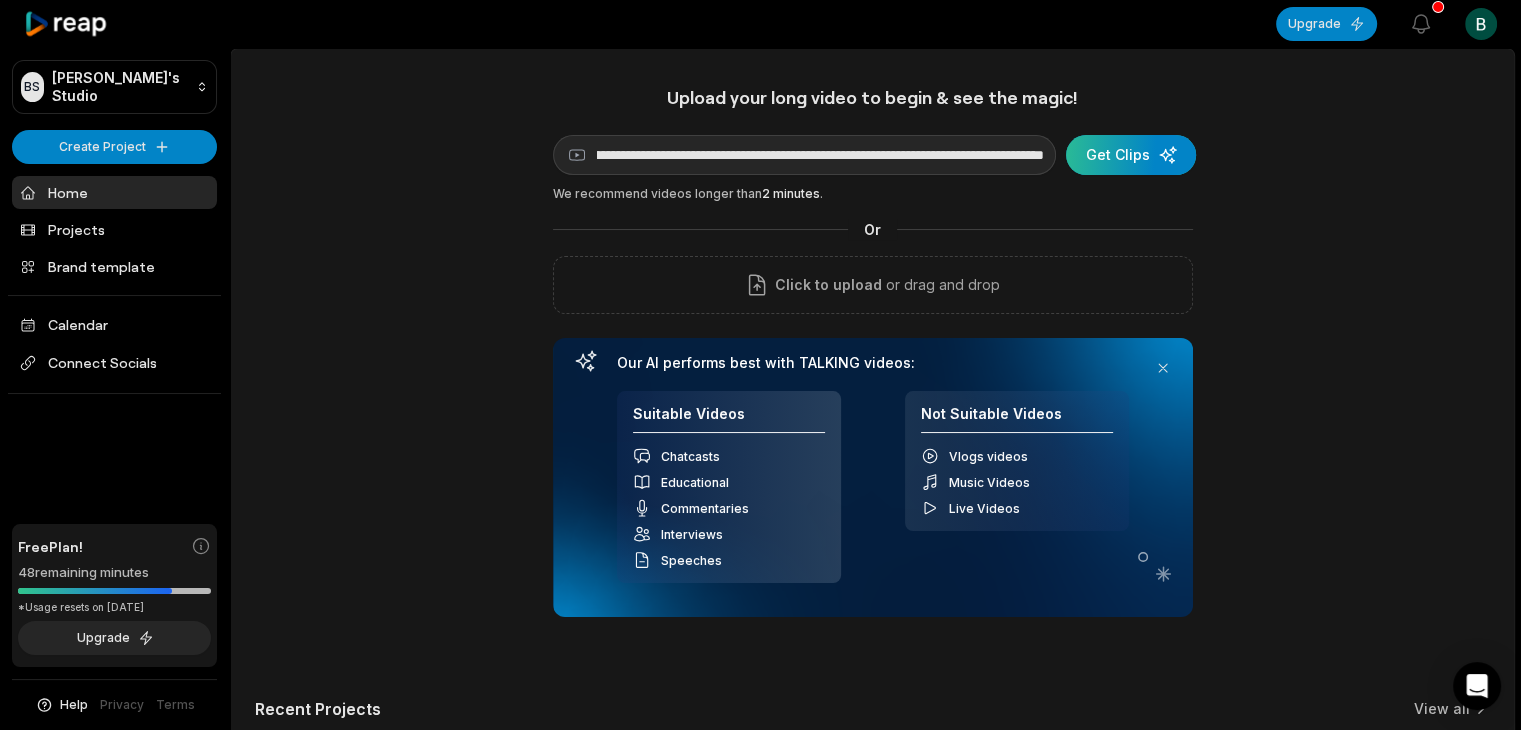 scroll, scrollTop: 0, scrollLeft: 0, axis: both 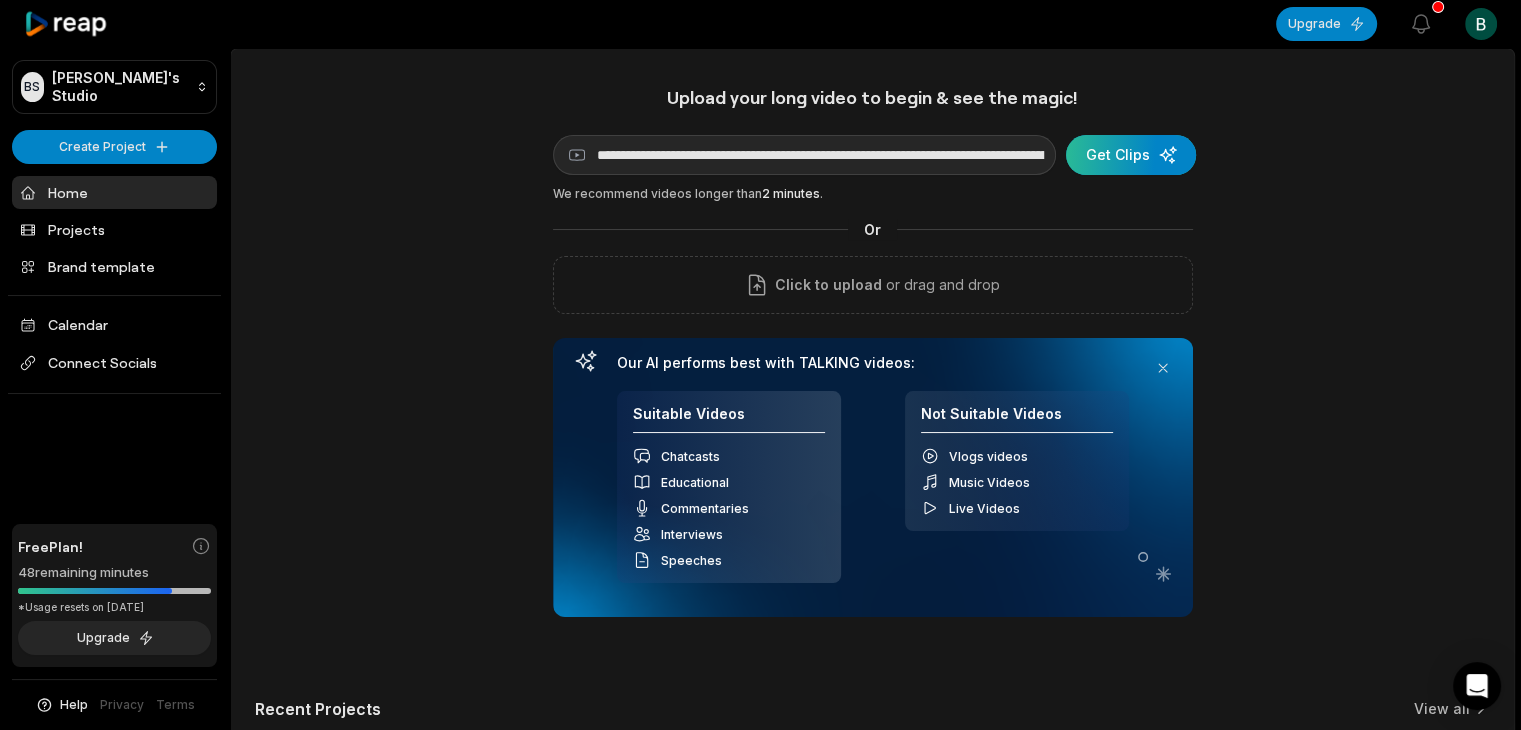 click at bounding box center (1131, 155) 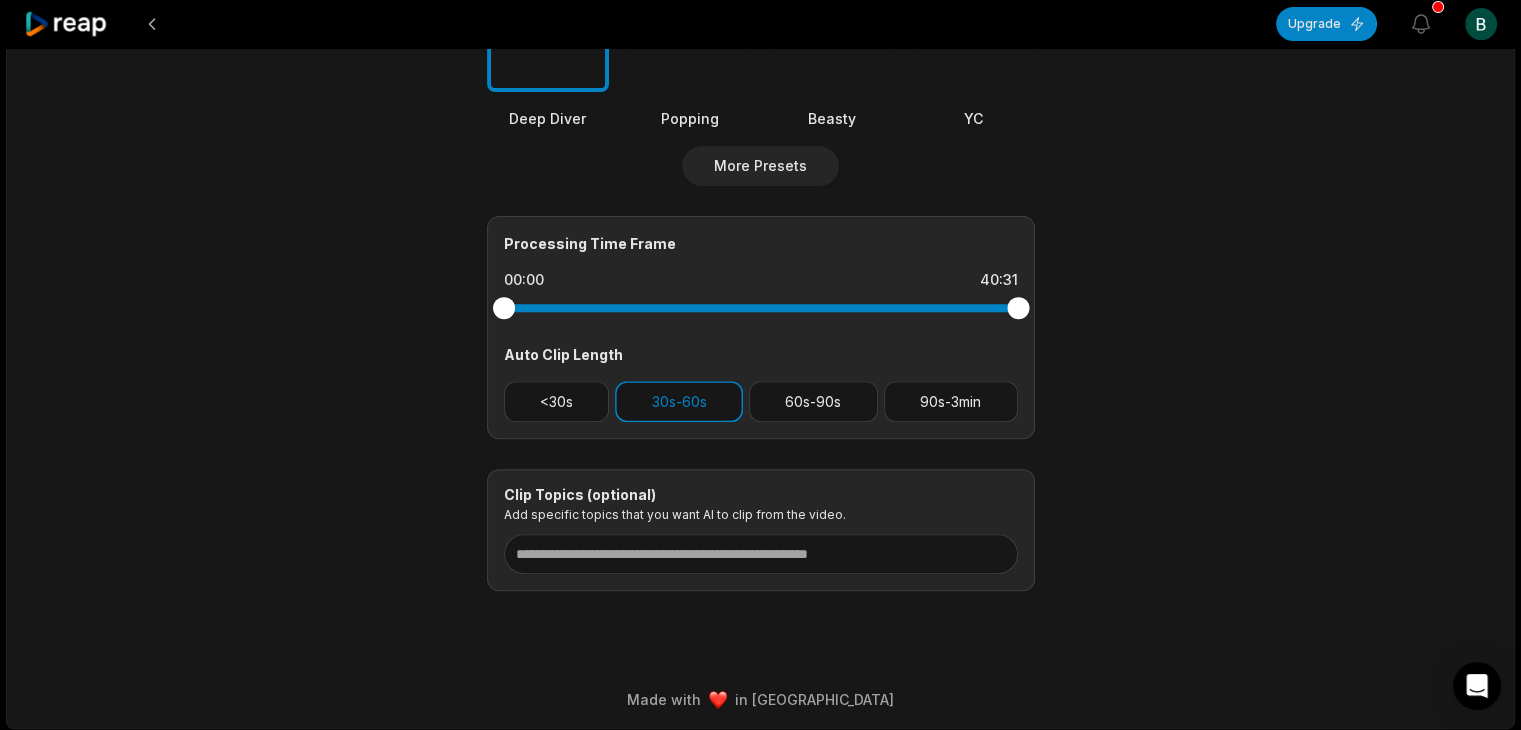 scroll, scrollTop: 719, scrollLeft: 0, axis: vertical 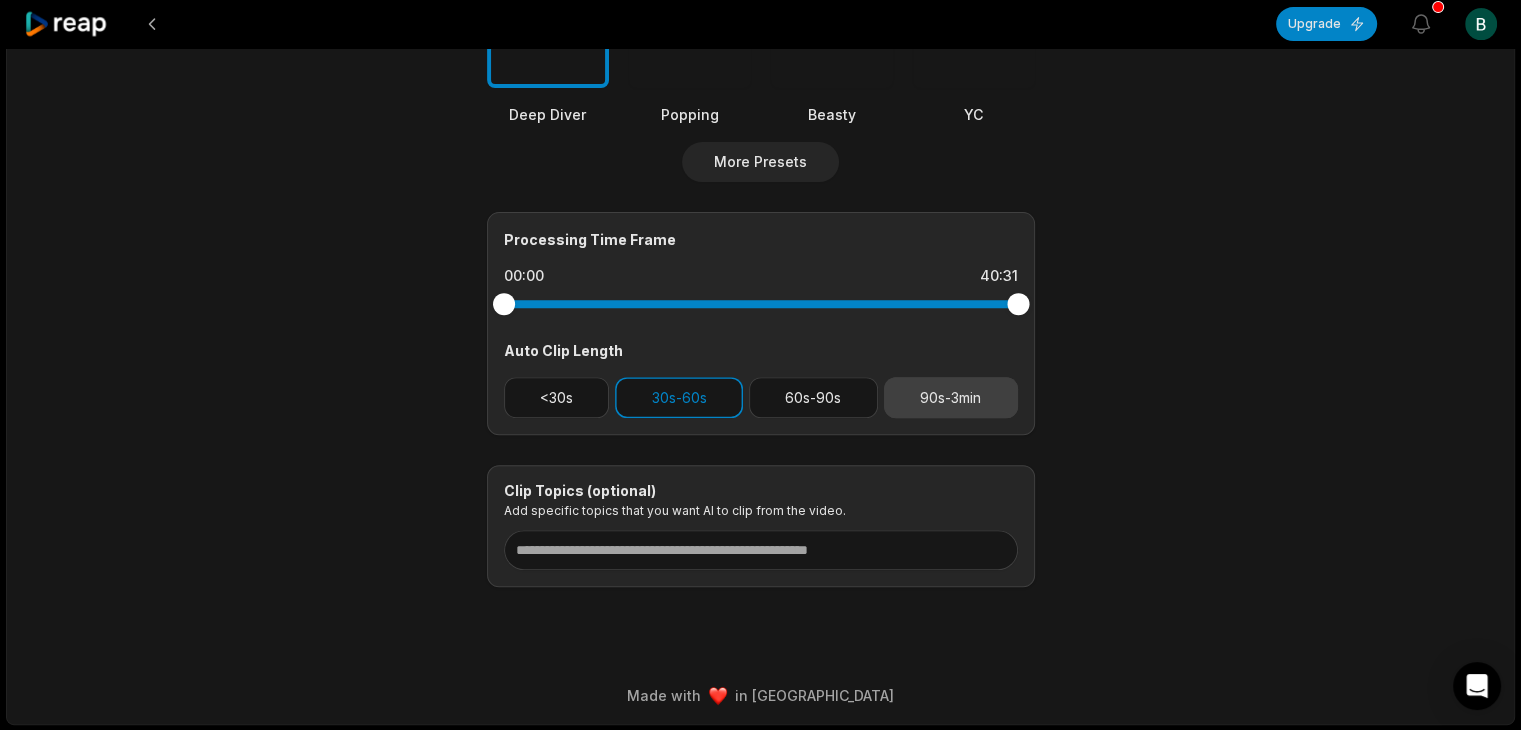 click on "90s-3min" at bounding box center [951, 397] 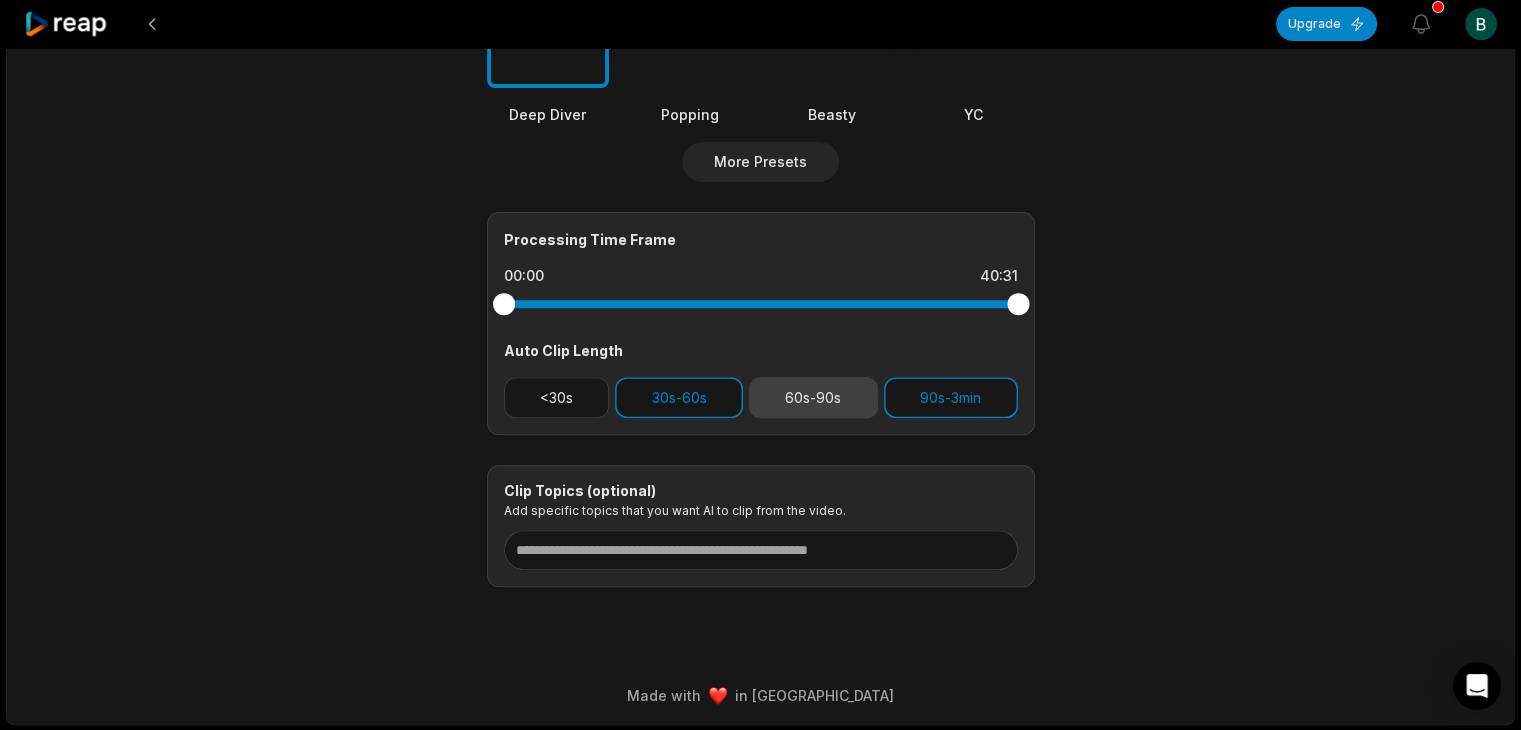 click on "60s-90s" at bounding box center (813, 397) 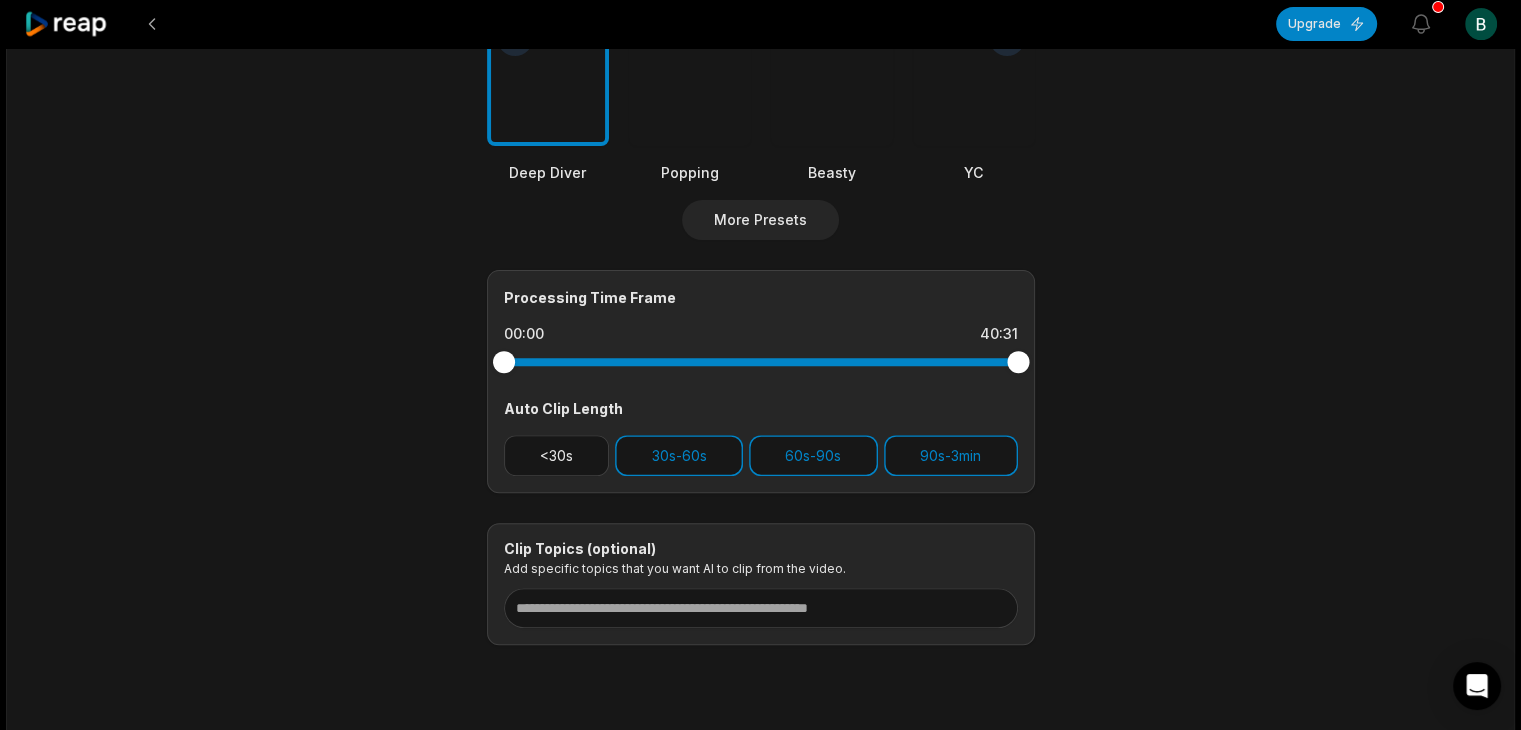 scroll, scrollTop: 719, scrollLeft: 0, axis: vertical 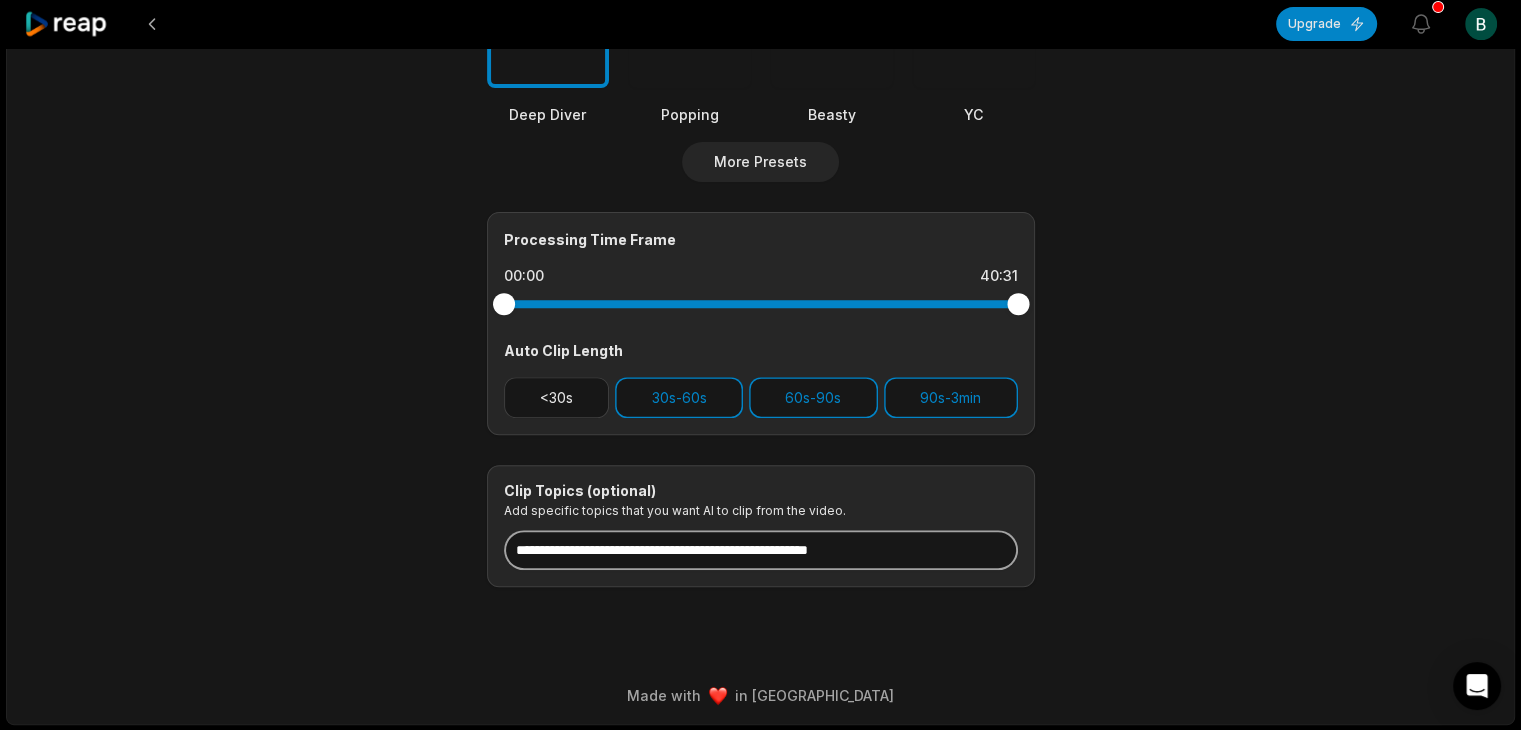 click at bounding box center (761, 550) 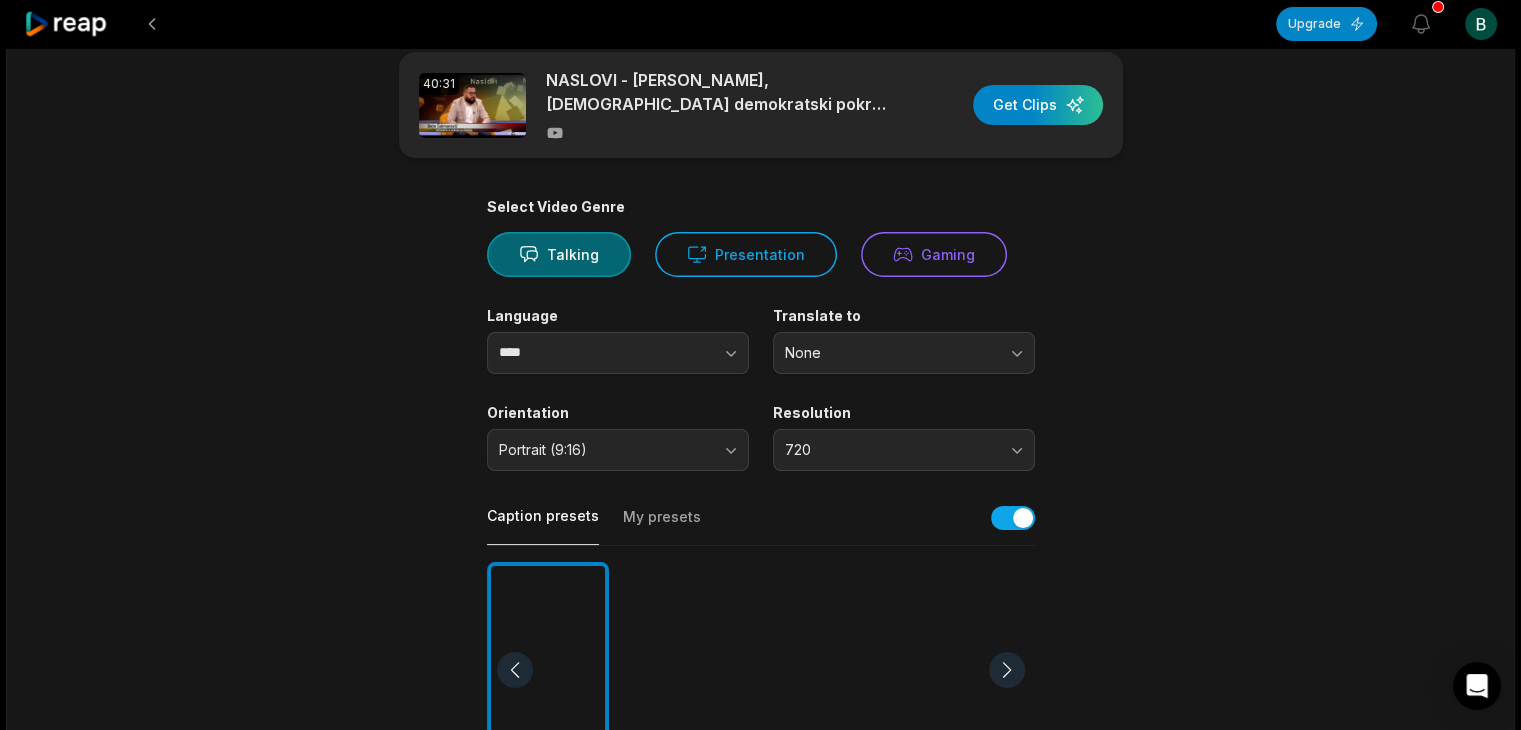 scroll, scrollTop: 19, scrollLeft: 0, axis: vertical 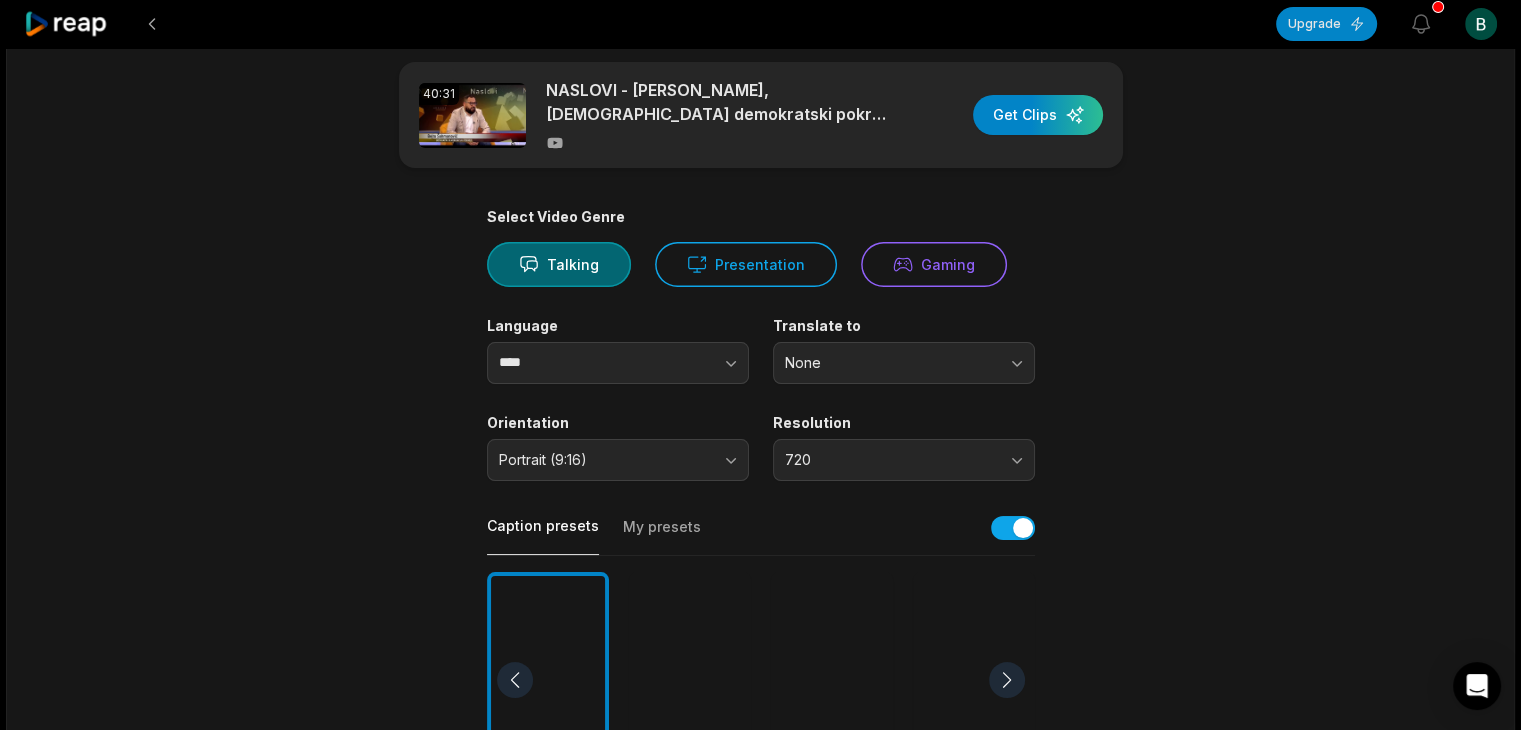 type on "**********" 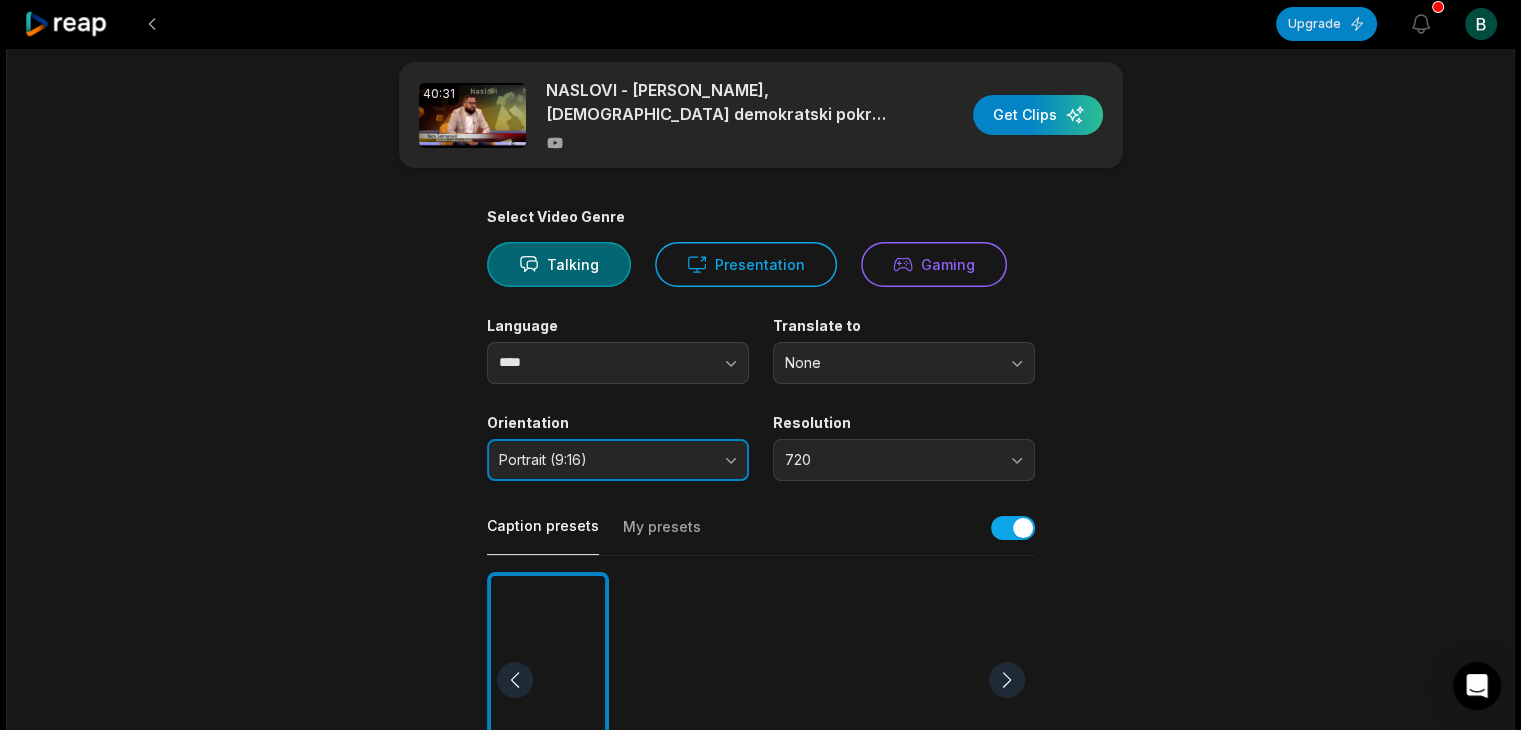 click on "Portrait (9:16)" at bounding box center (618, 460) 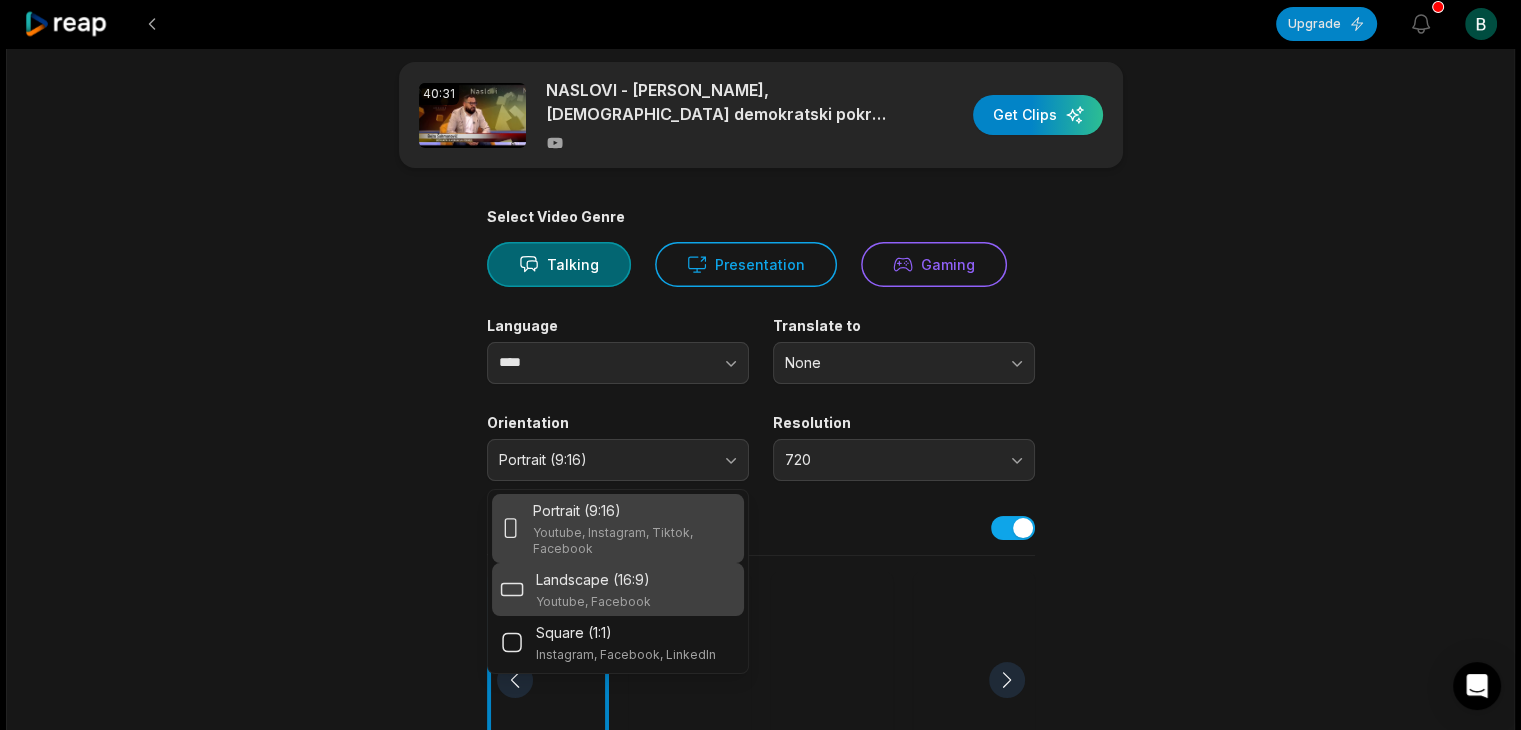 click on "Landscape (16:9)" at bounding box center [593, 579] 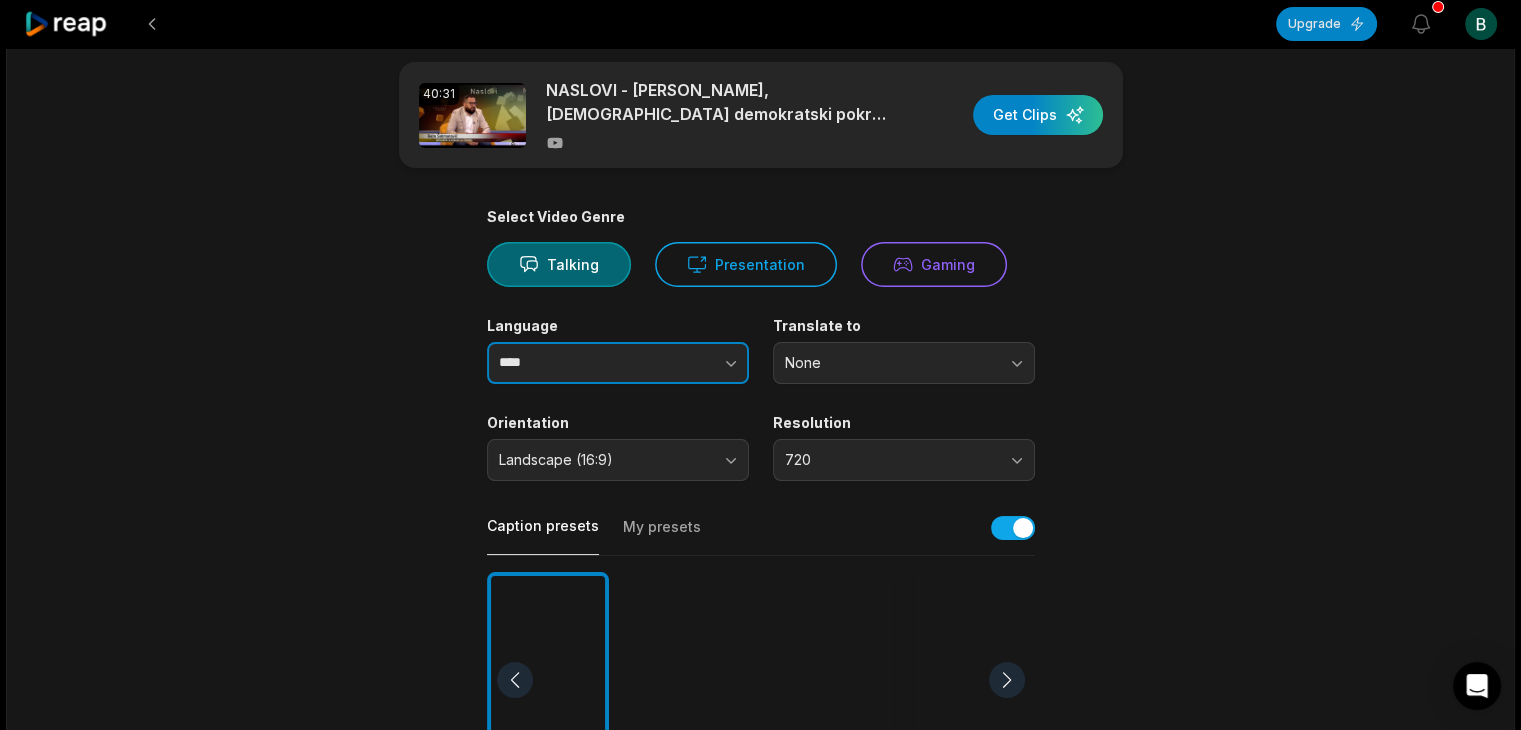 click 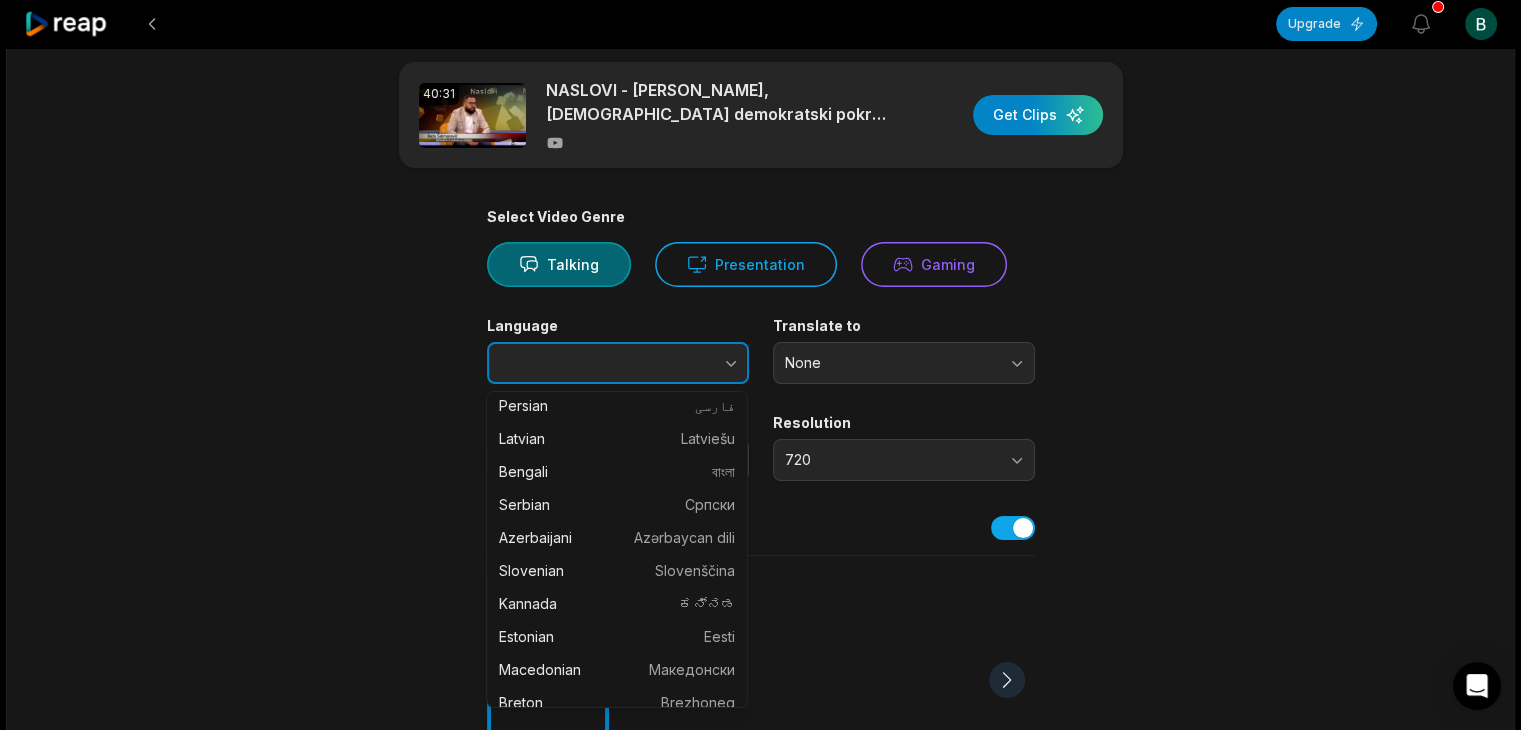 scroll, scrollTop: 1500, scrollLeft: 0, axis: vertical 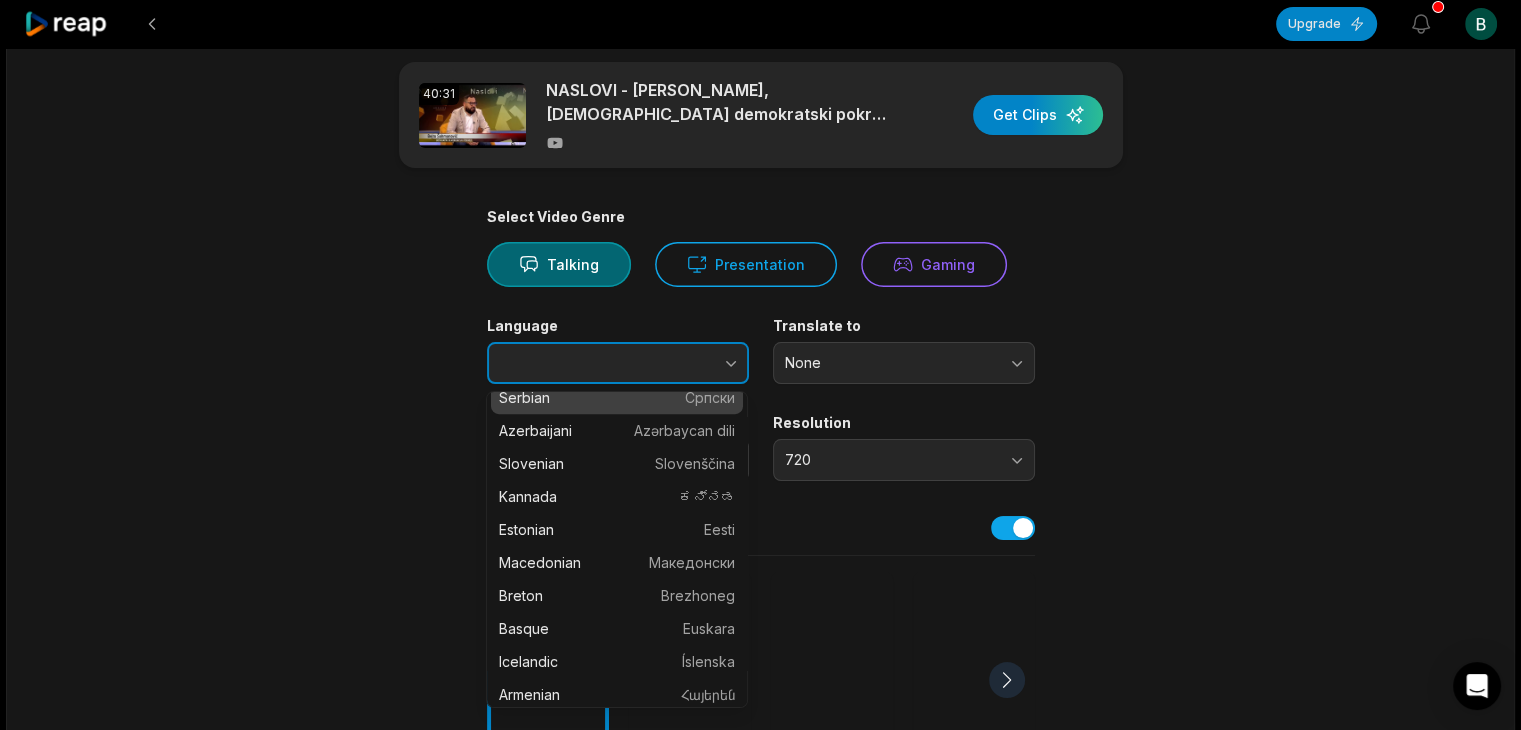 type on "*******" 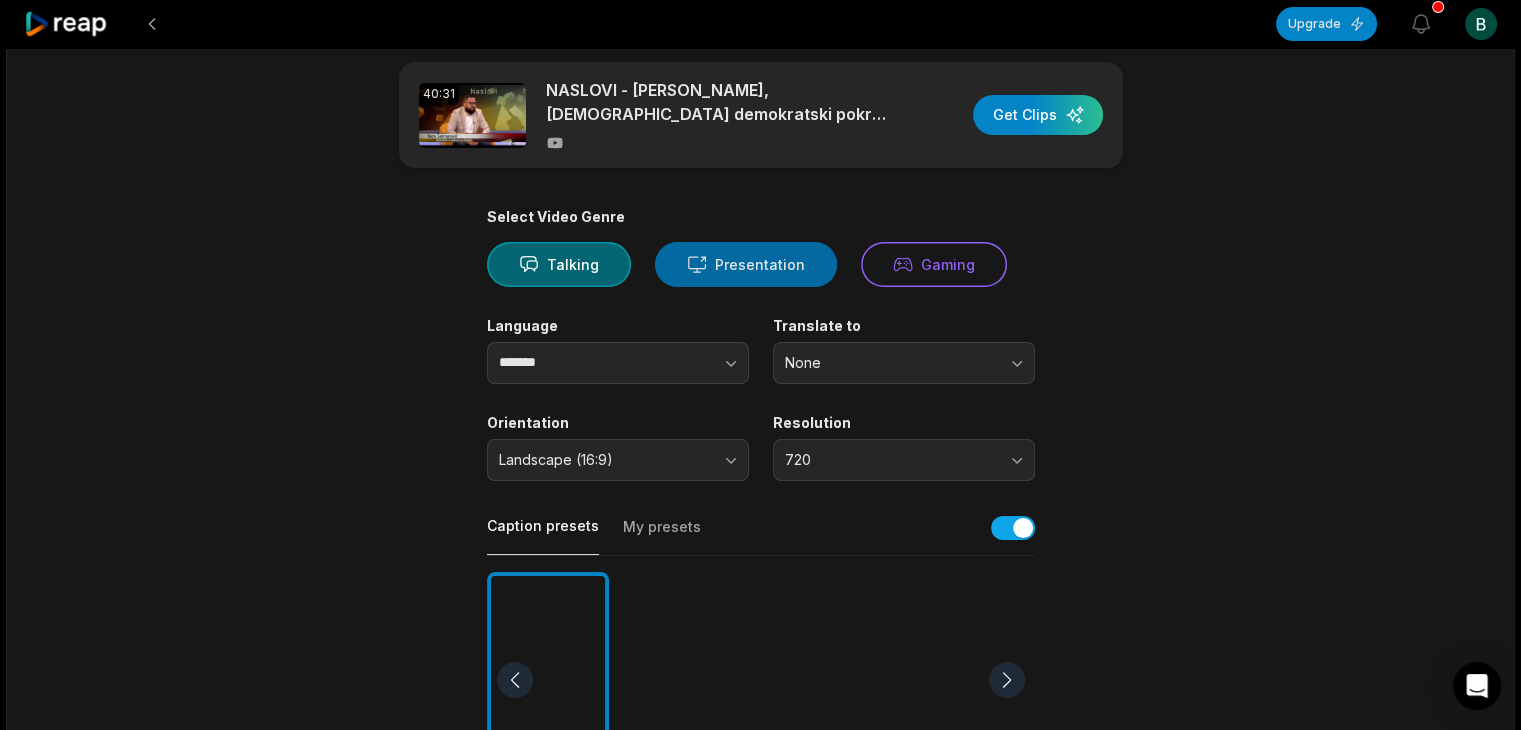 click 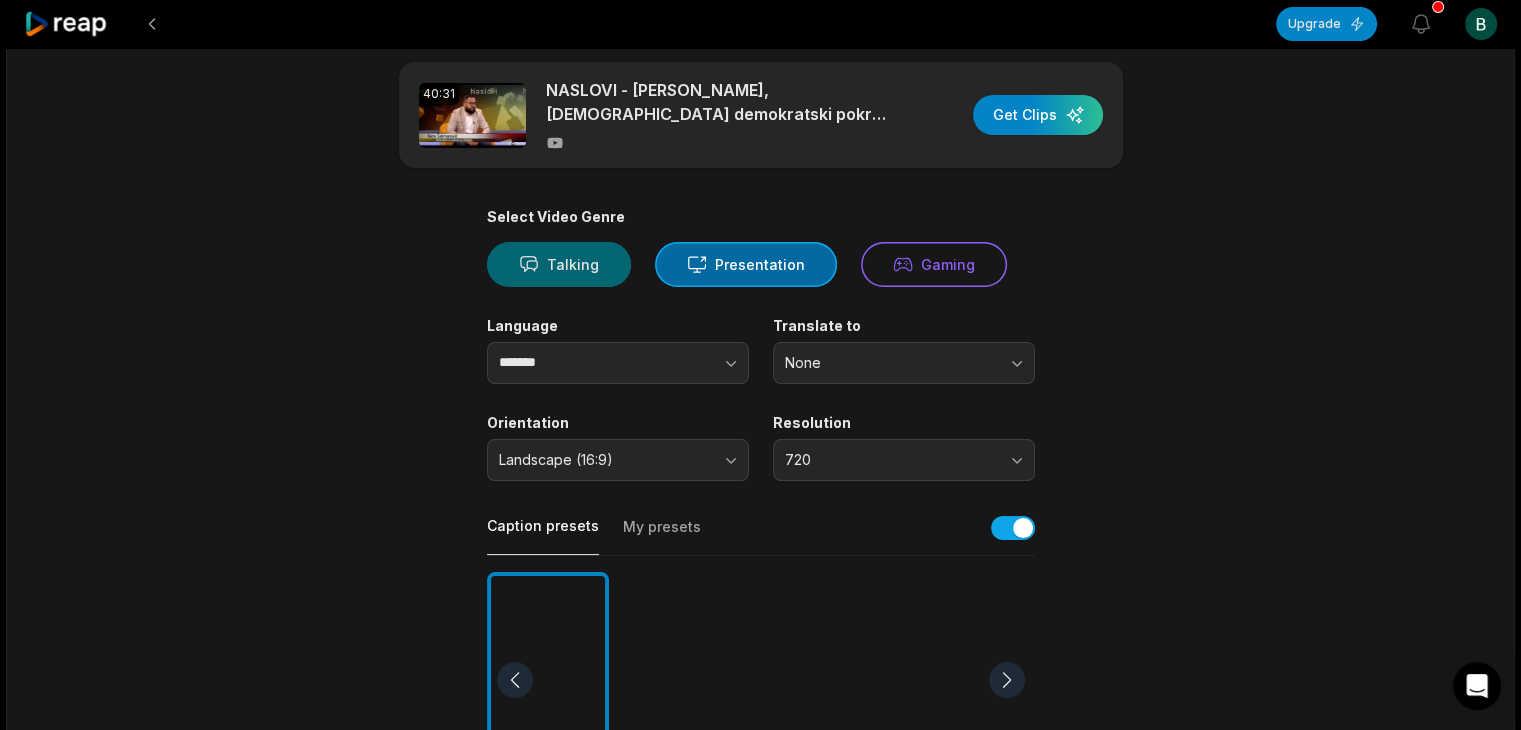 click on "Talking" at bounding box center [559, 264] 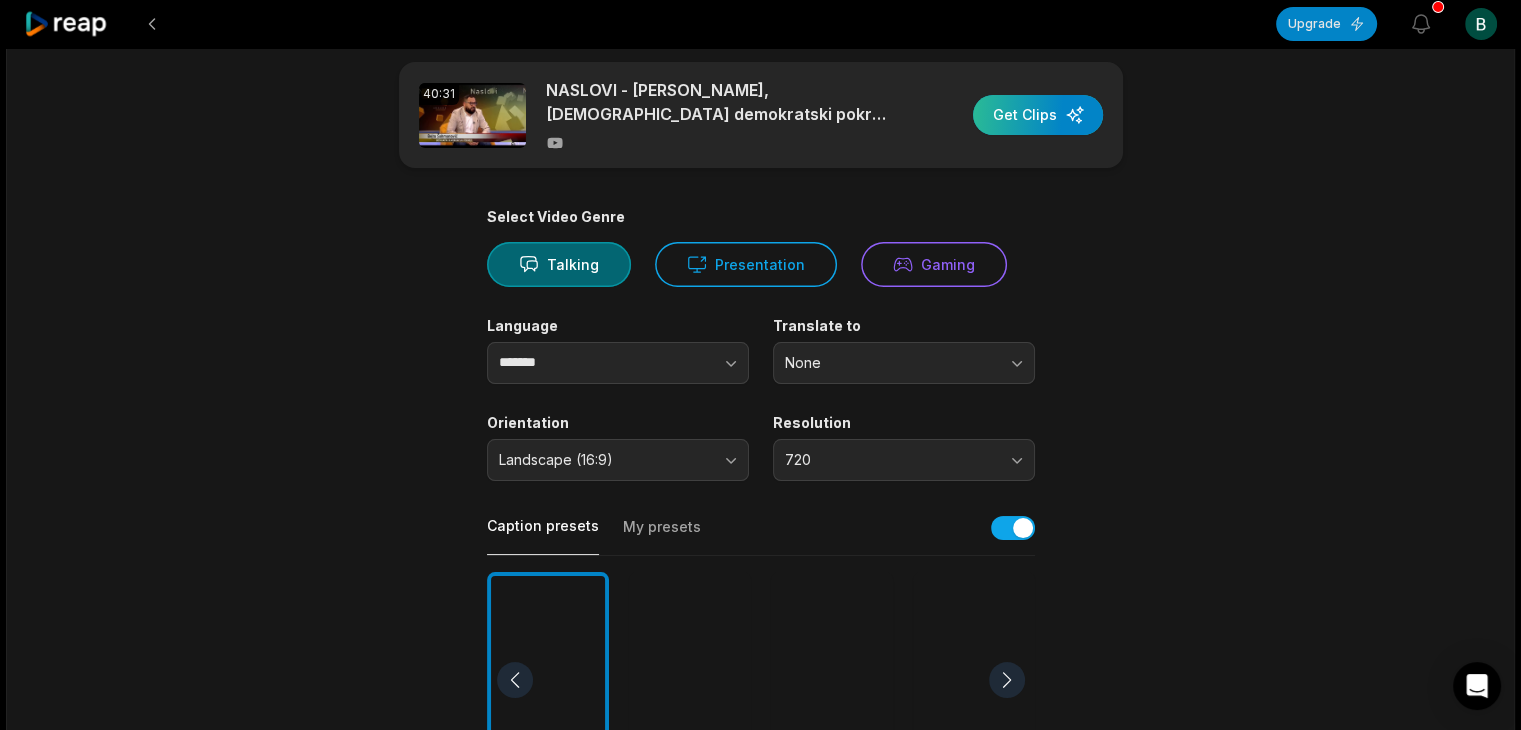 click at bounding box center [1038, 115] 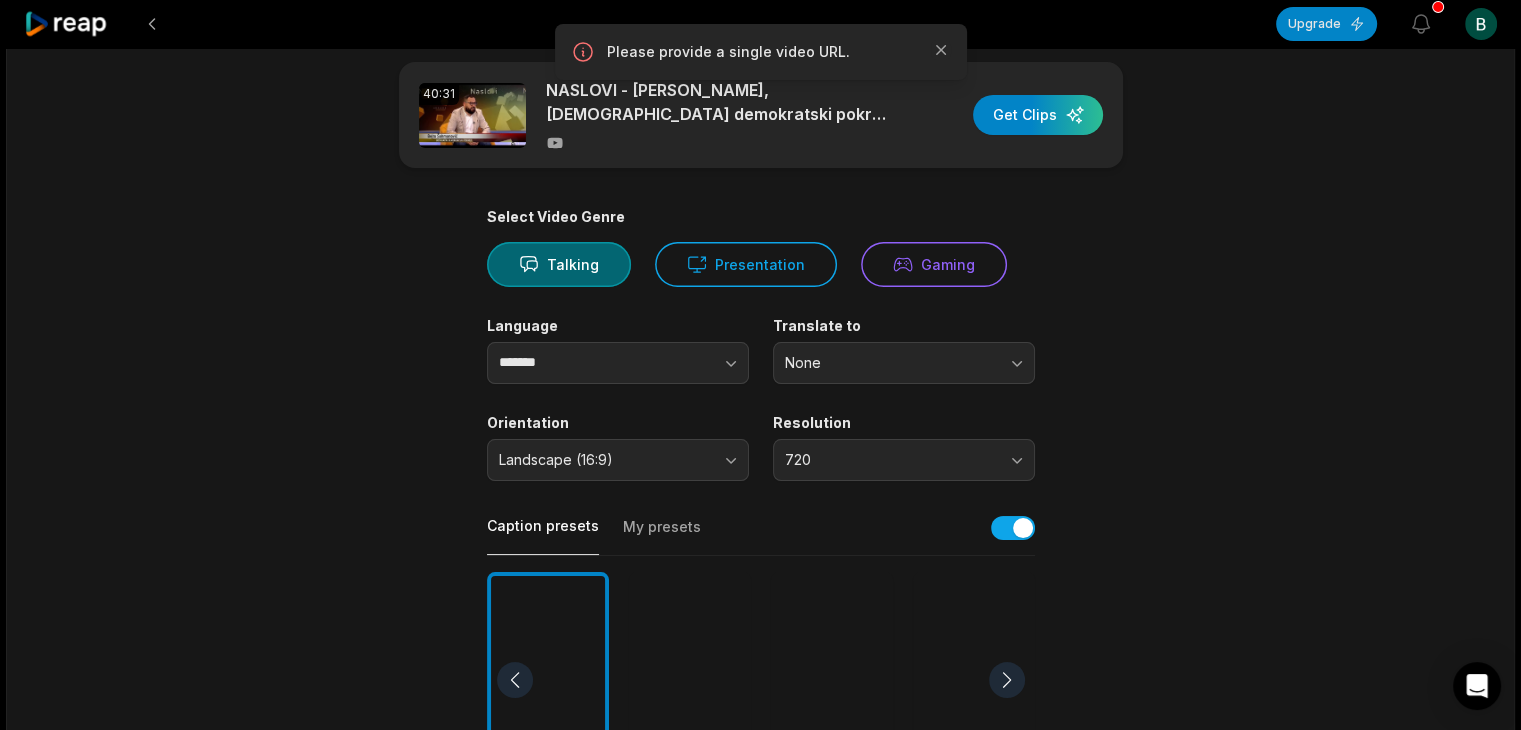 drag, startPoint x: 553, startPoint y: 133, endPoint x: 465, endPoint y: 115, distance: 89.822044 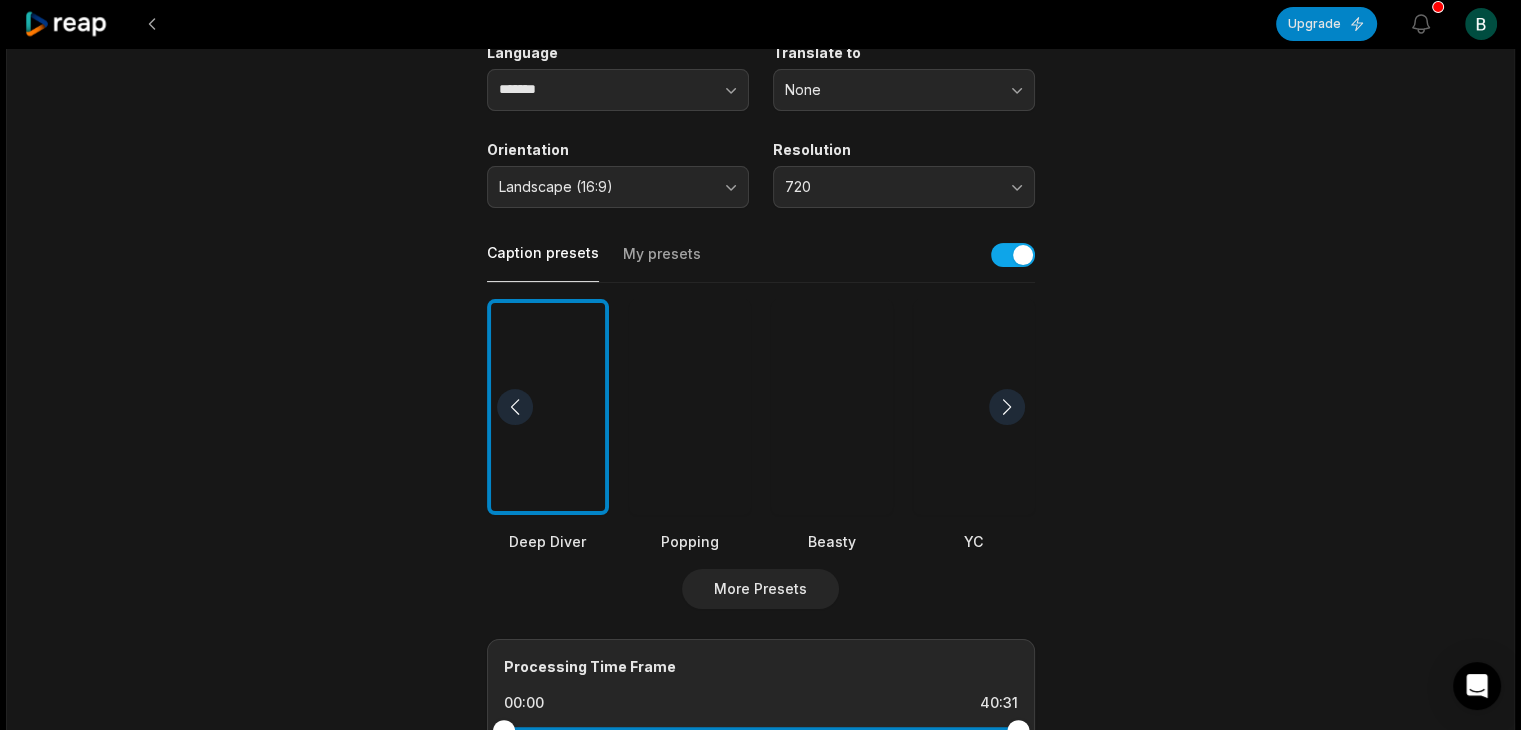 scroll, scrollTop: 300, scrollLeft: 0, axis: vertical 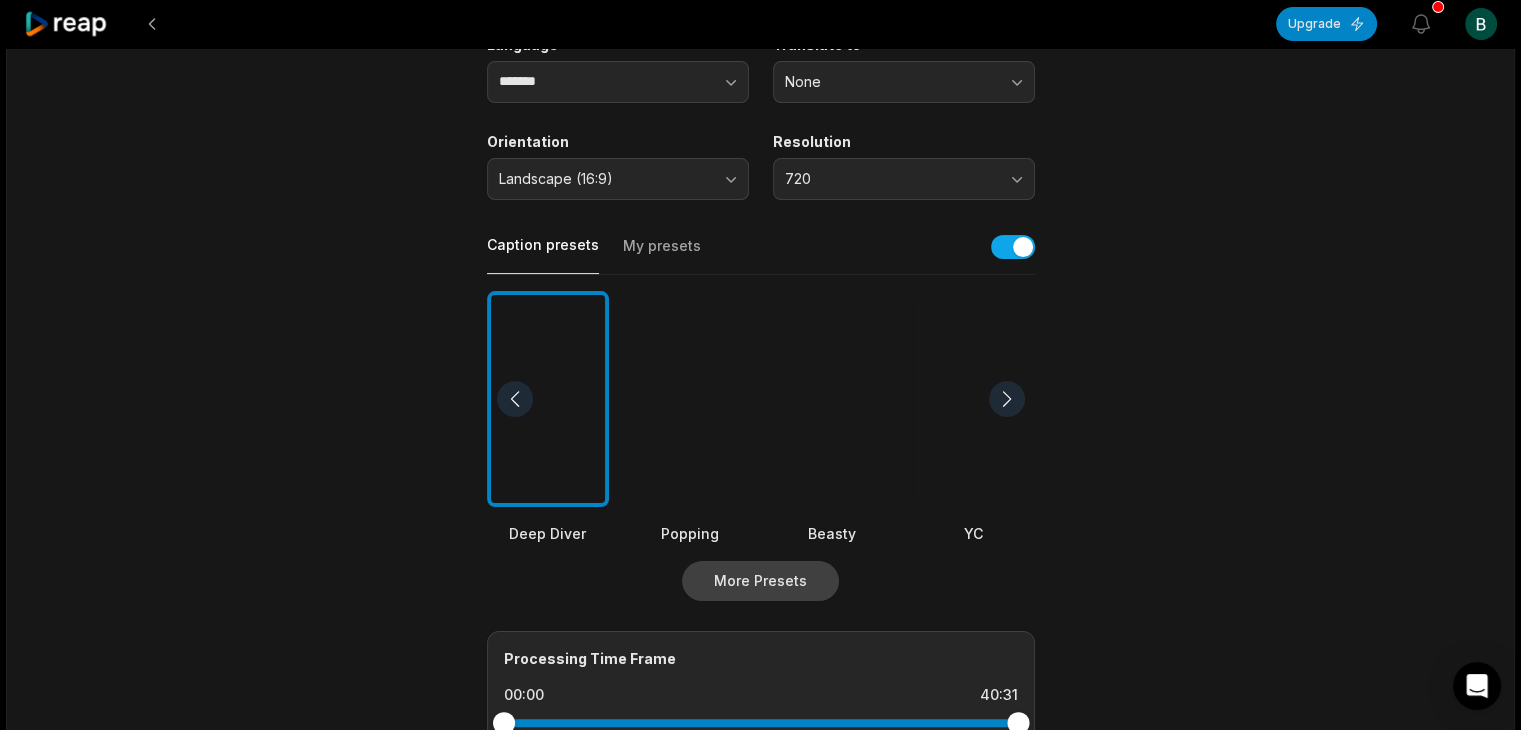 click on "More Presets" at bounding box center (760, 581) 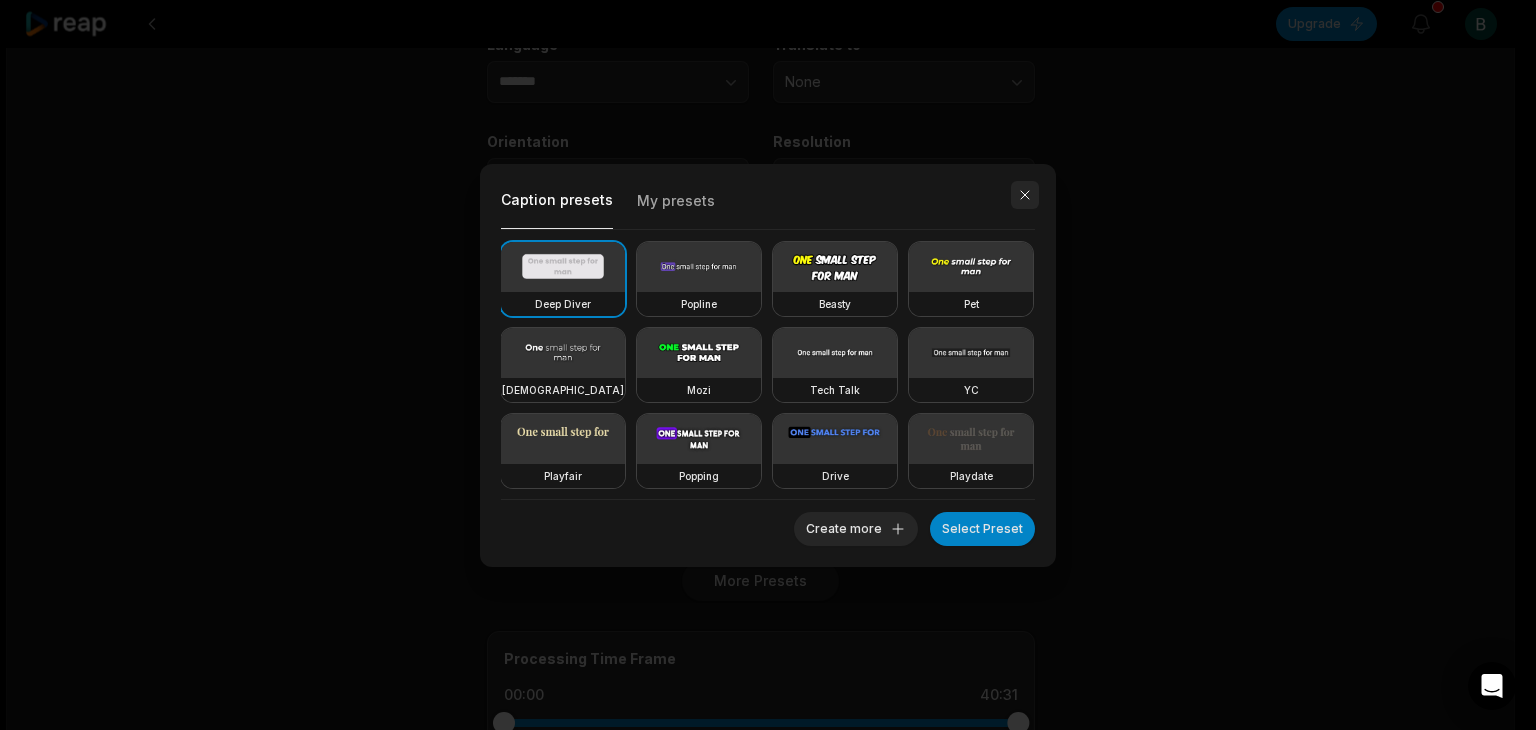 click at bounding box center (1025, 195) 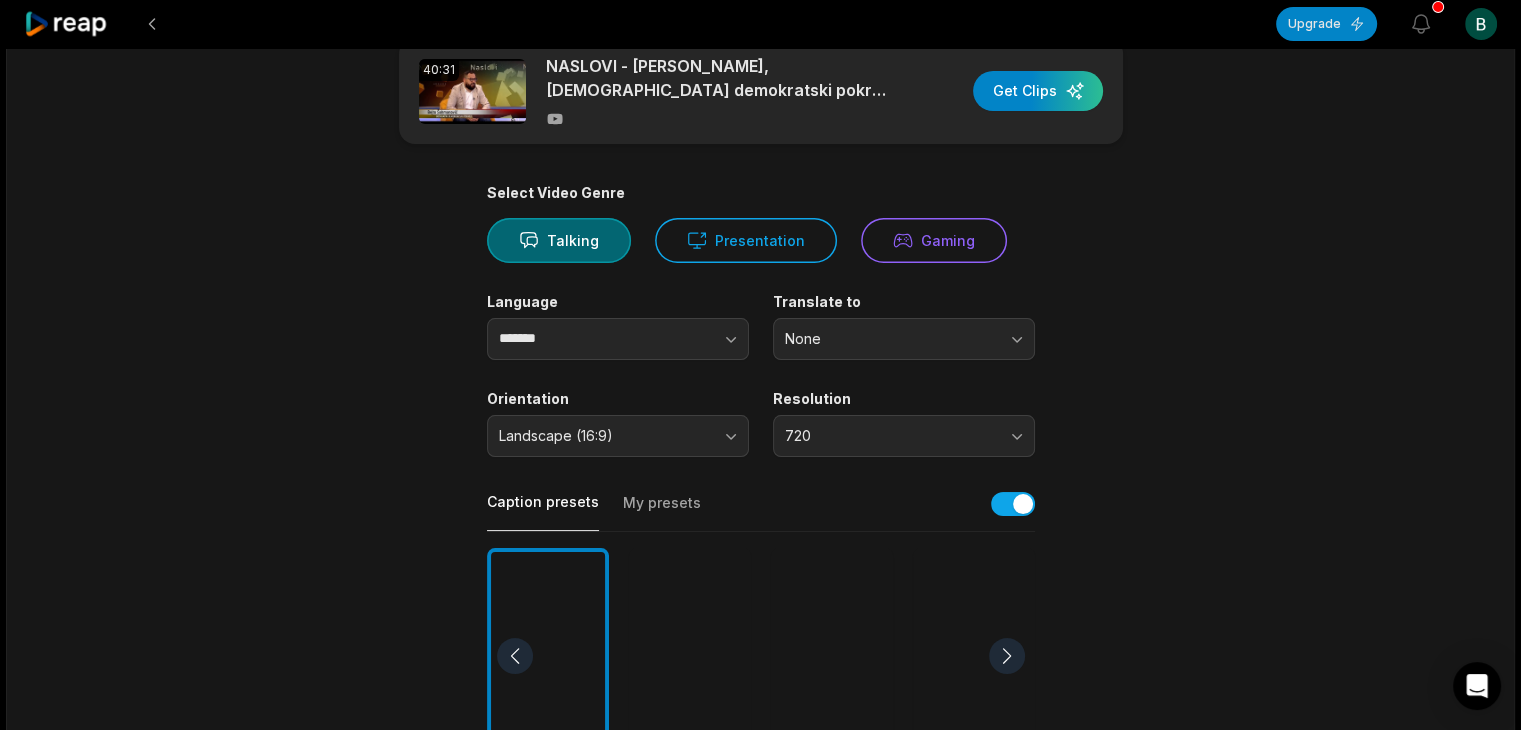 scroll, scrollTop: 0, scrollLeft: 0, axis: both 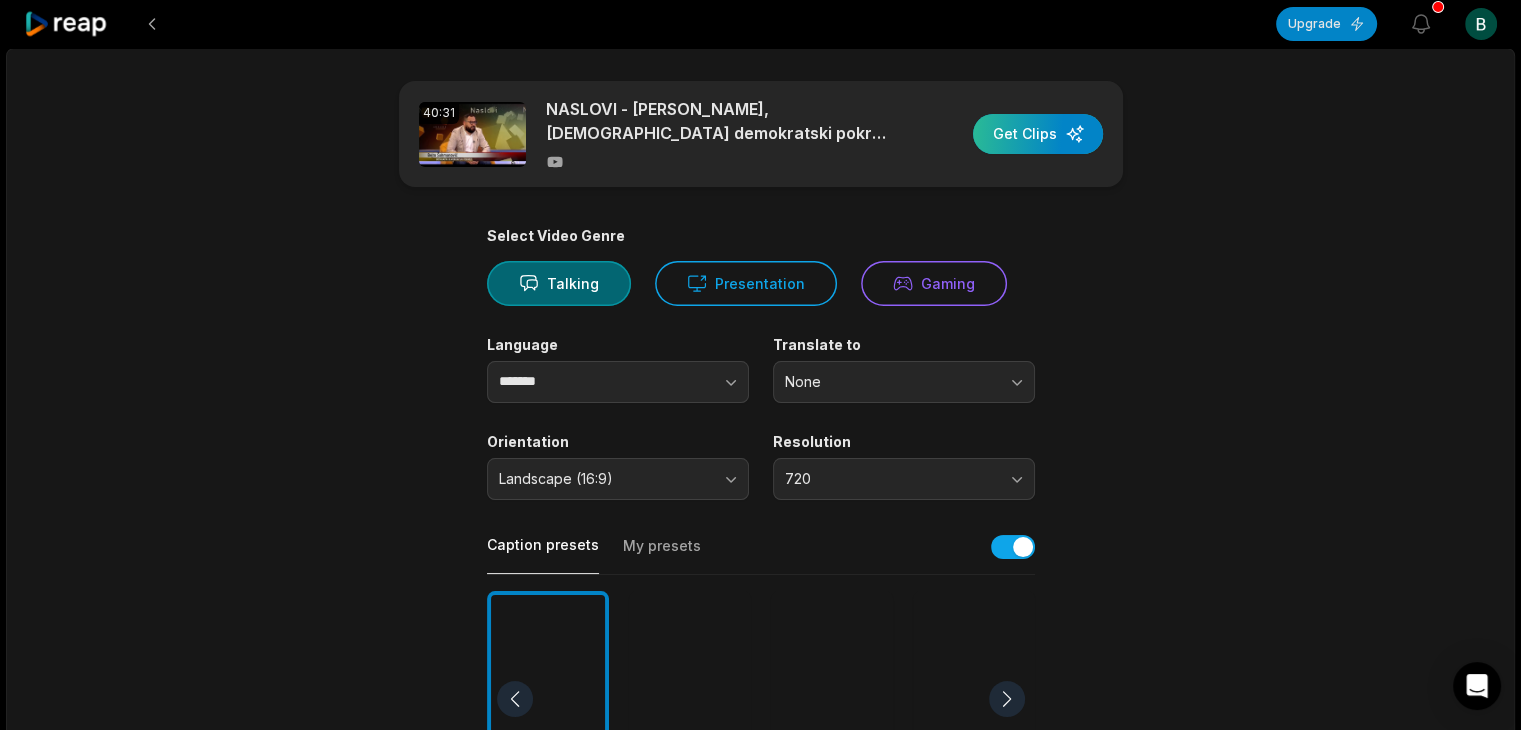 click at bounding box center [1038, 134] 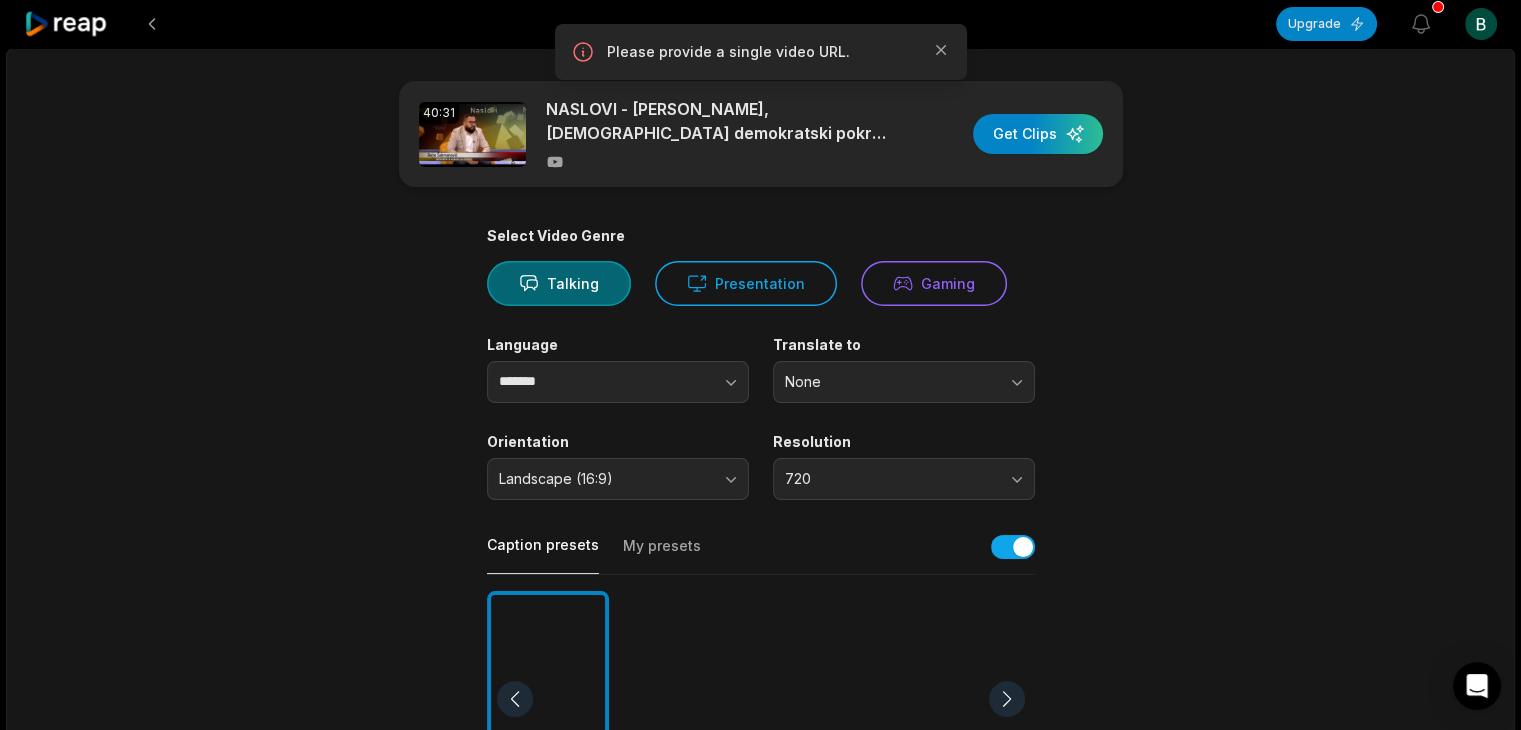 click on "NASLOVI - Bejto Šahmanović, Bošnjački demokratski pokret (EP. 192) (03.07.2025.)" at bounding box center (718, 121) 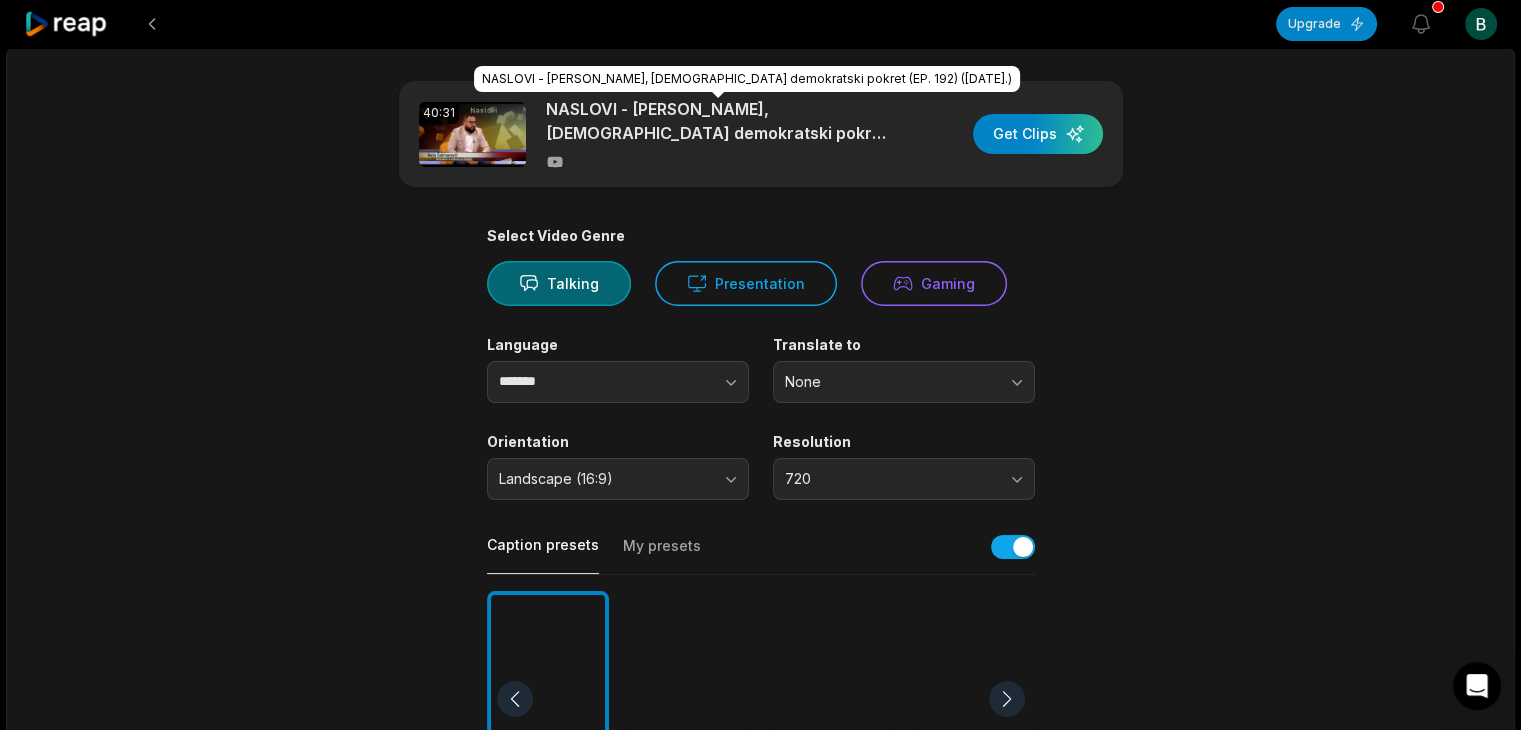 drag, startPoint x: 668, startPoint y: 132, endPoint x: 569, endPoint y: 160, distance: 102.88343 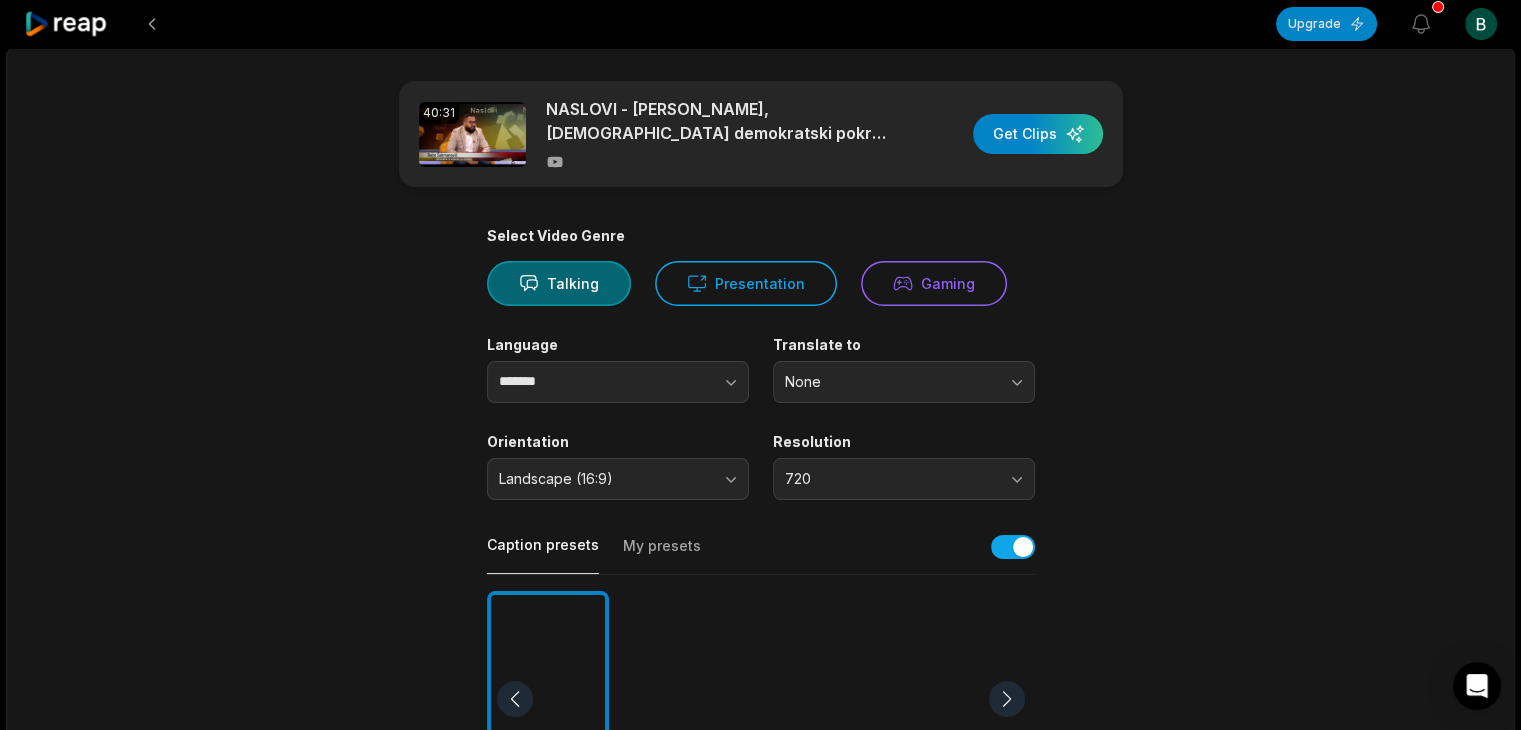 click at bounding box center (472, 134) 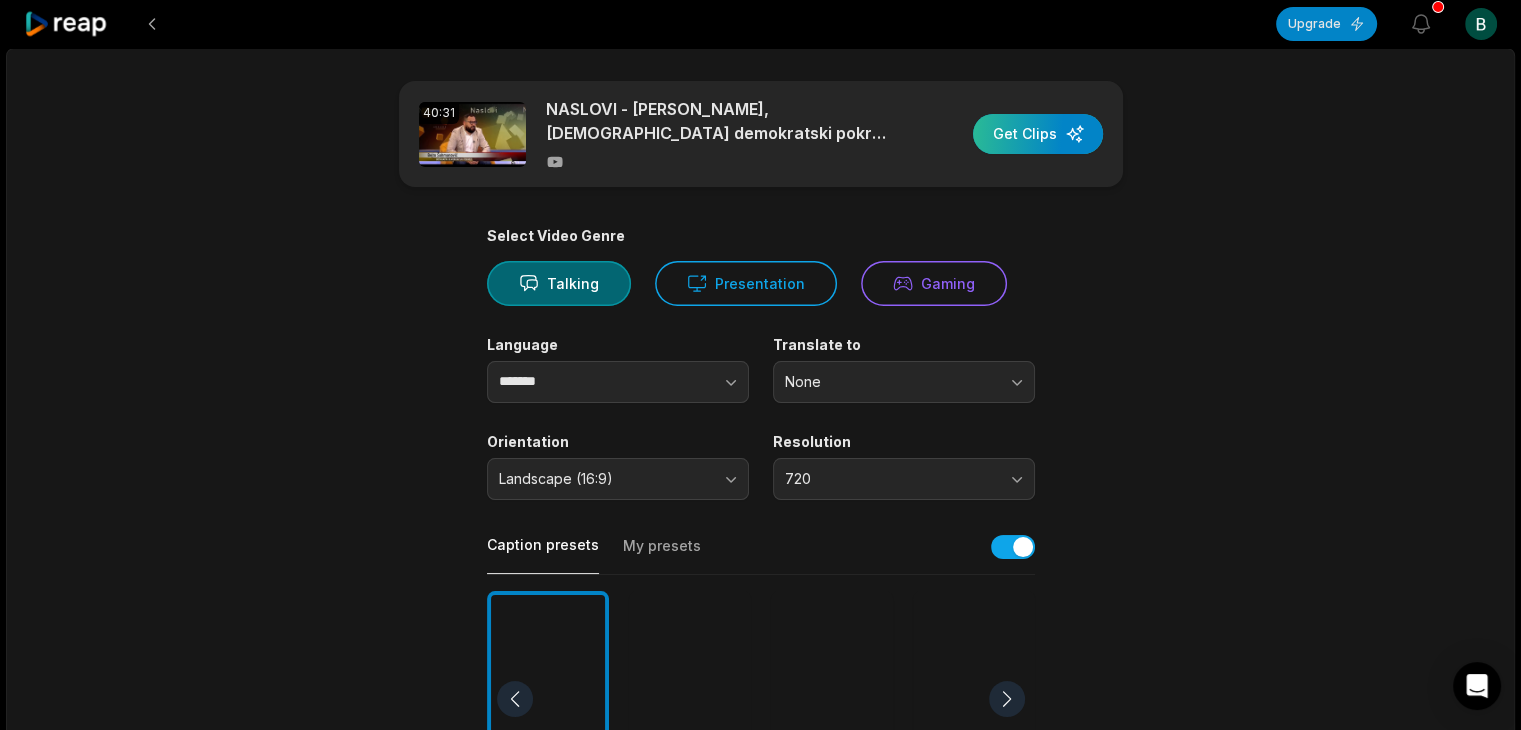 click at bounding box center (1038, 134) 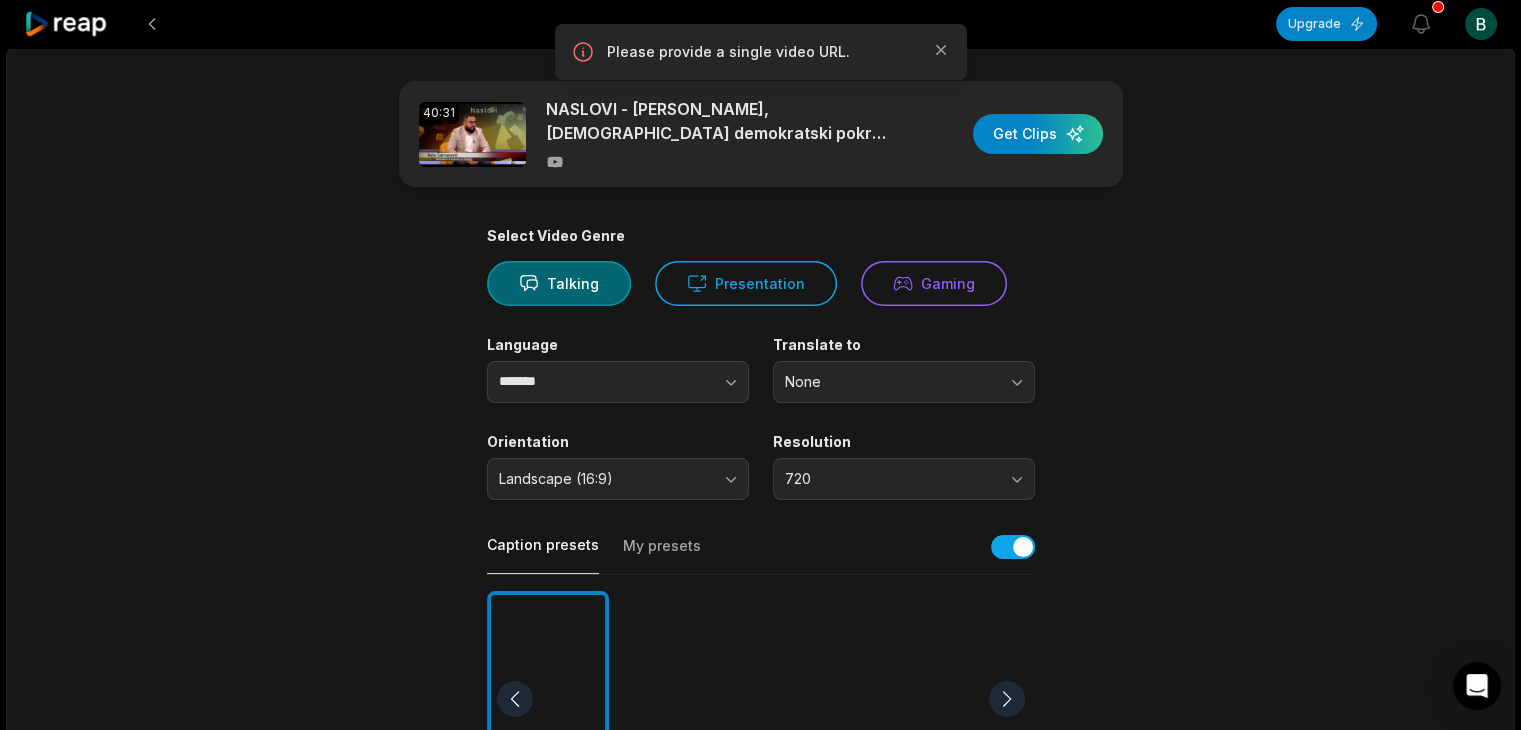 click on "**********" at bounding box center (760, 365) 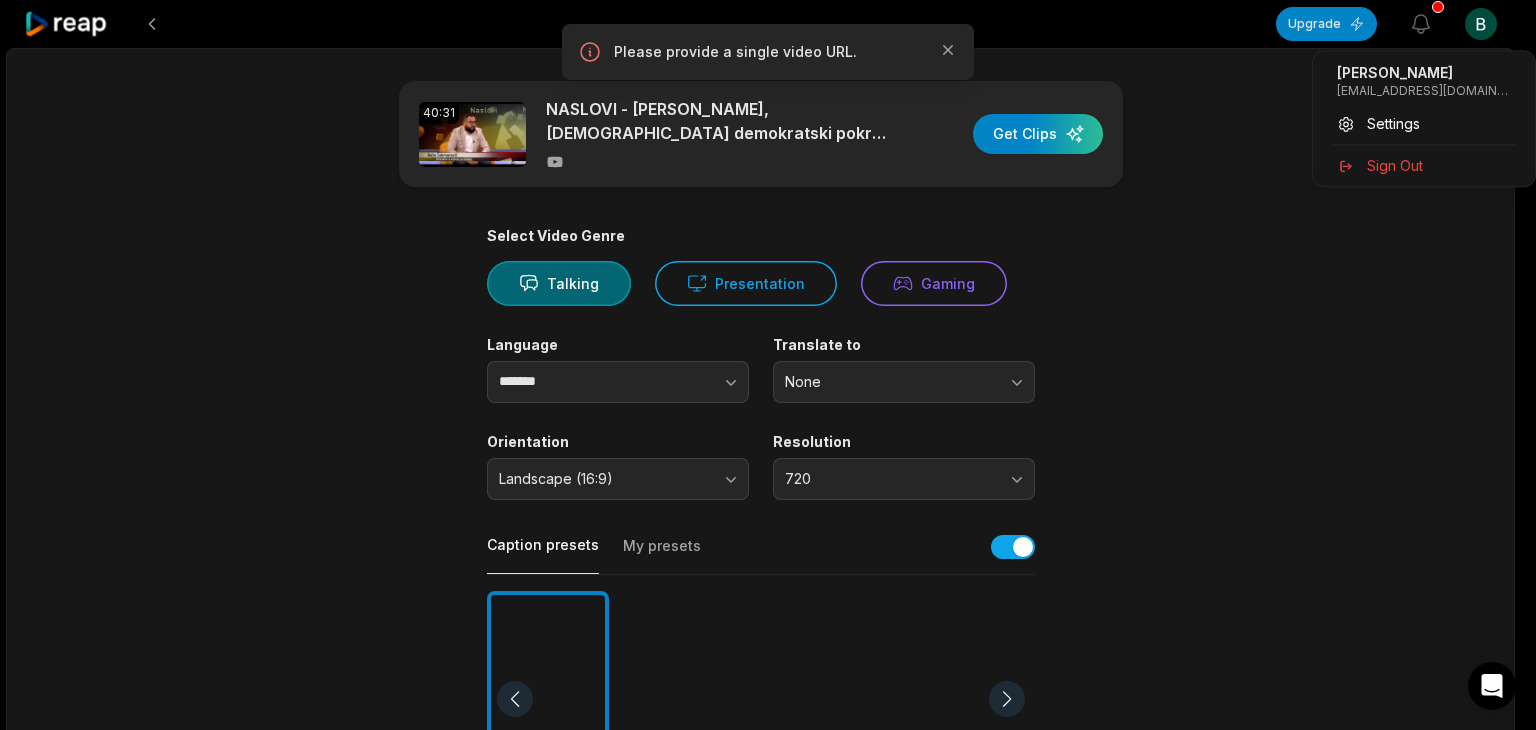 click on "Bejto Sahmanovic" at bounding box center (1424, 73) 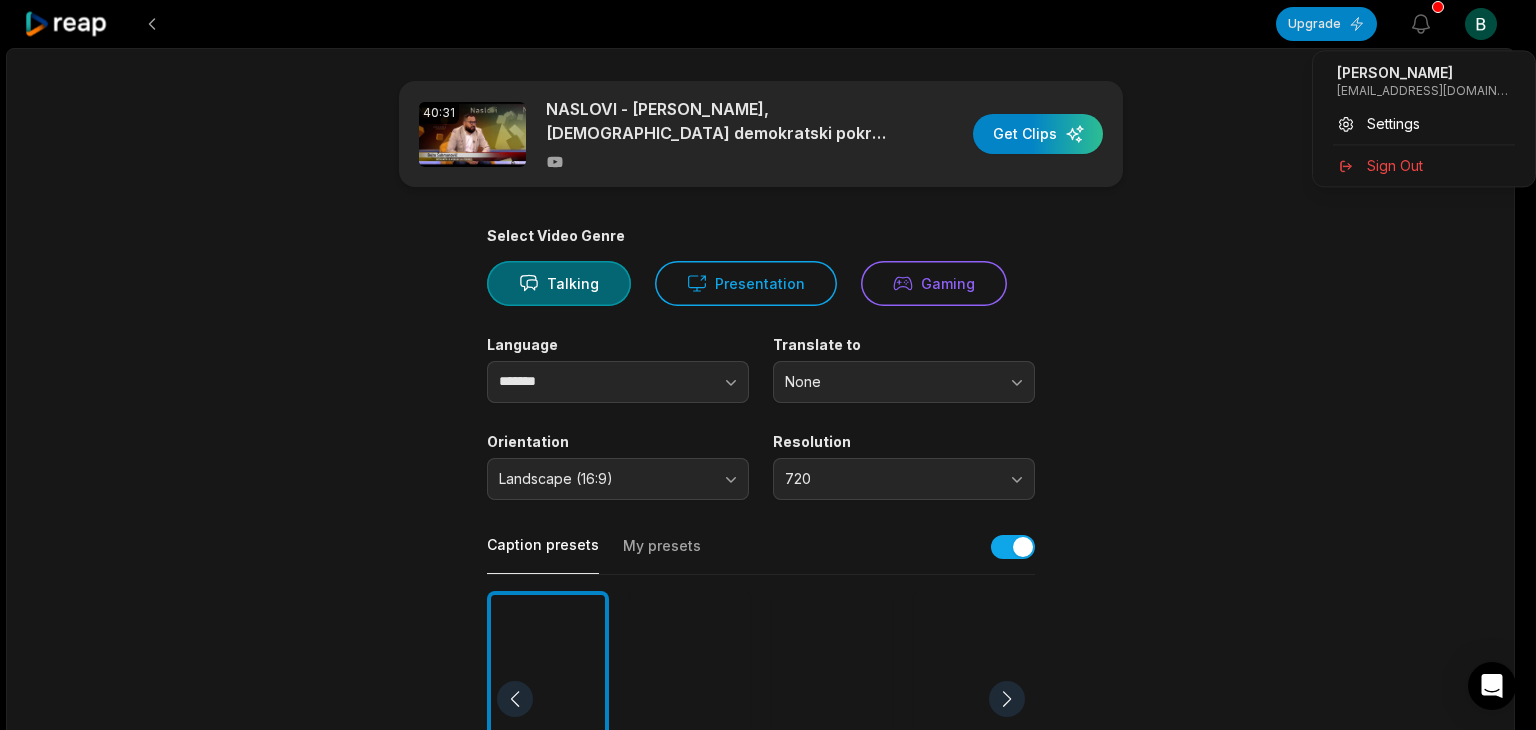 click on "**********" at bounding box center [768, 365] 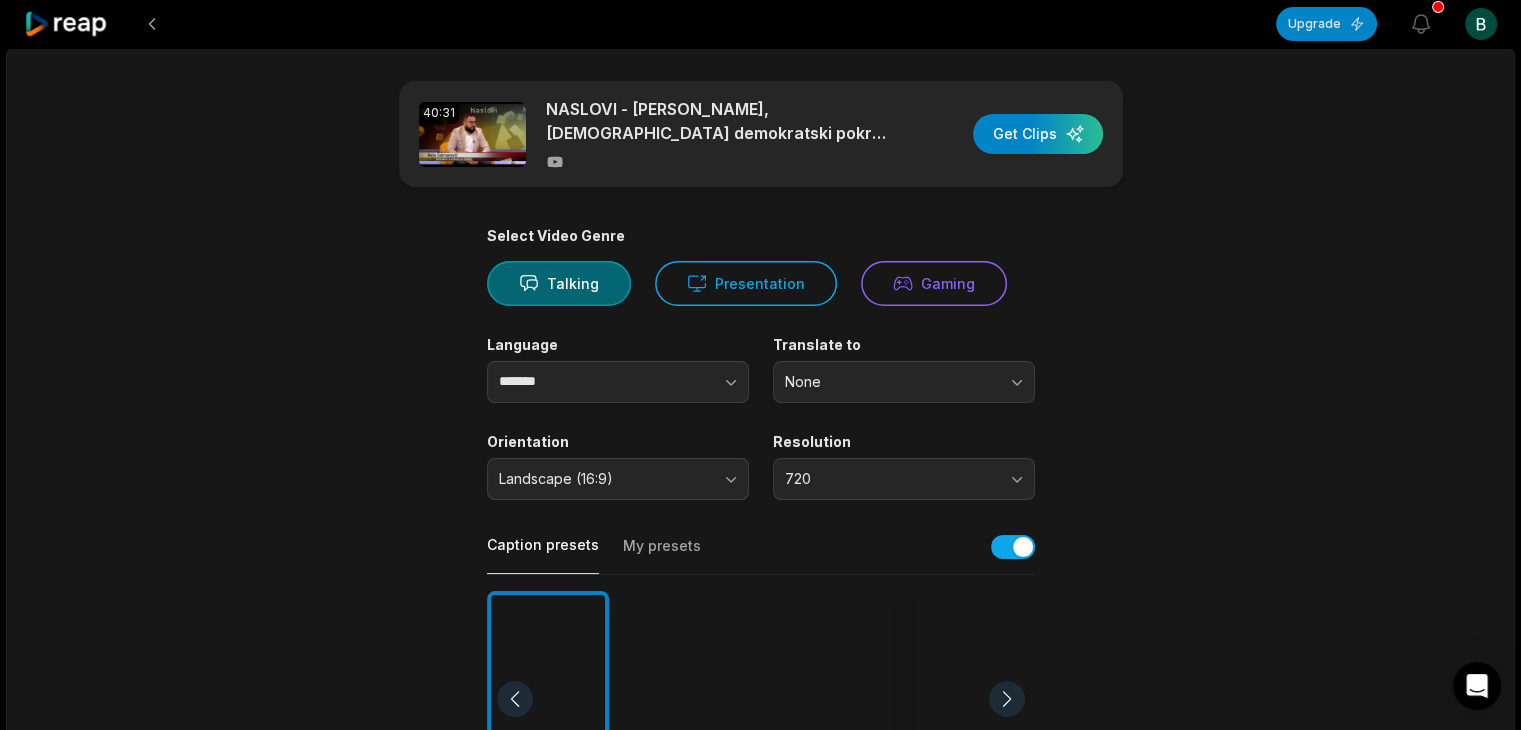 click 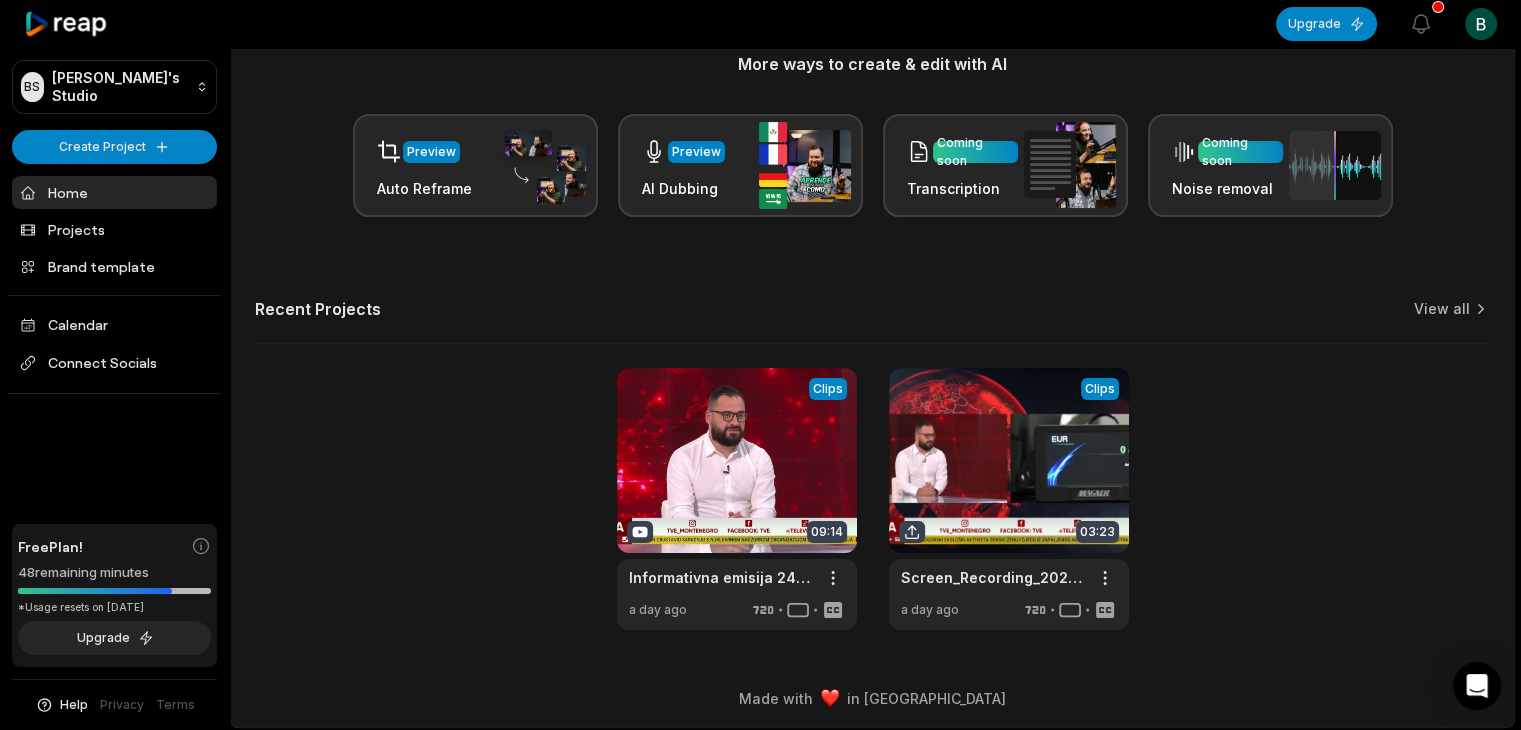 scroll, scrollTop: 268, scrollLeft: 0, axis: vertical 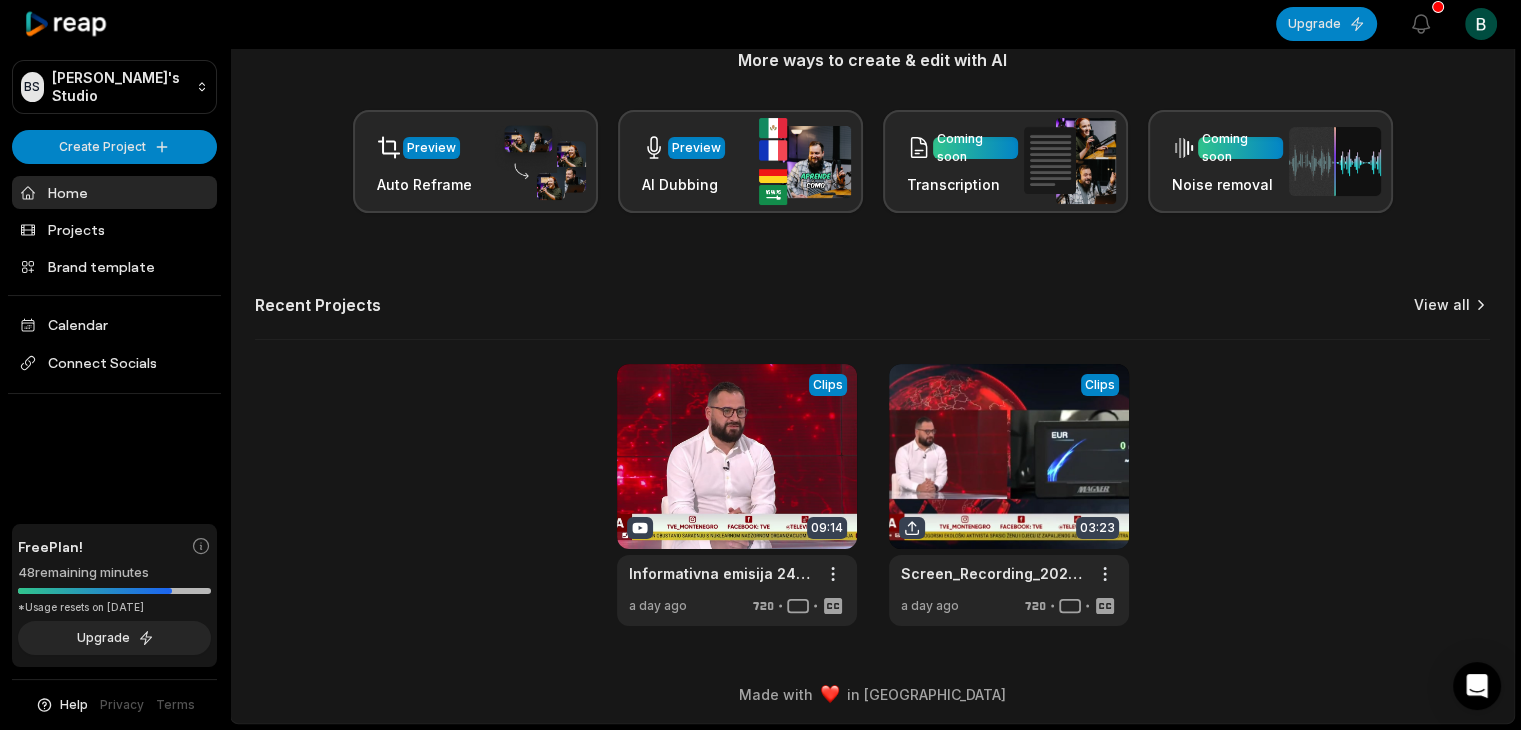 click on "View all" at bounding box center (1442, 305) 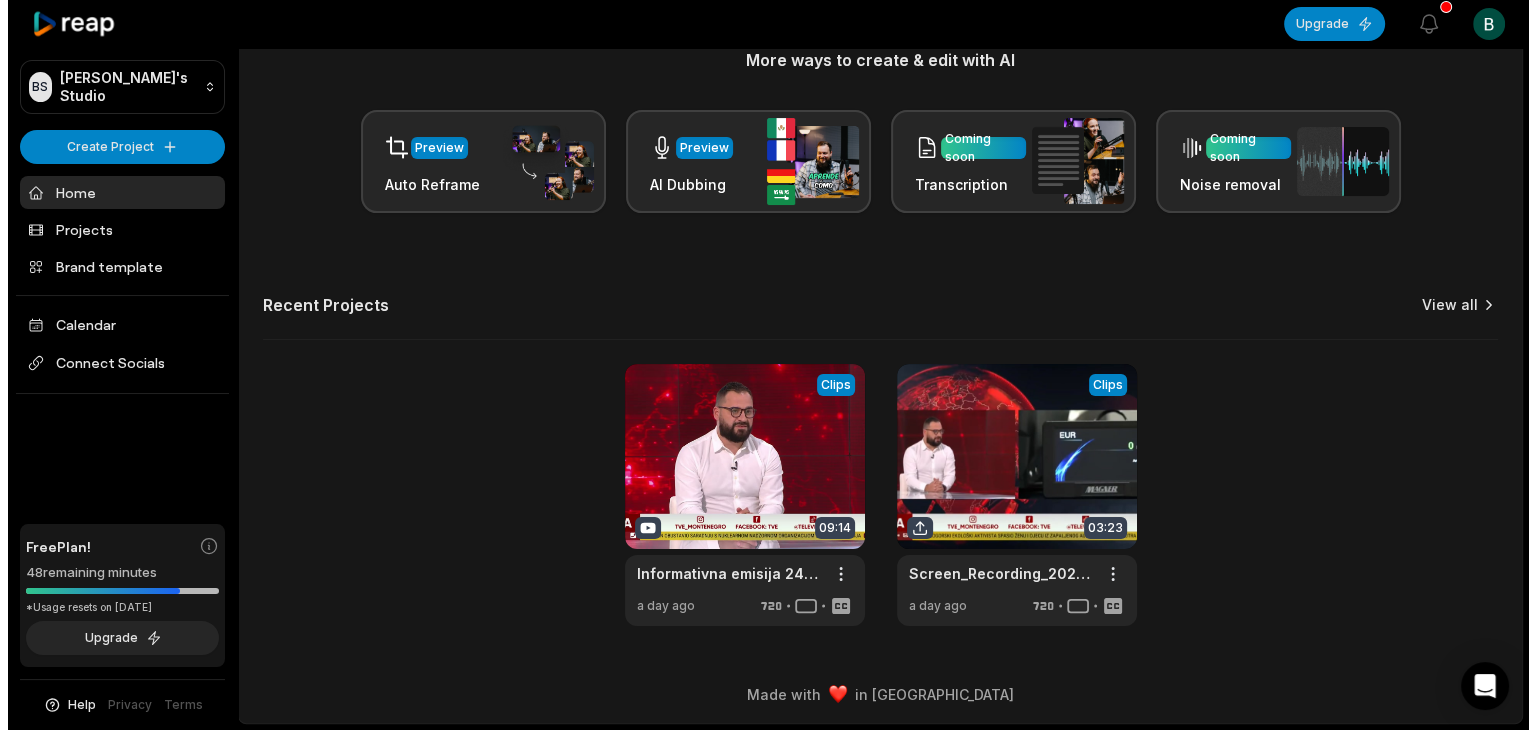 scroll, scrollTop: 0, scrollLeft: 0, axis: both 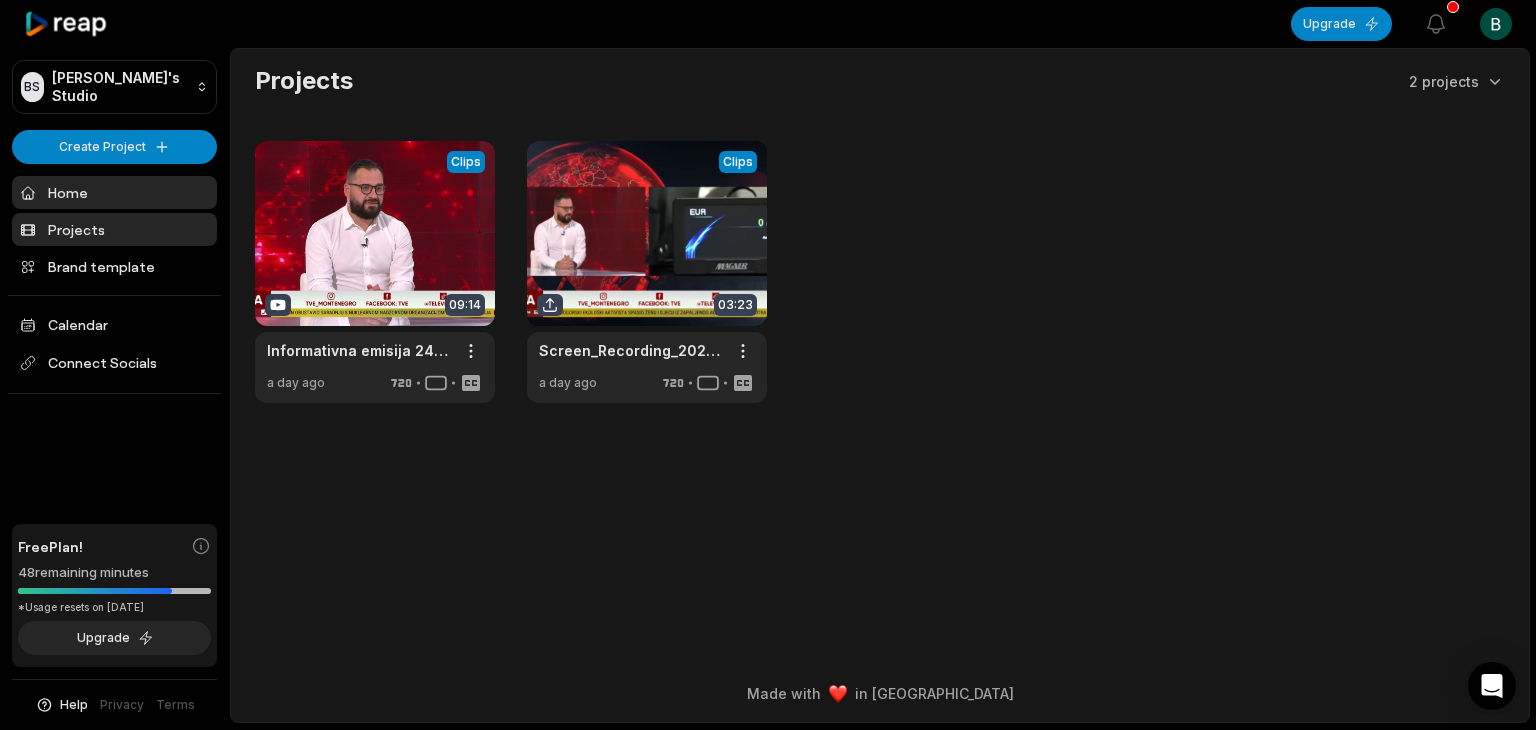 click on "Home" at bounding box center [114, 192] 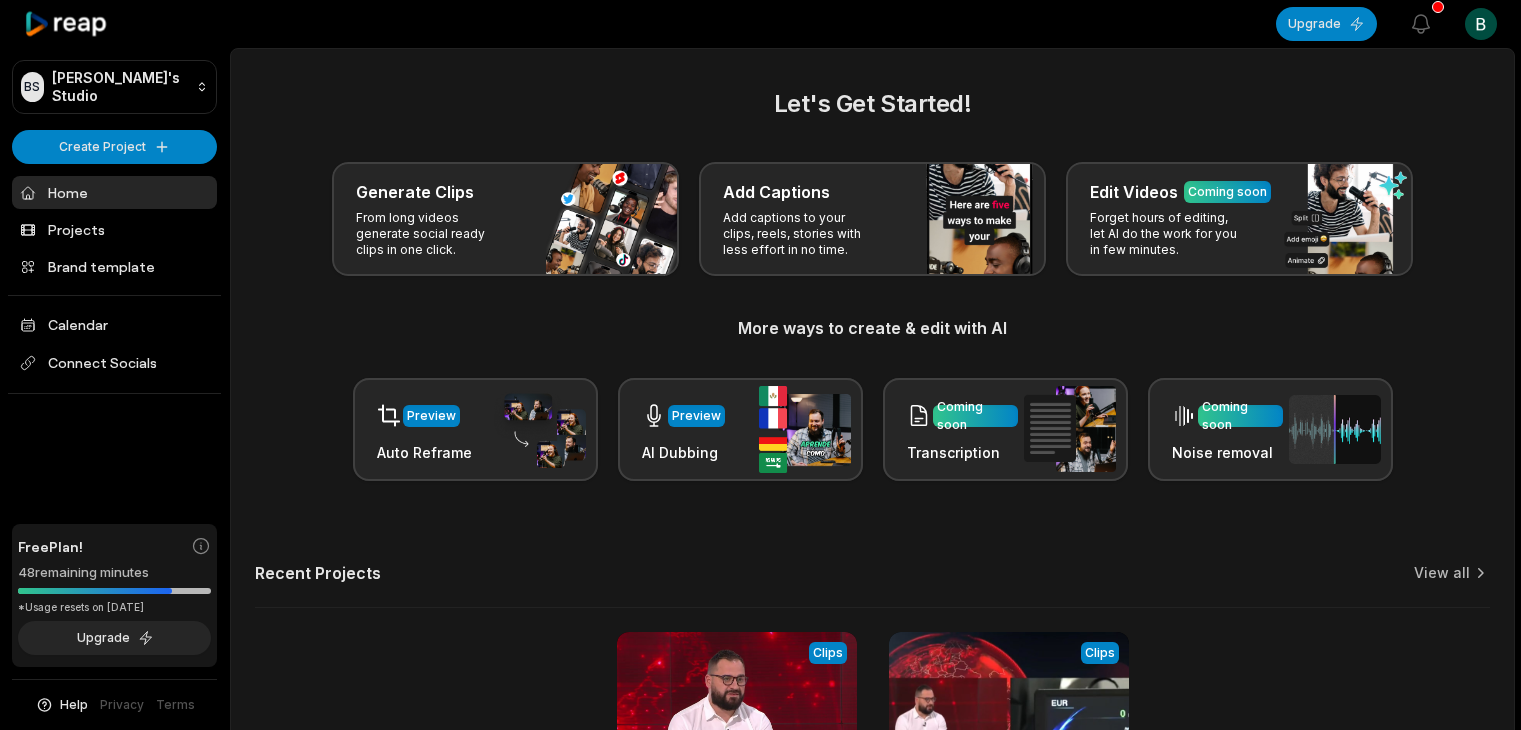 scroll, scrollTop: 0, scrollLeft: 0, axis: both 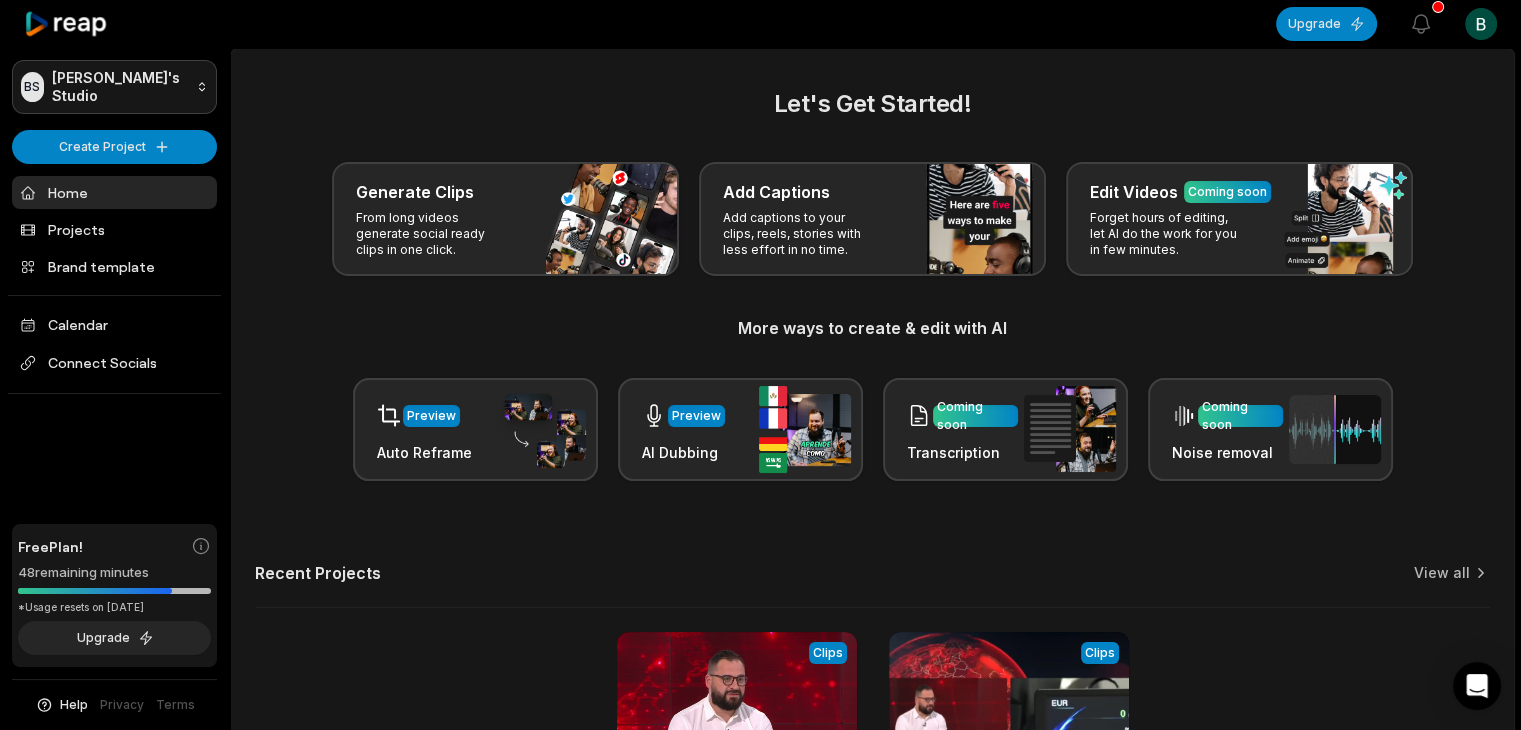 click on "[PERSON_NAME] Studio Create Project Home Projects Brand template Calendar Connect Socials Free  Plan! 48  remaining minutes *Usage resets on [DATE] Upgrade Help Privacy Terms Open sidebar Upgrade View notifications Open user menu   Let's Get Started! Generate Clips From long videos generate social ready clips in one click. Add Captions Add captions to your clips, reels, stories with less effort in no time. Edit Videos Coming soon Forget hours of editing, let AI do the work for you in few minutes. More ways to create & edit with AI Preview Auto Reframe Preview AI Dubbing Coming soon Transcription Coming soon Noise removal Recent Projects View all View Clips Clips 09:14 Informativna emisija 24 sata - [PERSON_NAME] Open options a day ago View Clips Clips 03:23 Screen_Recording_20250703_161742_YouTube_1 Open options a day ago Made with   in [GEOGRAPHIC_DATA]" at bounding box center [760, 365] 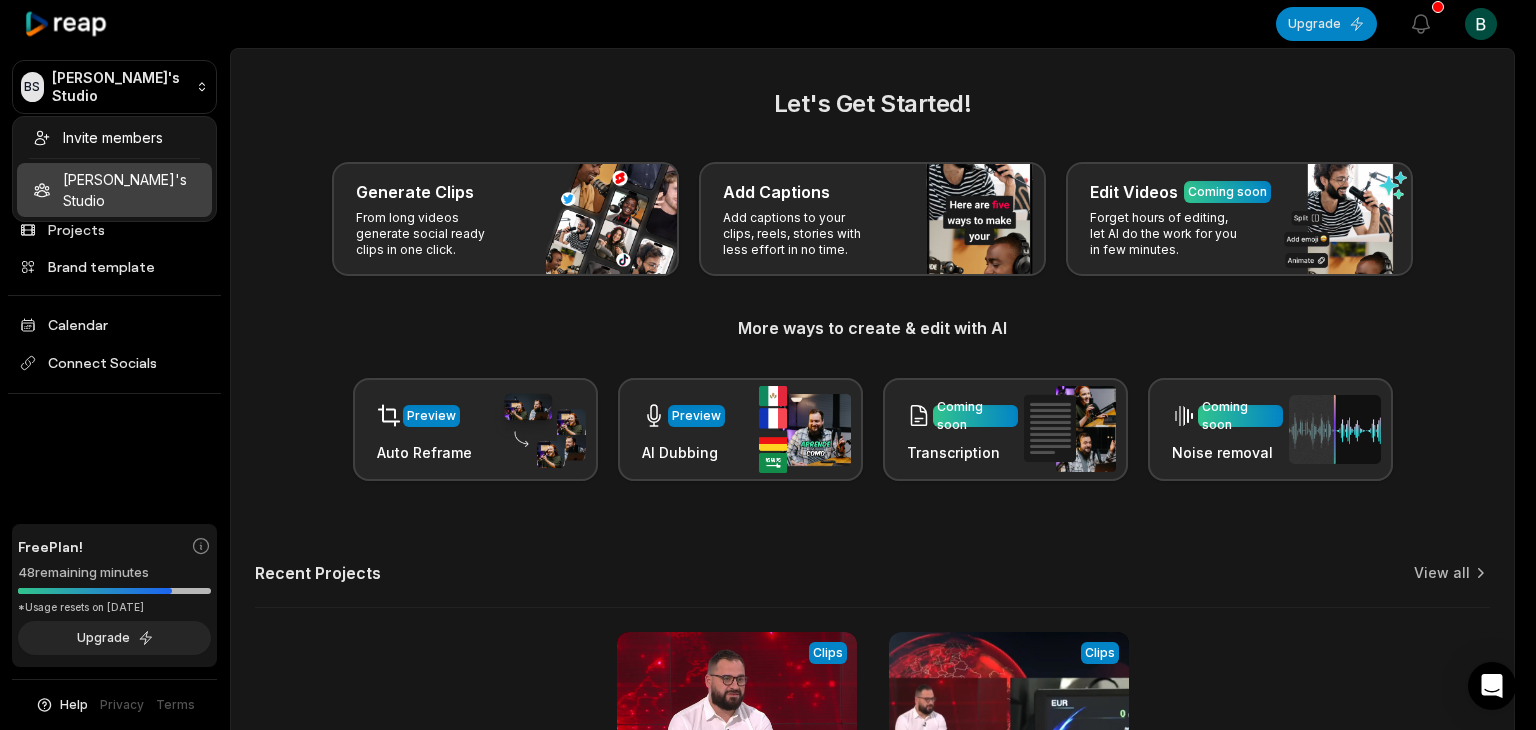 click on "[PERSON_NAME] Studio Create Project Home Projects Brand template Calendar Connect Socials Free  Plan! 48  remaining minutes *Usage resets on [DATE] Upgrade Help Privacy Terms Open sidebar Upgrade View notifications Open user menu   Let's Get Started! Generate Clips From long videos generate social ready clips in one click. Add Captions Add captions to your clips, reels, stories with less effort in no time. Edit Videos Coming soon Forget hours of editing, let AI do the work for you in few minutes. More ways to create & edit with AI Preview Auto Reframe Preview AI Dubbing Coming soon Transcription Coming soon Noise removal Recent Projects View all View Clips Clips 09:14 Informativna emisija 24 sata - [PERSON_NAME] Open options a day ago View Clips Clips 03:23 Screen_Recording_20250703_161742_YouTube_1 Open options a day ago Made with   in [GEOGRAPHIC_DATA]
Invite members [PERSON_NAME]'s Studio" at bounding box center (768, 365) 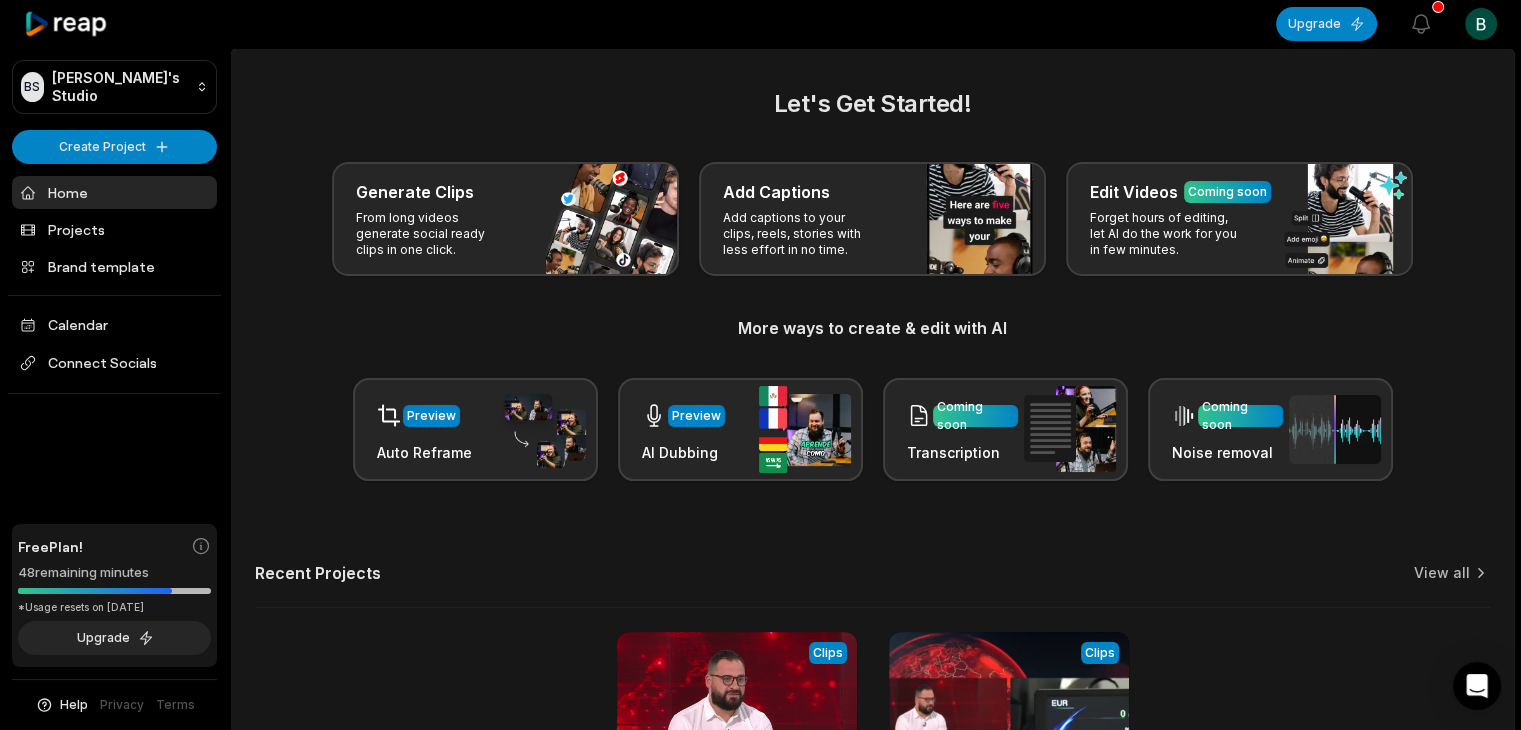 click on "Home" at bounding box center (114, 192) 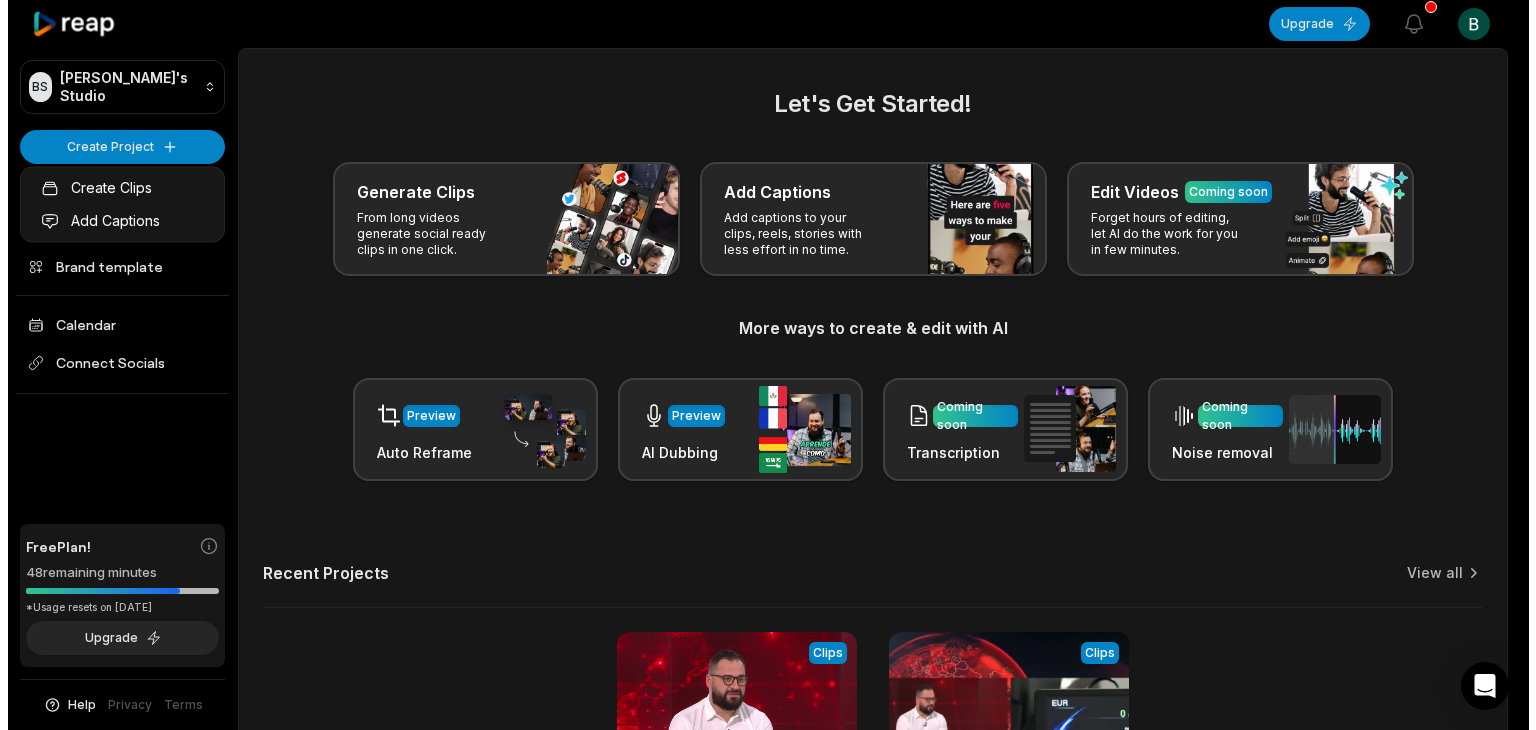 scroll, scrollTop: 0, scrollLeft: 0, axis: both 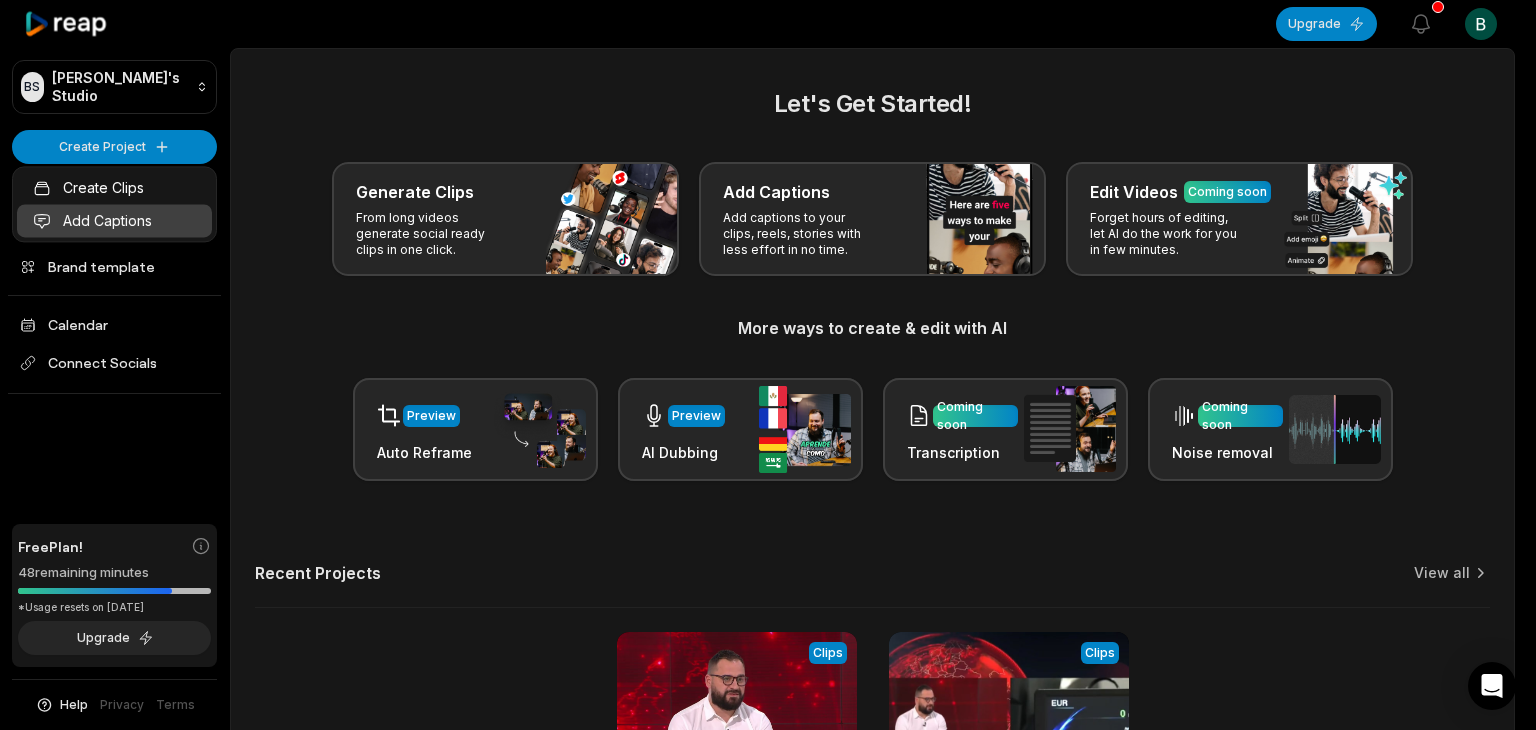 click on "Add Captions" at bounding box center [114, 220] 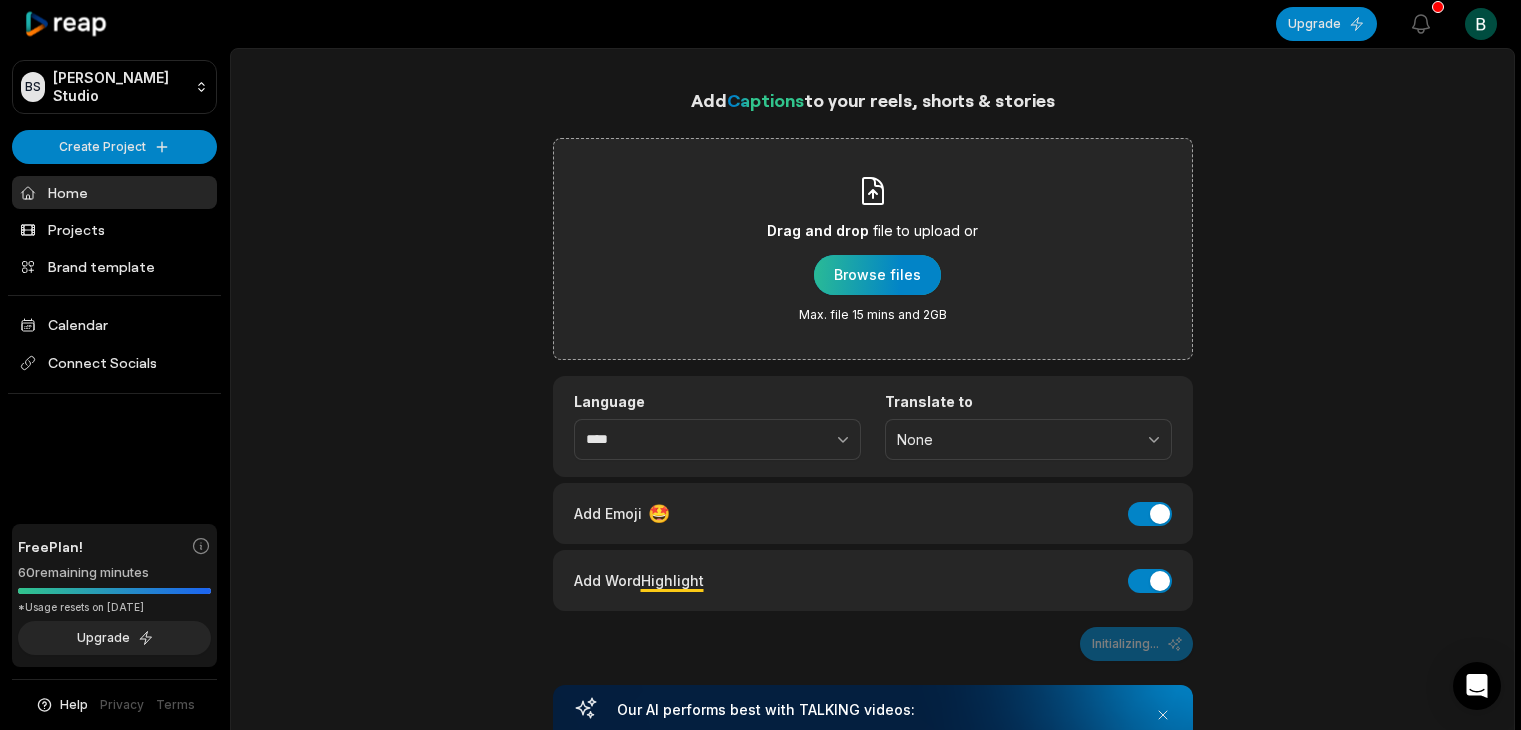 scroll, scrollTop: 0, scrollLeft: 0, axis: both 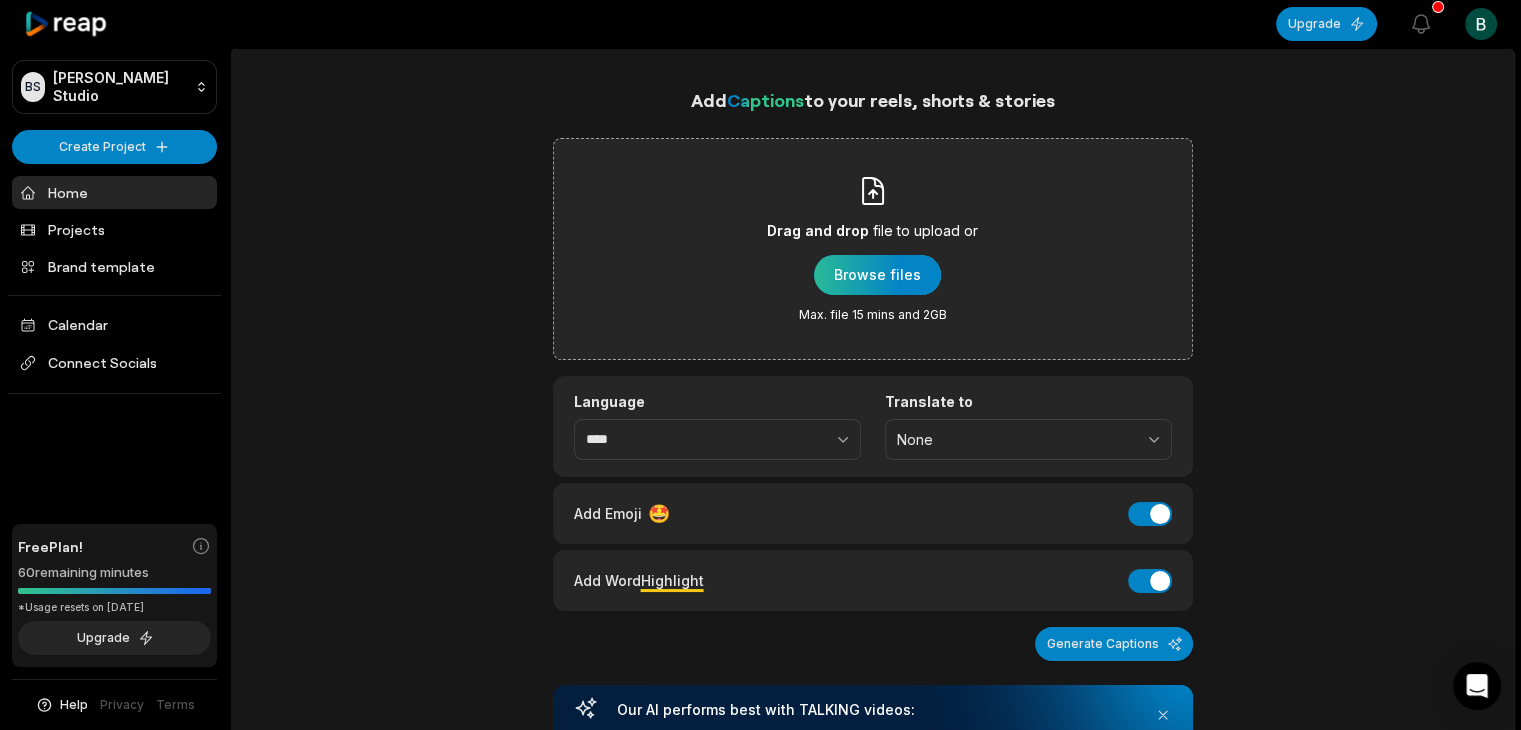 click at bounding box center [877, 275] 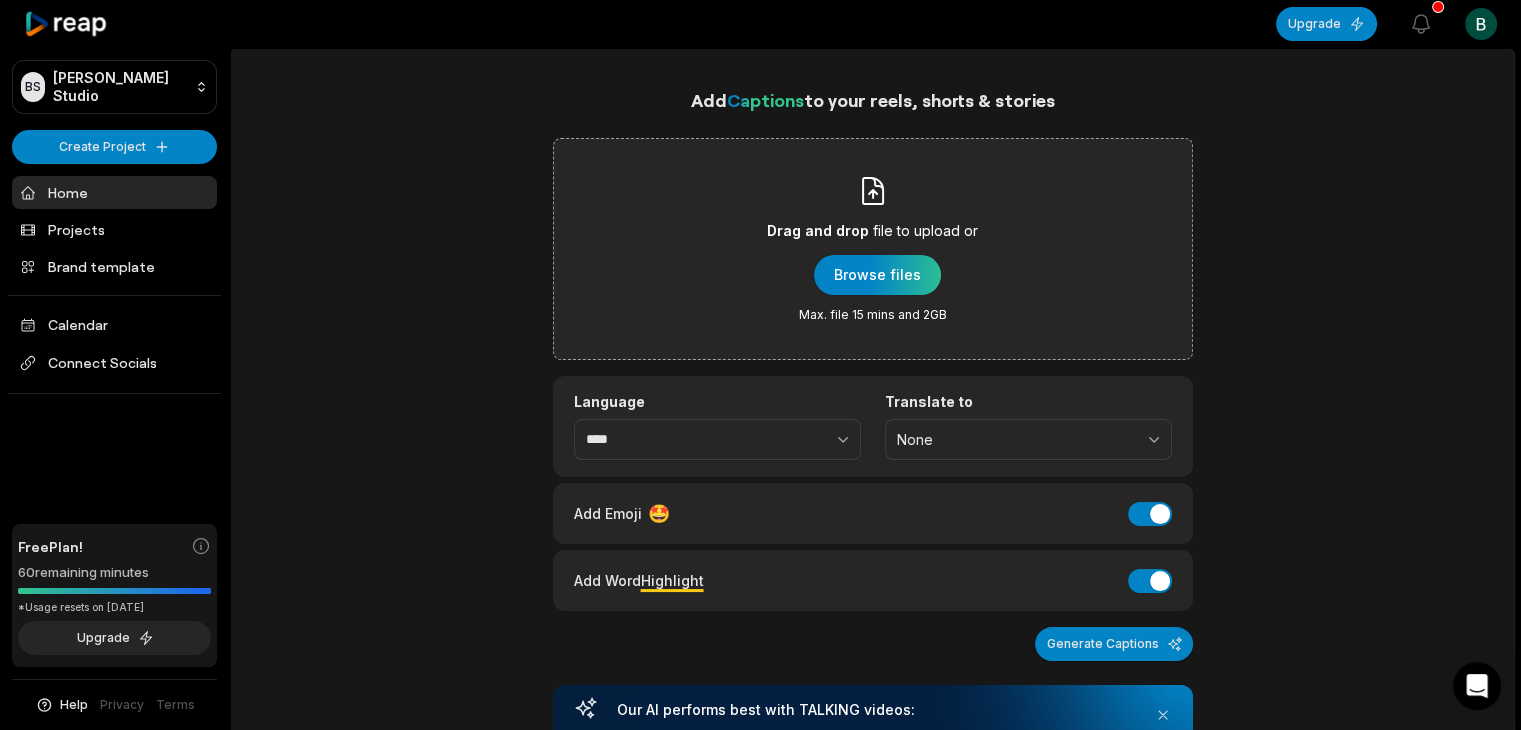 click on "Drag and drop file to upload or Browse files Max. file 15 mins and 2GB" at bounding box center (872, 249) 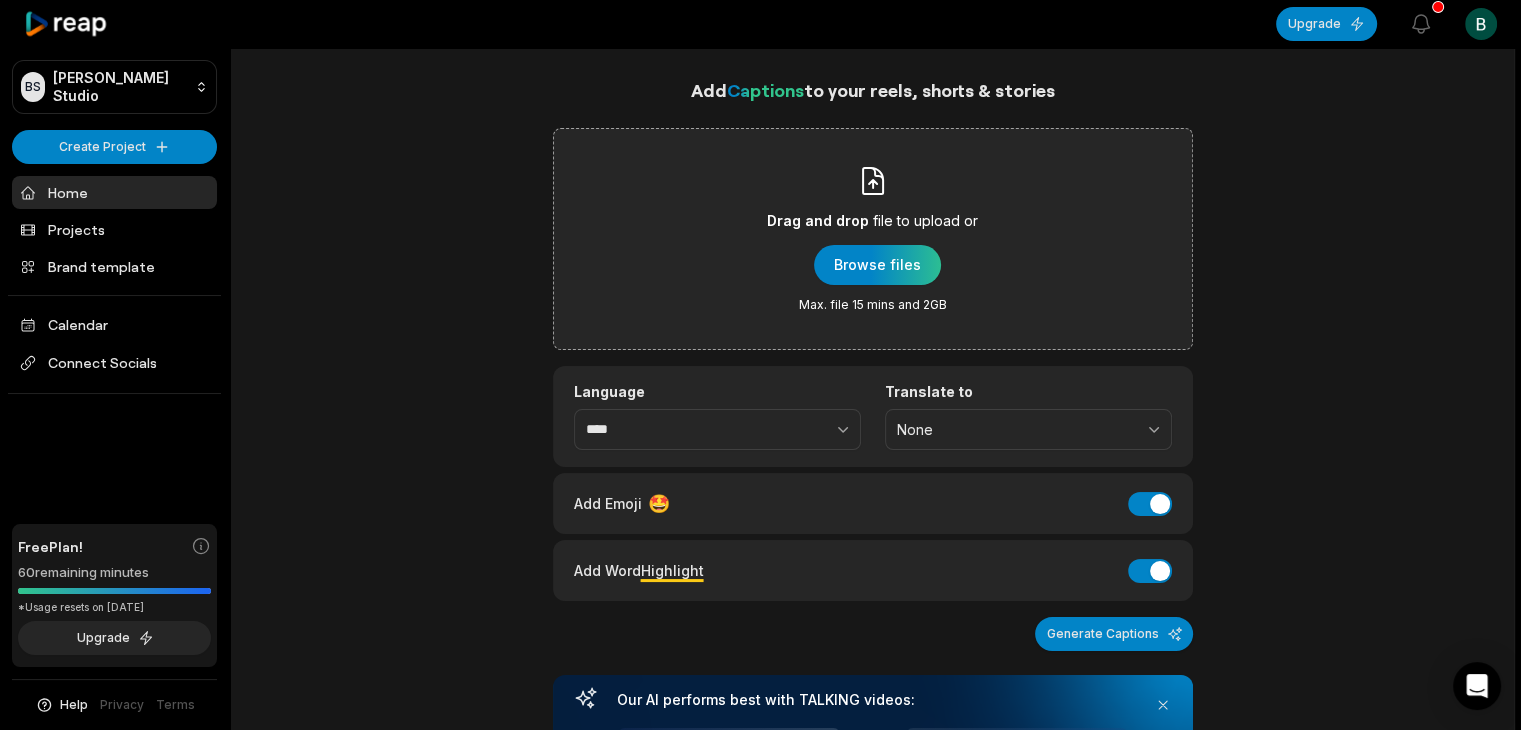 scroll, scrollTop: 0, scrollLeft: 0, axis: both 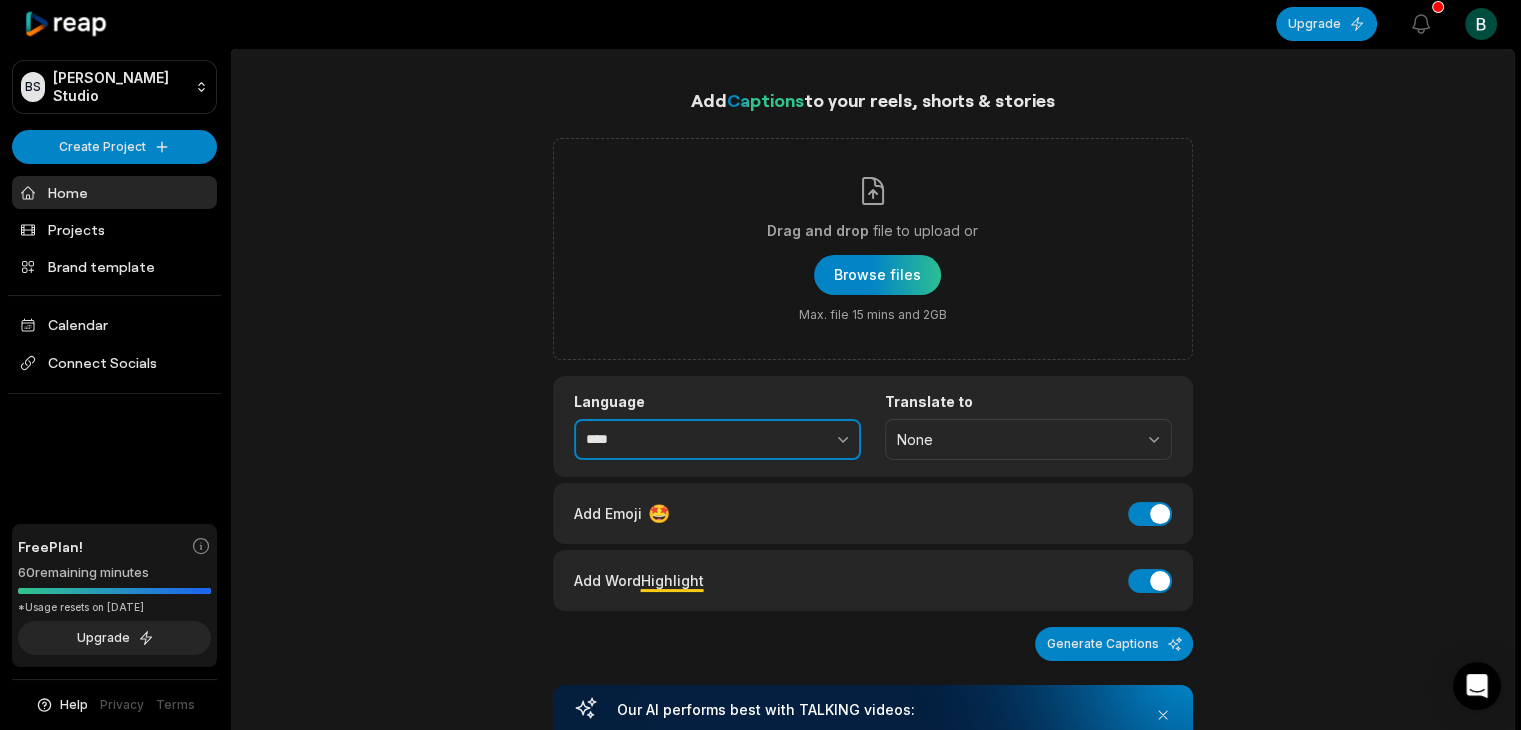 click 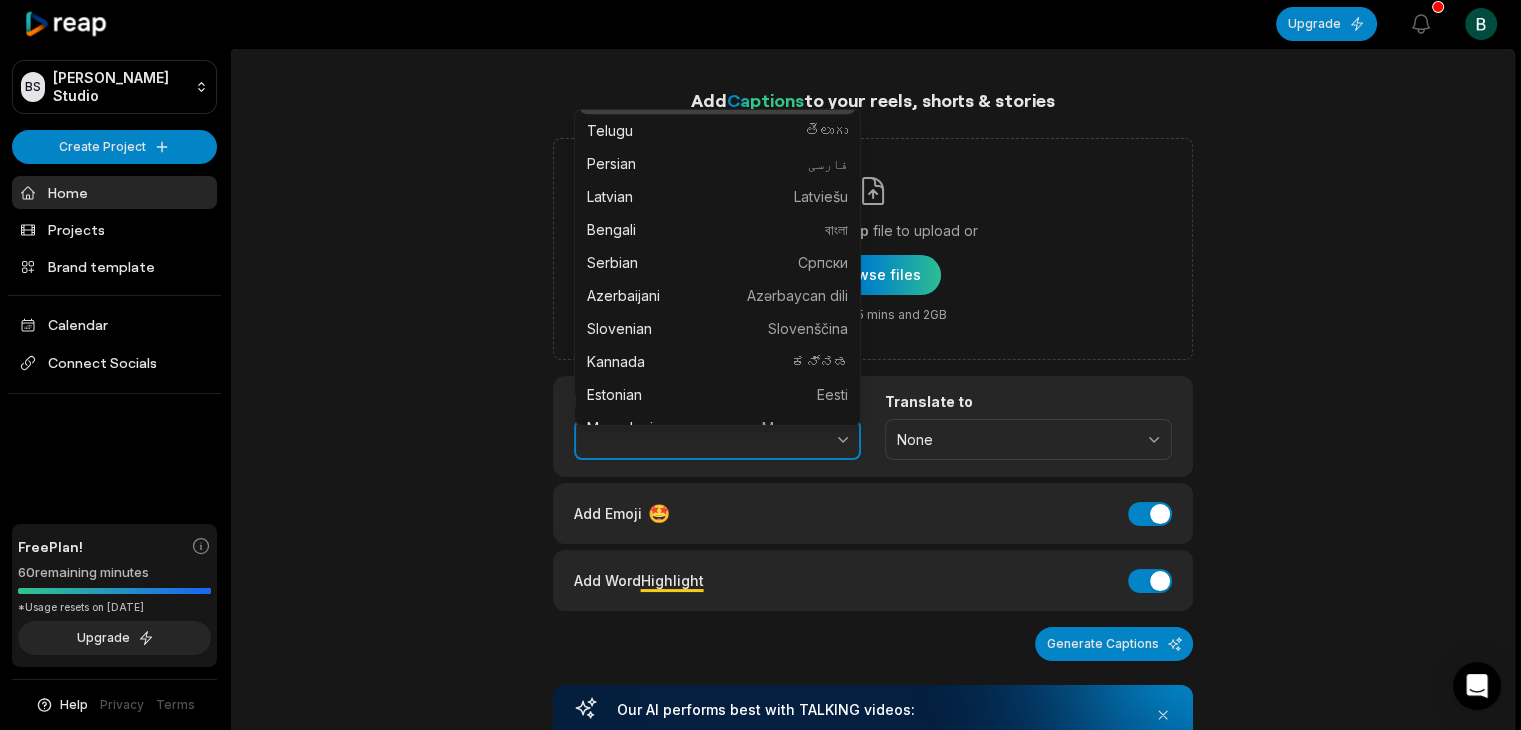 scroll, scrollTop: 1400, scrollLeft: 0, axis: vertical 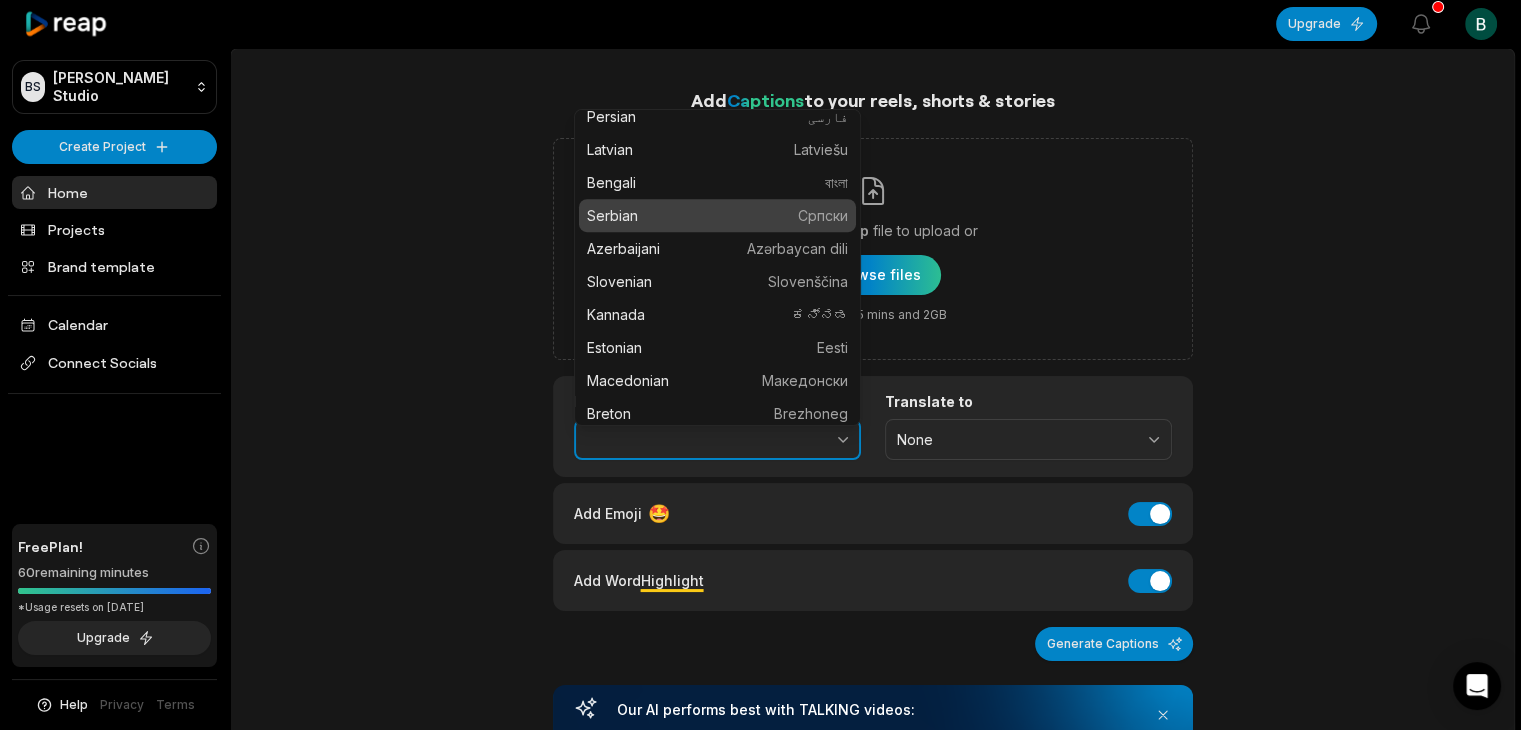type on "*******" 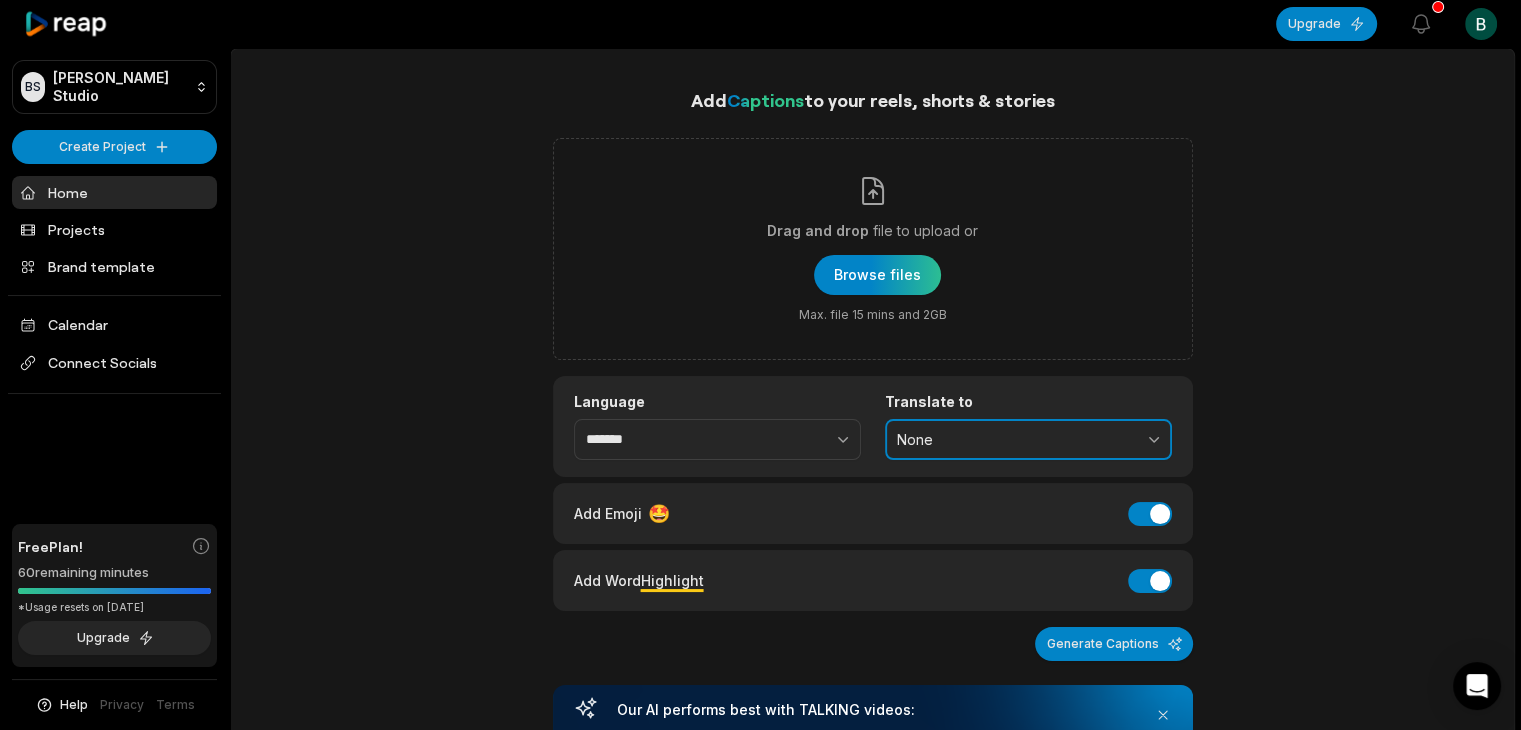 click on "None" at bounding box center (1014, 440) 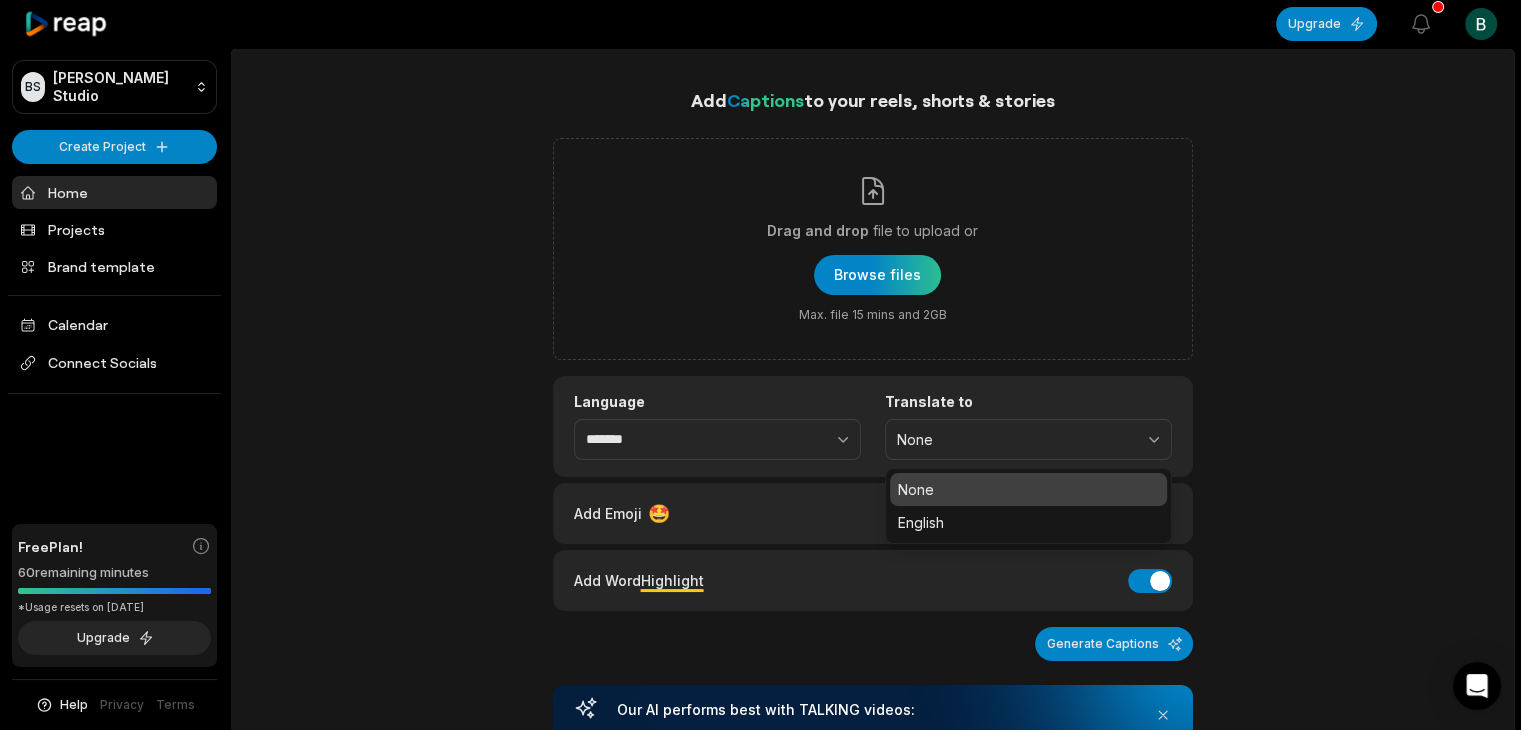 click on "Add  Captions  to your reels, shorts & stories Drag and drop file to upload or Browse files Max. file 15 mins and 2GB Language ******* Translate to None None English Add Emoji 🤩 Add Emoji Add Word  Highlight Add Word Highlight Generate Captions Our AI performs best with TALKING videos: Suitable Videos Chatcasts Educational  Commentaries  Interviews  Speeches Not Suitable Videos Vlogs videos Music Videos Live Videos Recent Projects View all View Clips Clips 09:14 Informativna emisija 24 sata - [PERSON_NAME] Open options a day ago View Clips Clips 03:23 Screen_Recording_20250703_161742_YouTube_1 Open options a day ago" at bounding box center [872, 731] 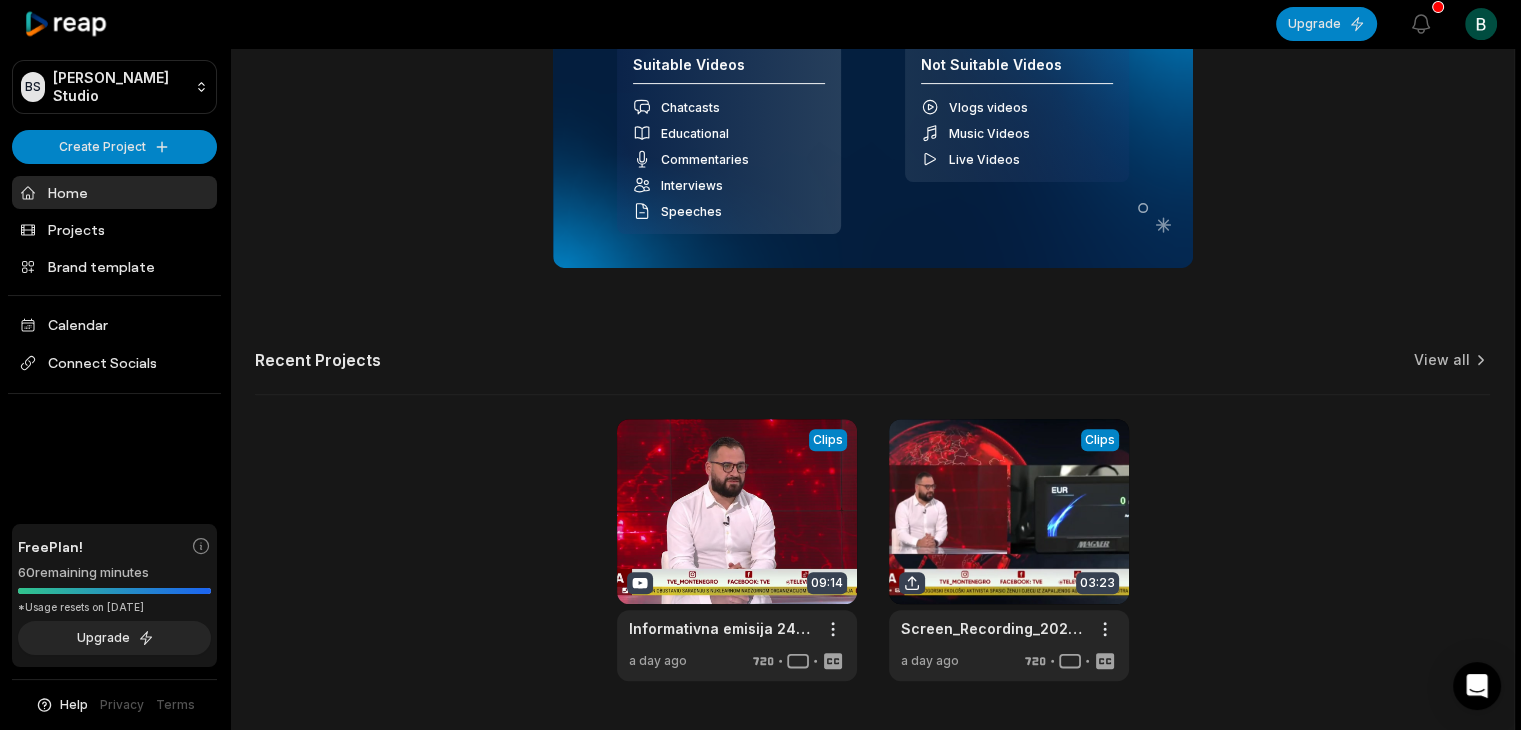 scroll, scrollTop: 748, scrollLeft: 0, axis: vertical 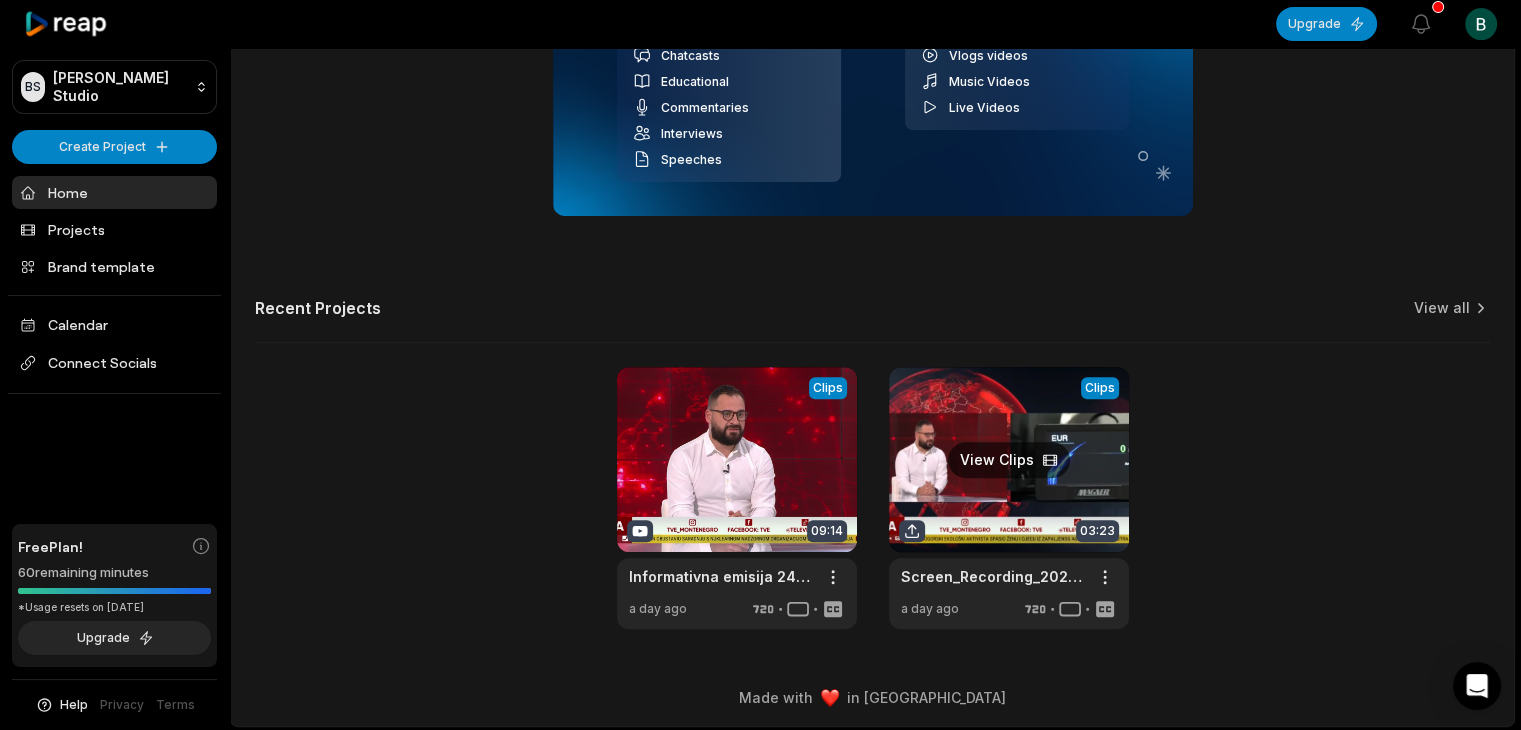 click at bounding box center (1009, 498) 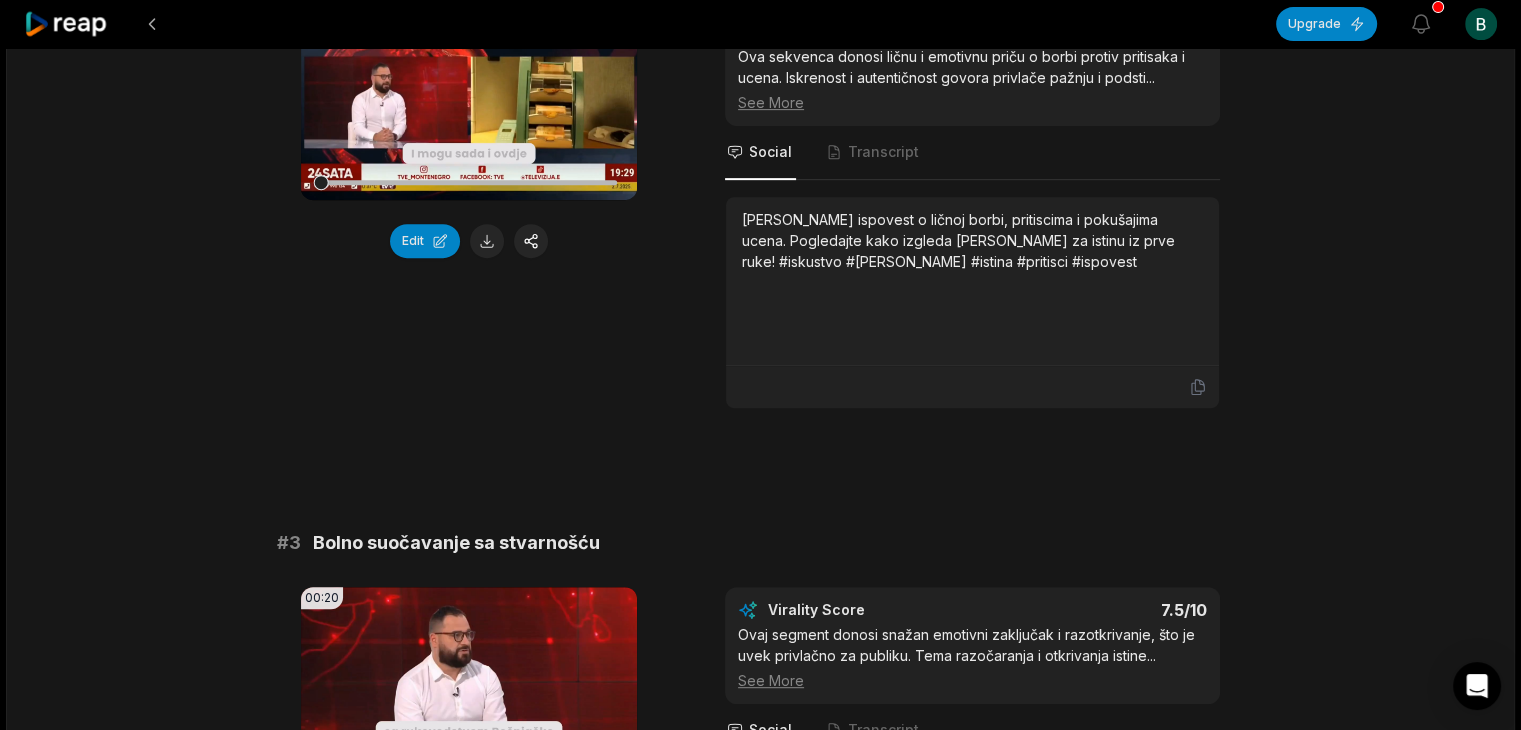 scroll, scrollTop: 900, scrollLeft: 0, axis: vertical 